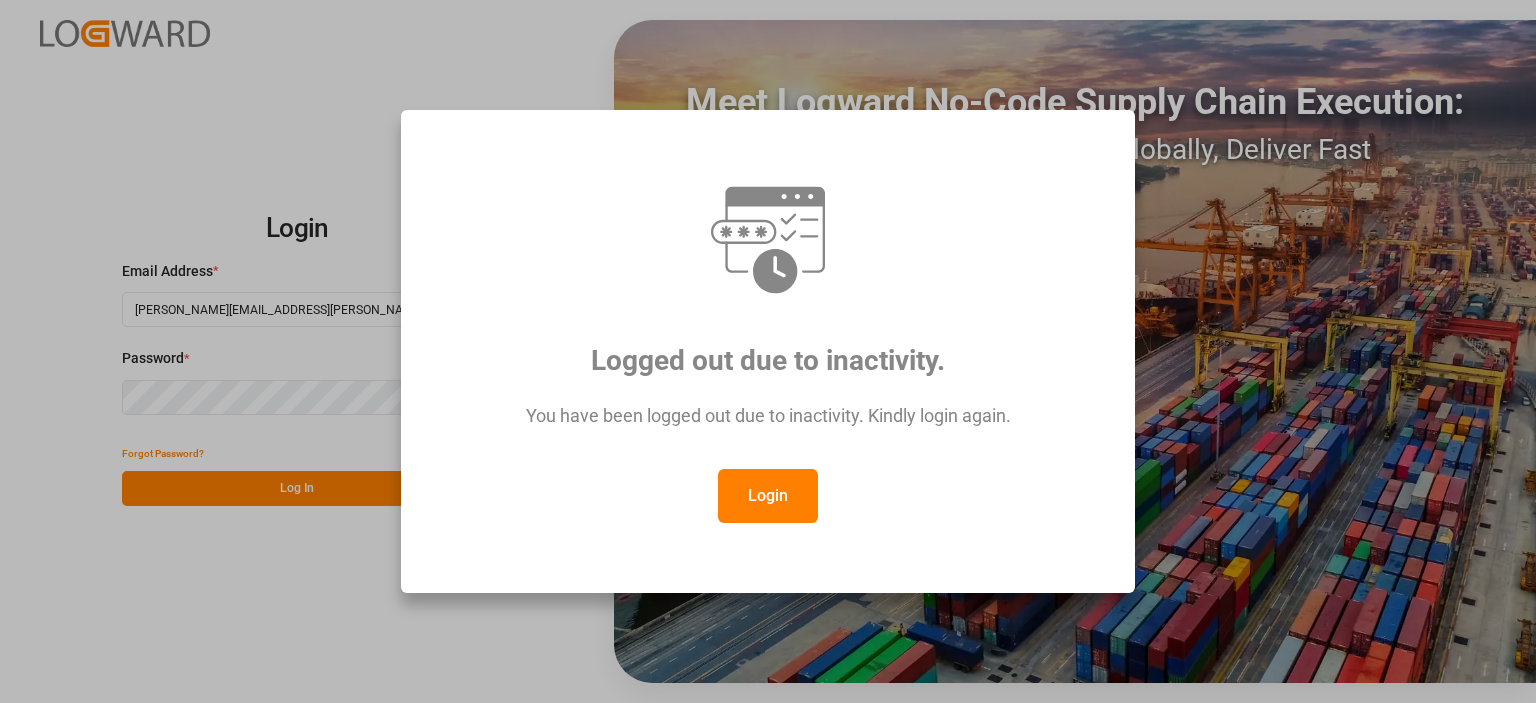scroll, scrollTop: 0, scrollLeft: 0, axis: both 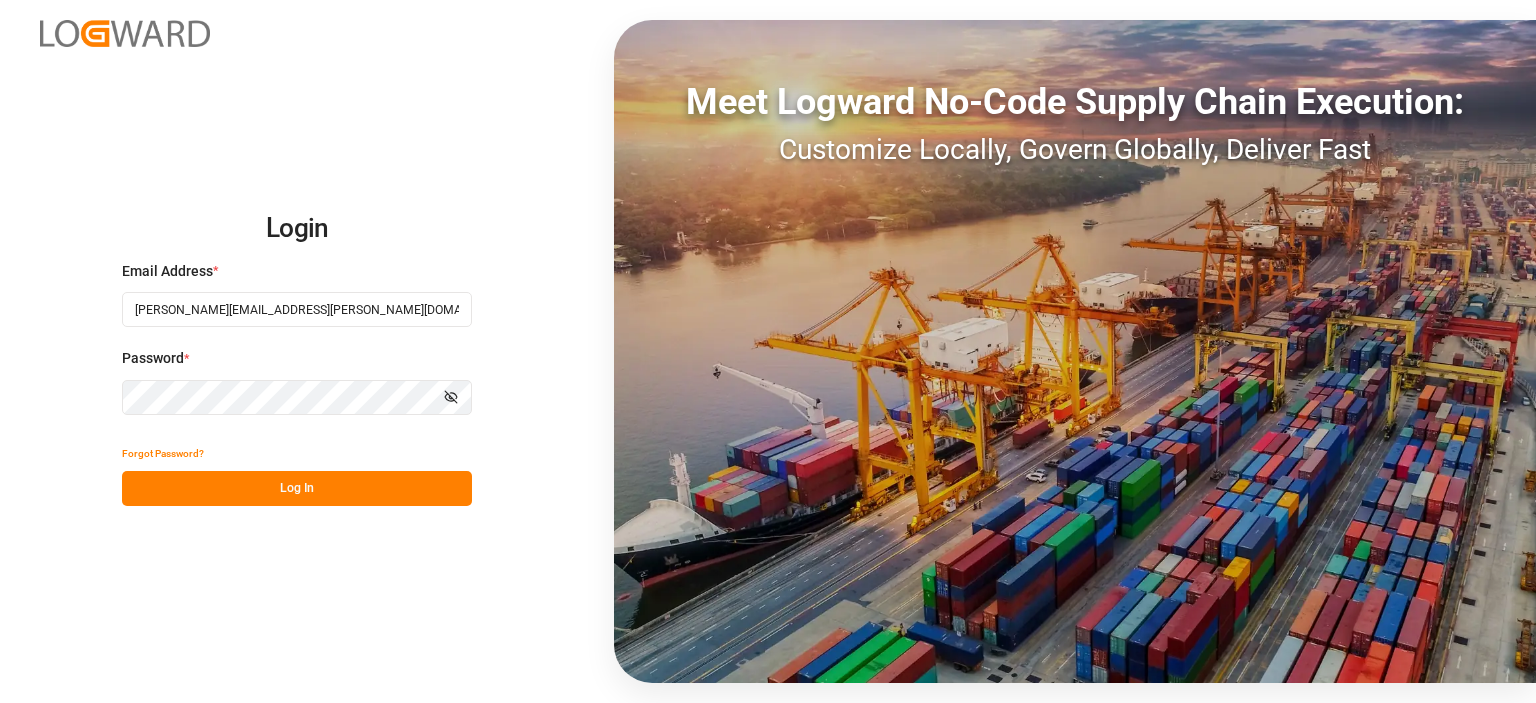 click on "Log In" at bounding box center (297, 488) 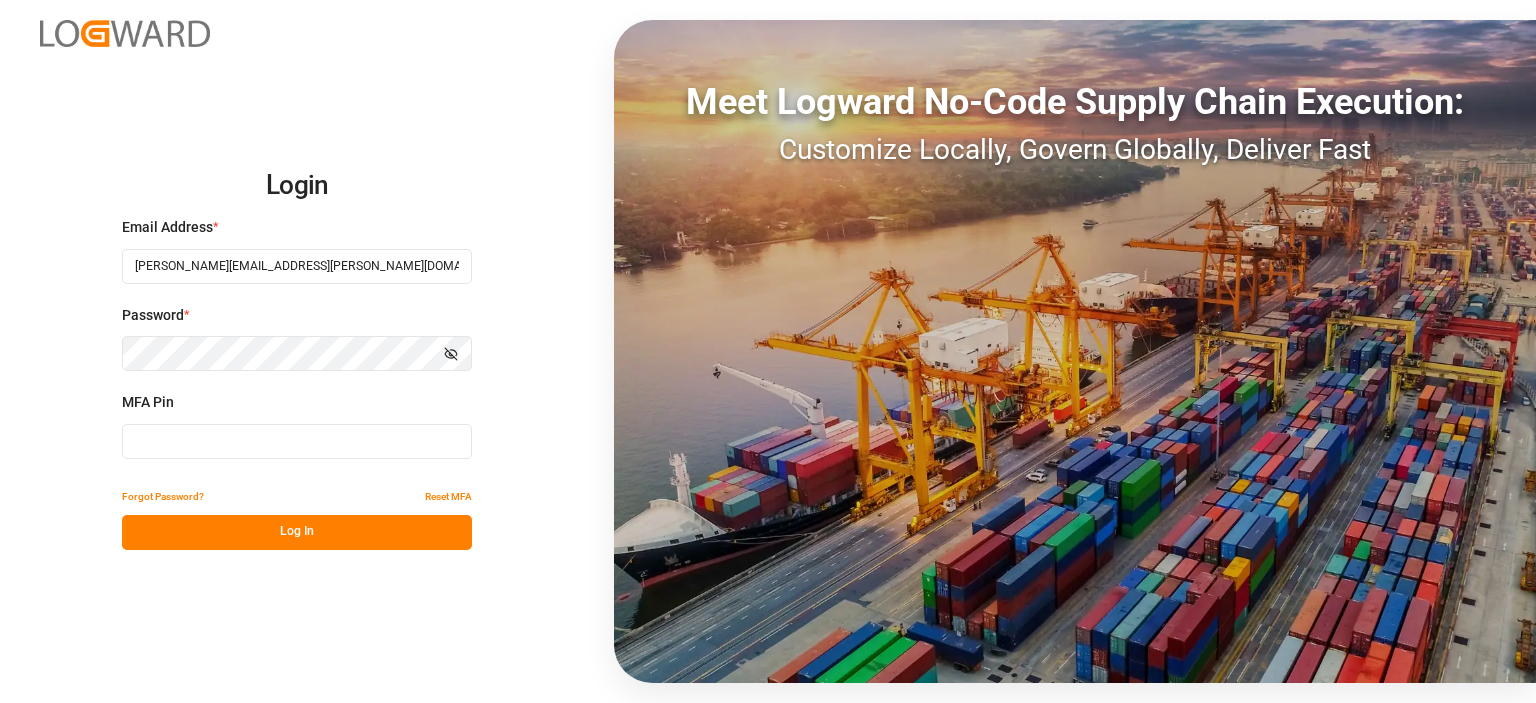 click at bounding box center (297, 441) 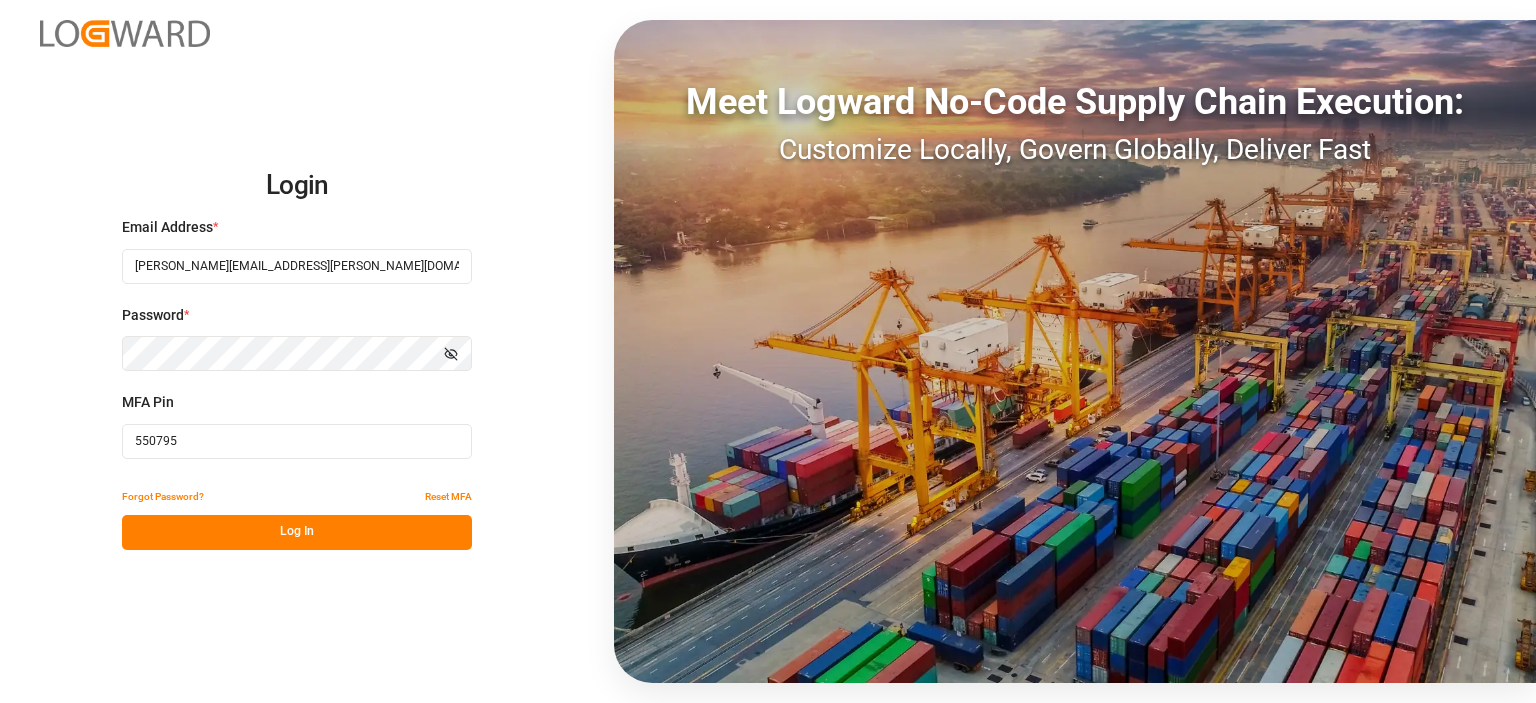 type on "550795" 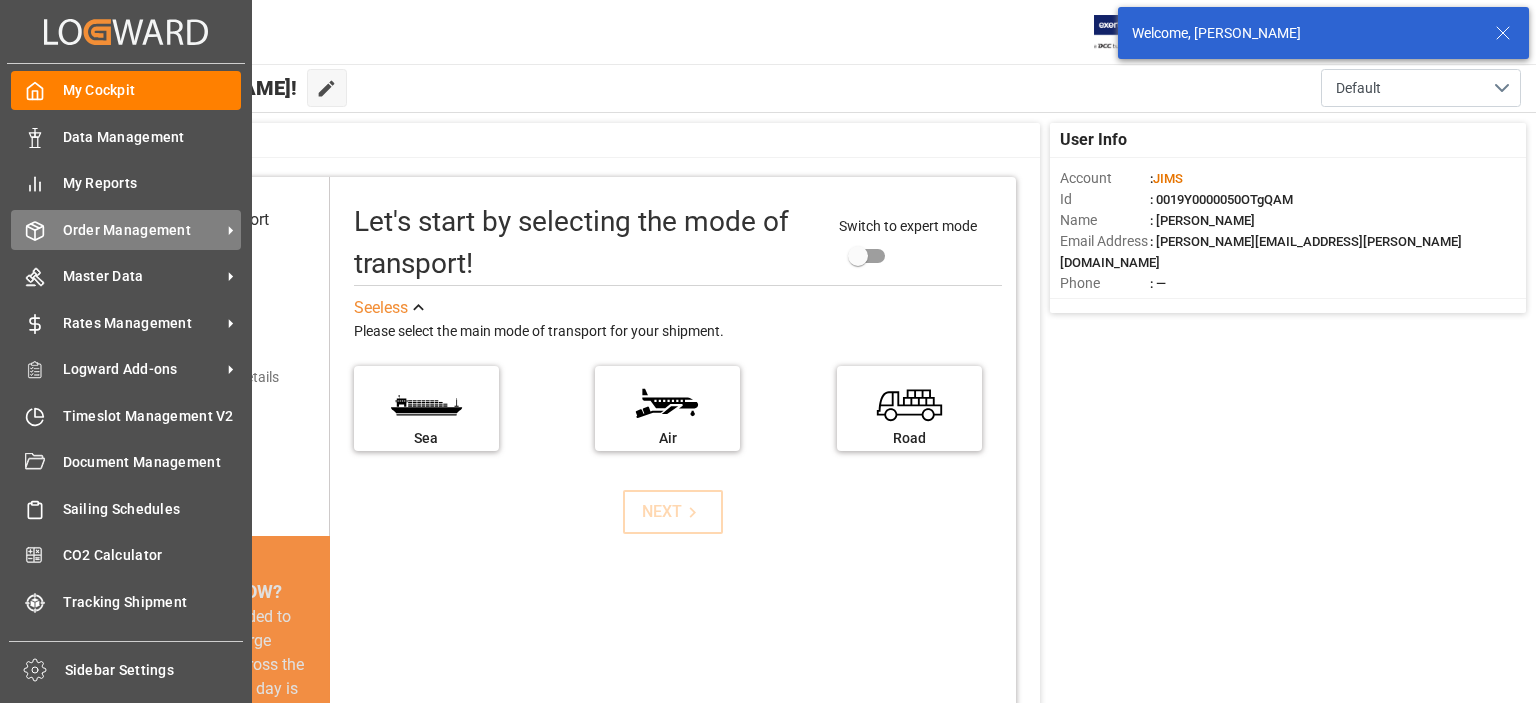click on "Order Management" at bounding box center (142, 230) 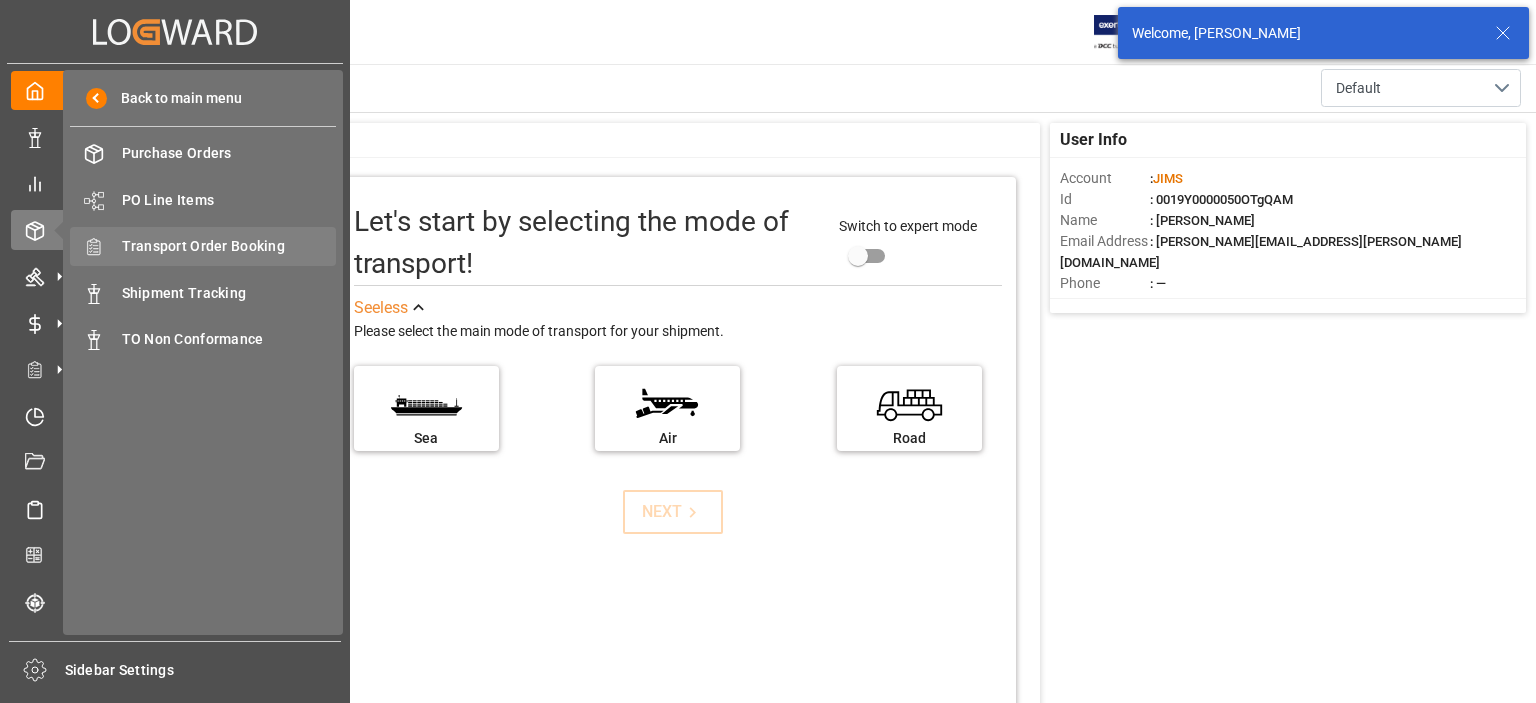 click on "Transport Order Booking" at bounding box center (229, 246) 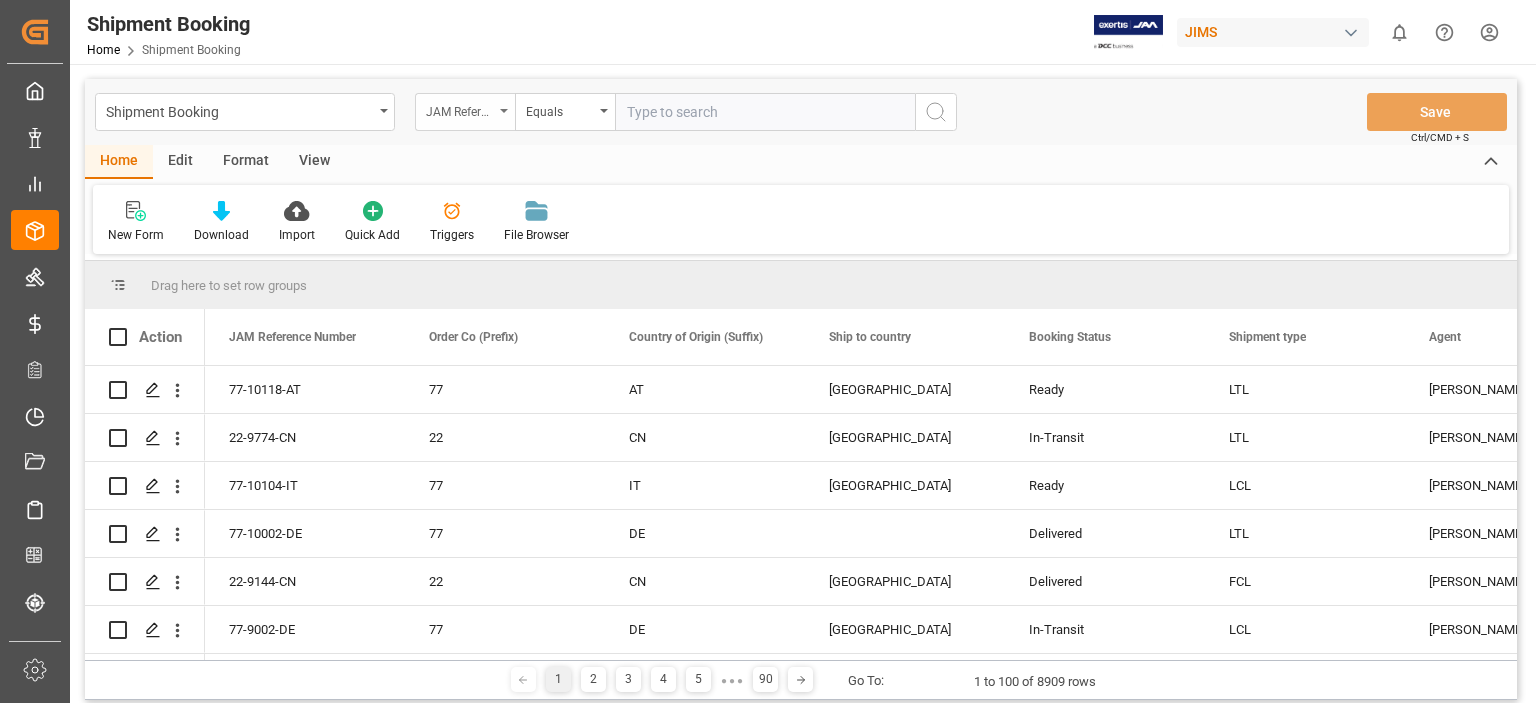 click on "JAM Reference Number" at bounding box center (465, 112) 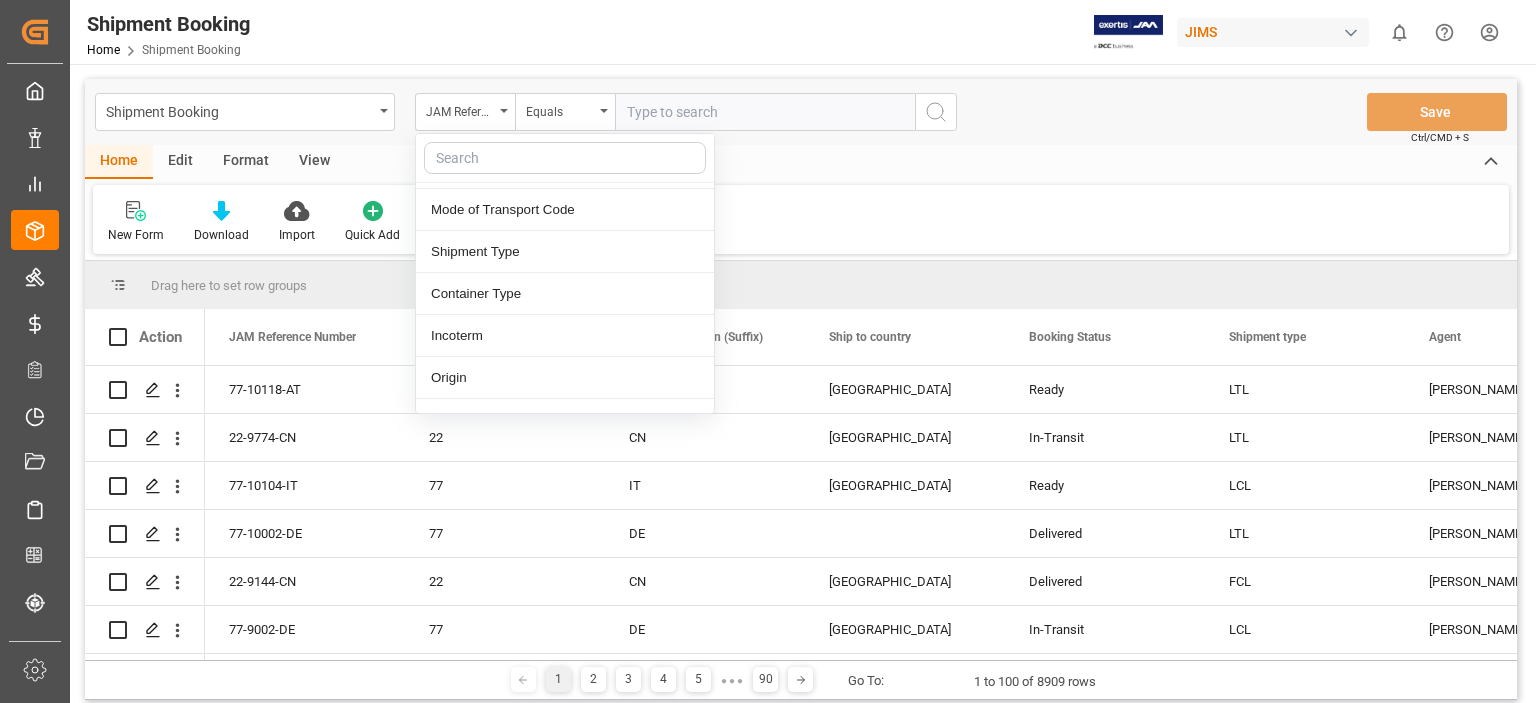 scroll, scrollTop: 166, scrollLeft: 0, axis: vertical 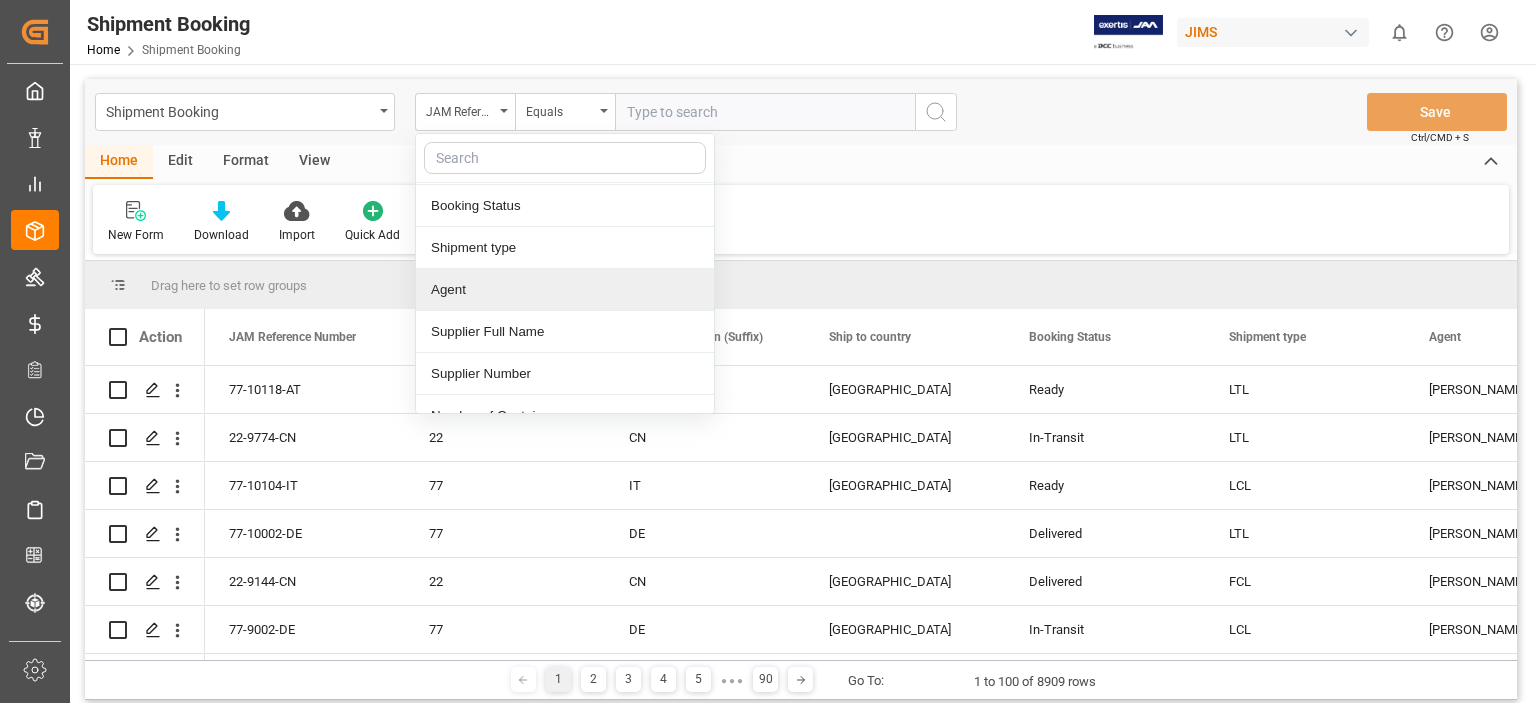 click on "Agent" at bounding box center [565, 290] 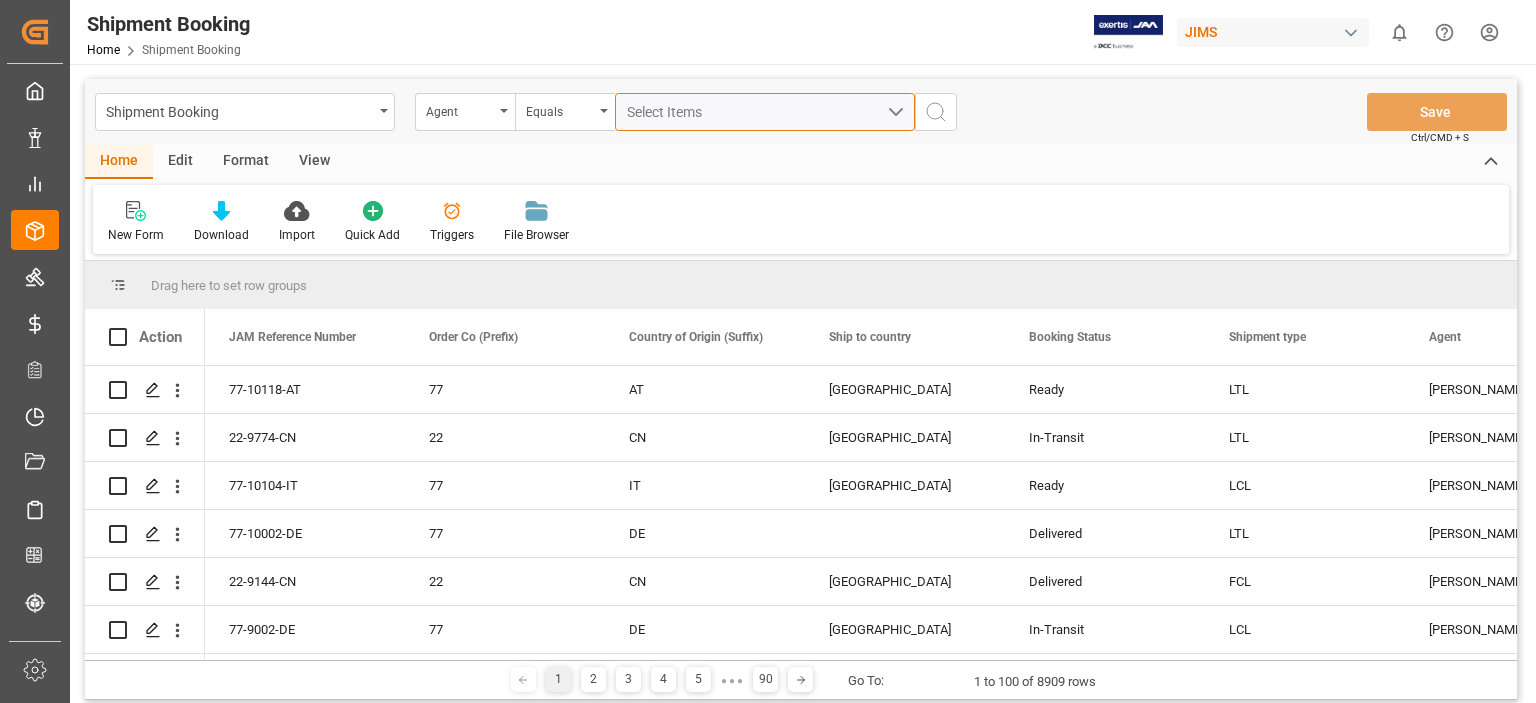 click on "Select Items" at bounding box center [757, 112] 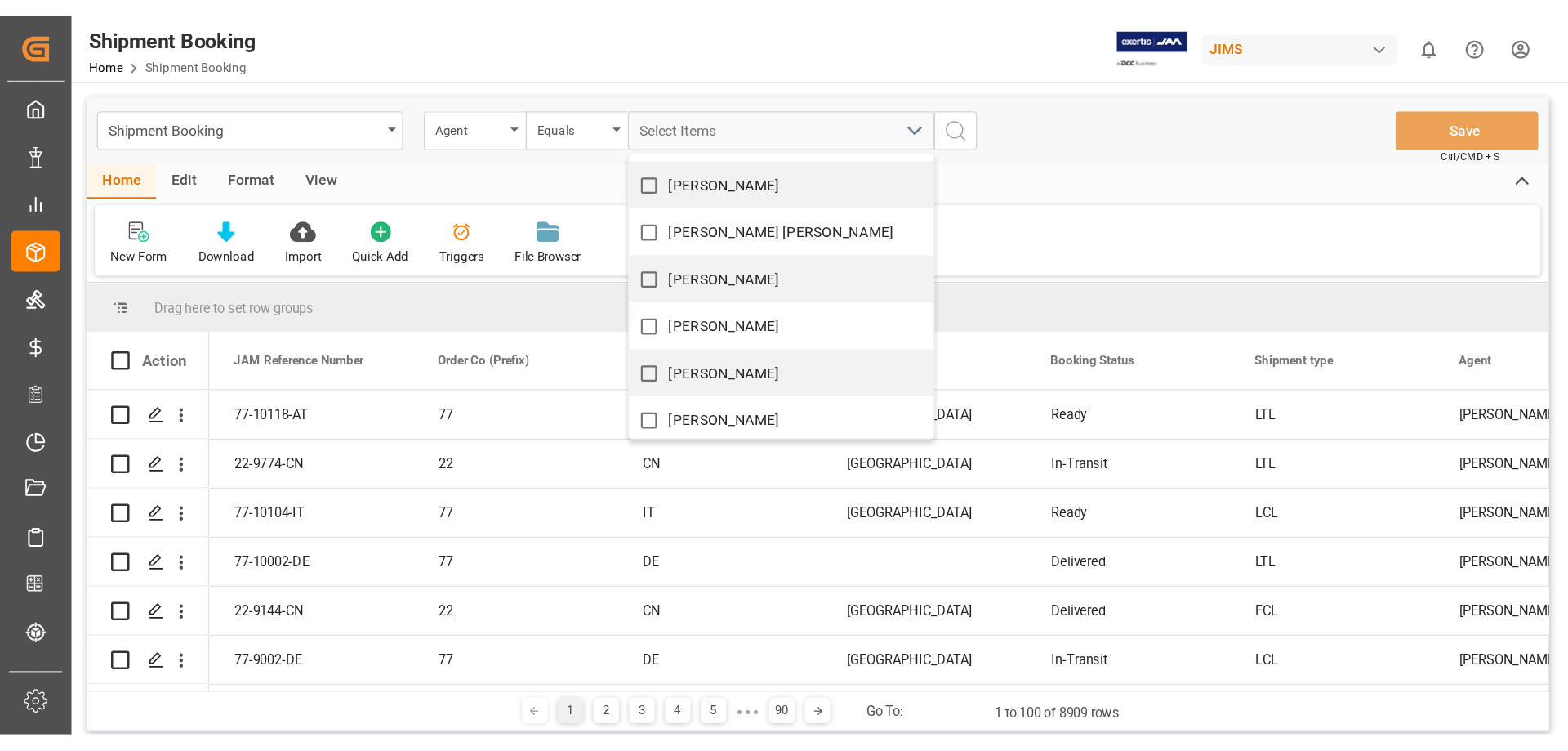 scroll, scrollTop: 136, scrollLeft: 0, axis: vertical 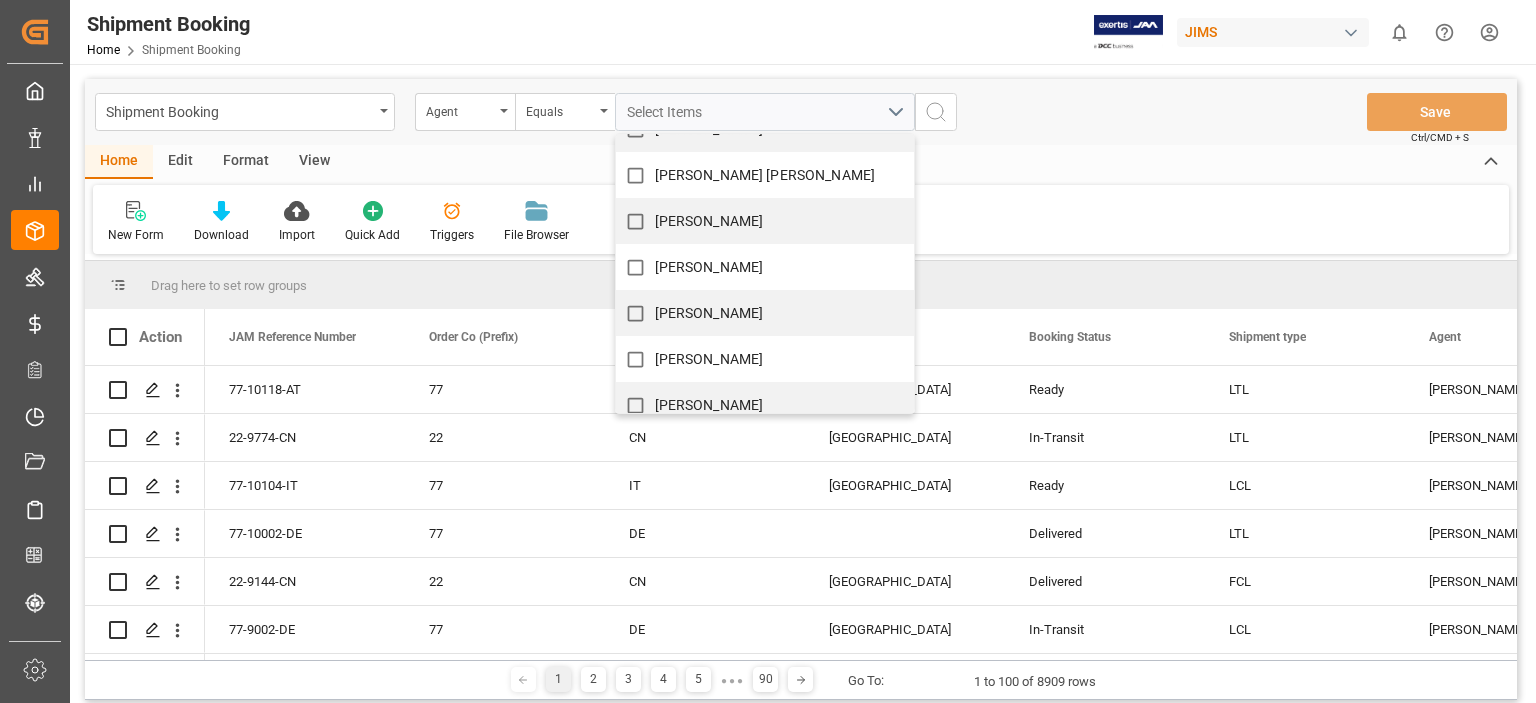 click on "[PERSON_NAME]" at bounding box center [709, 359] 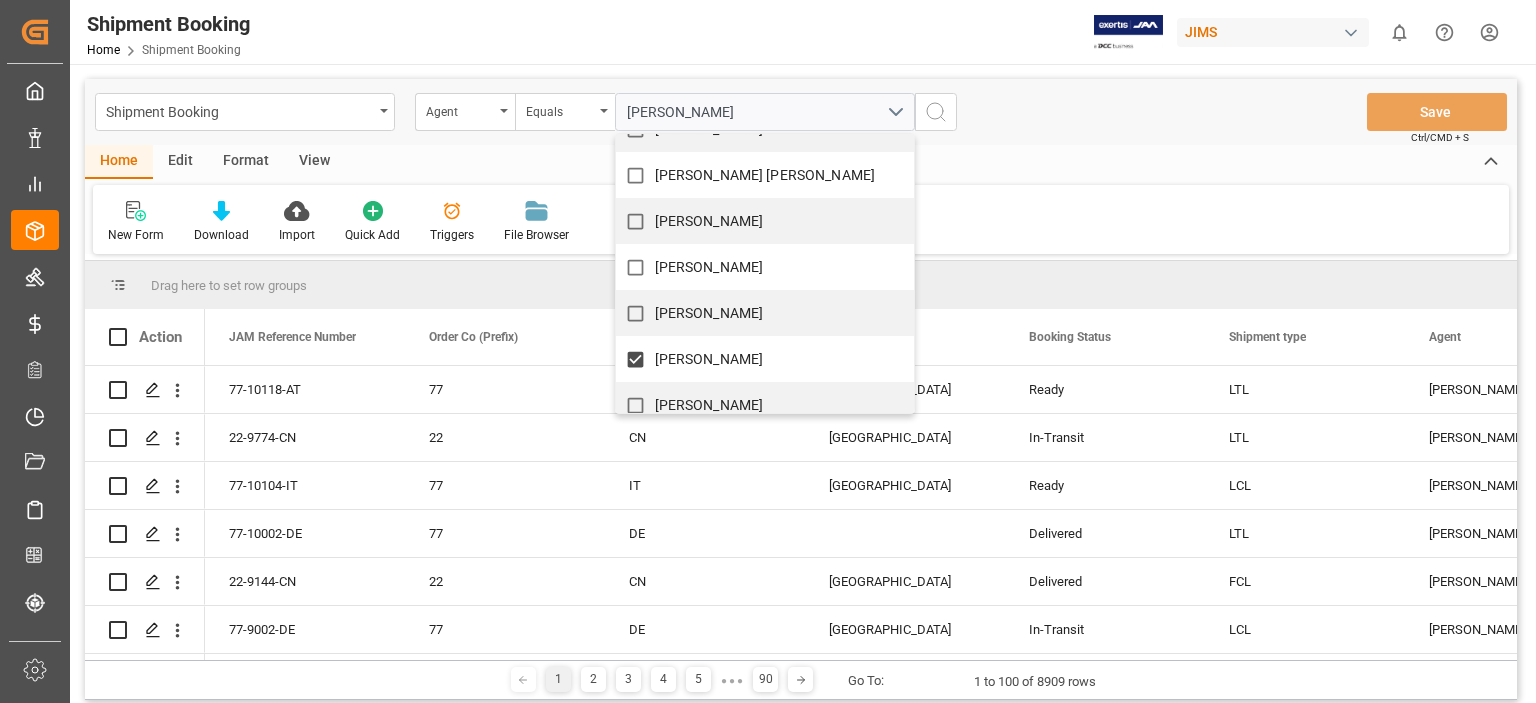 click 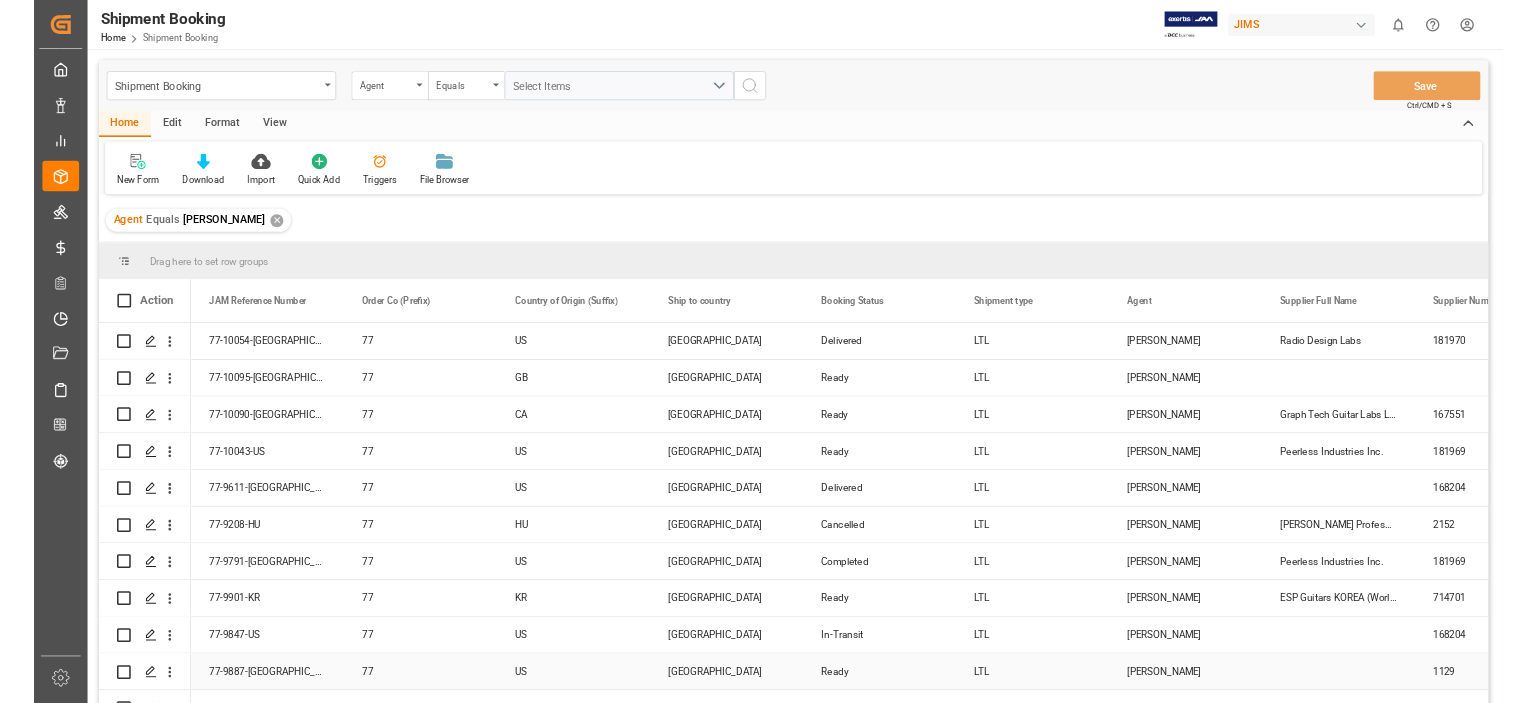 scroll, scrollTop: 0, scrollLeft: 0, axis: both 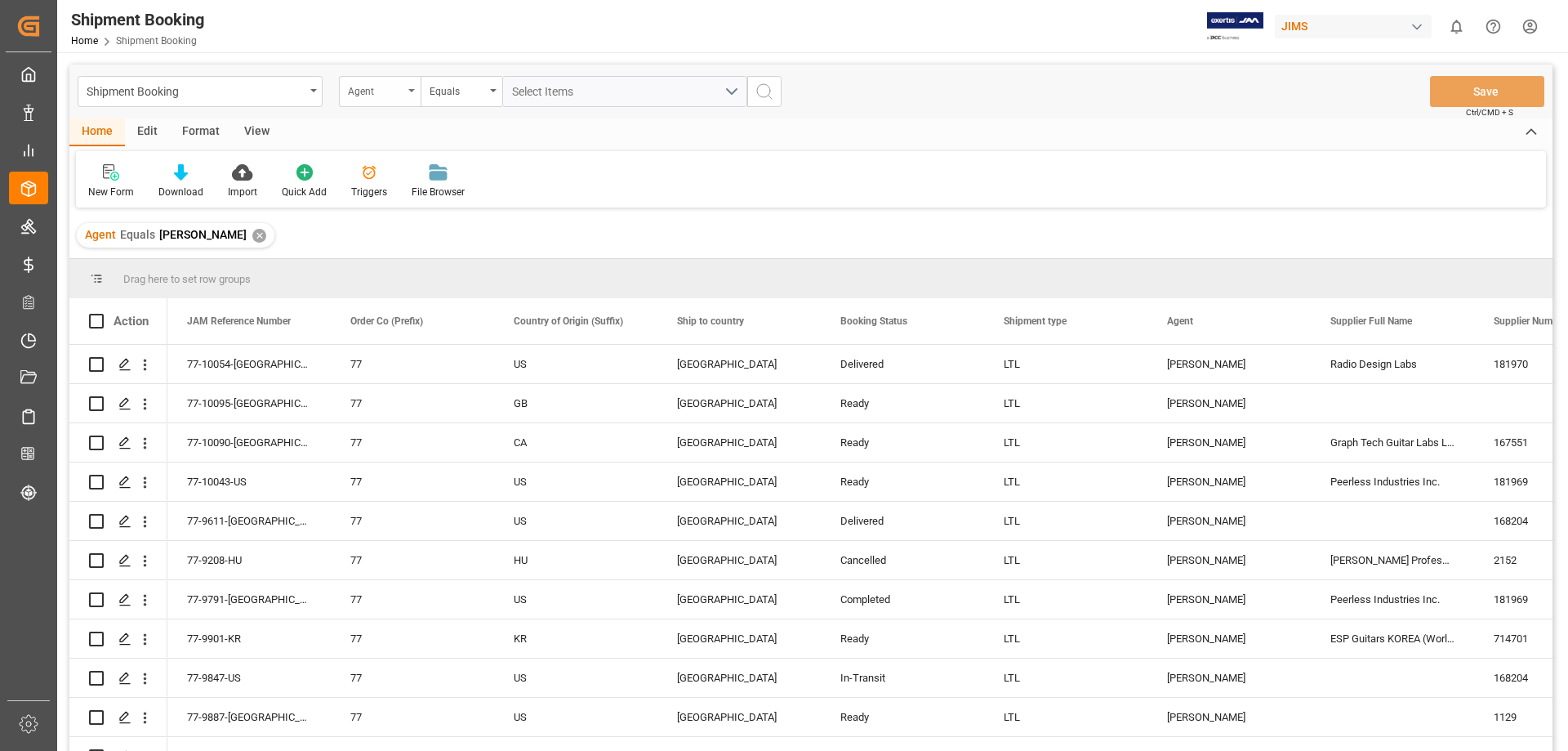click on "Agent" at bounding box center (380, 92) 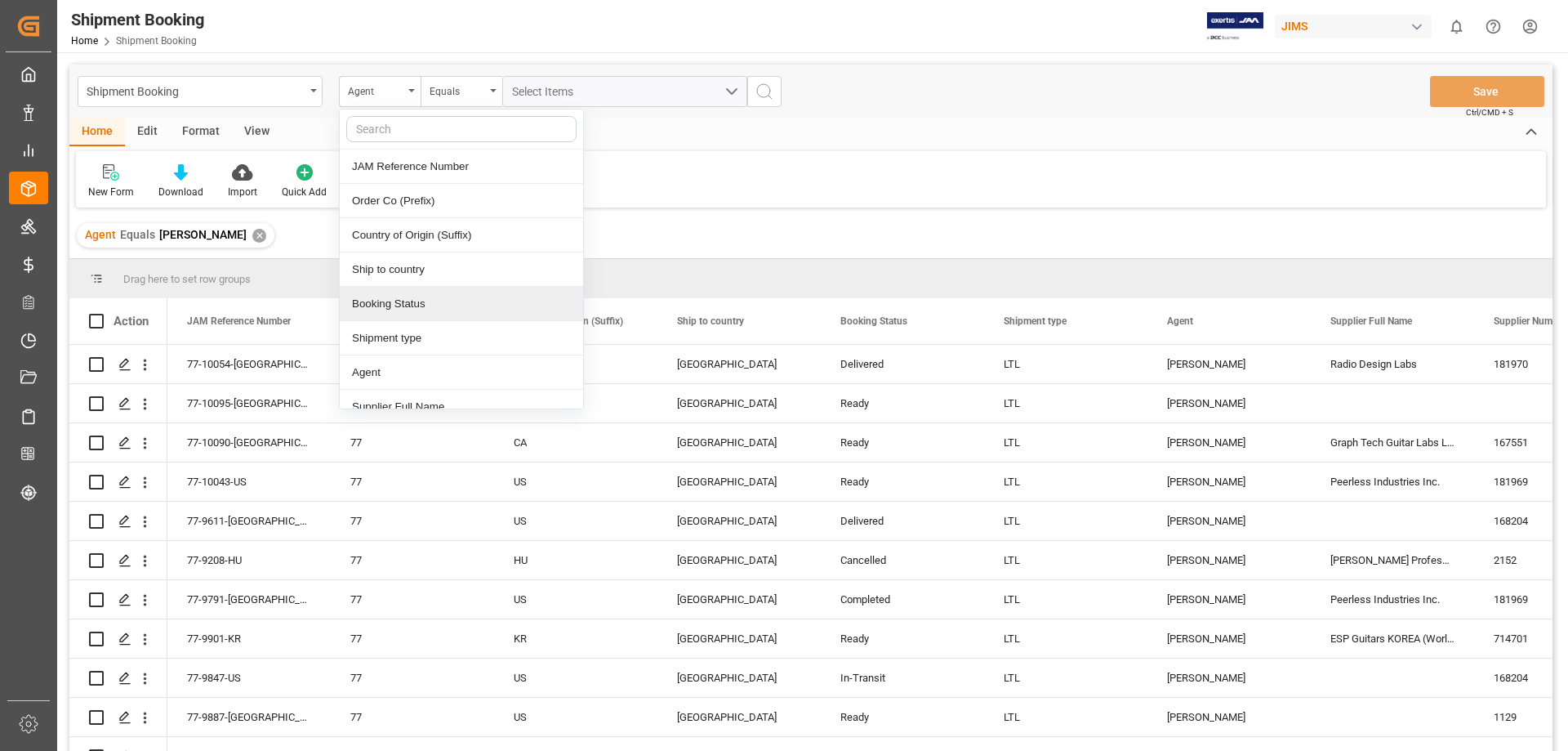 click on "Booking Status" at bounding box center (461, 304) 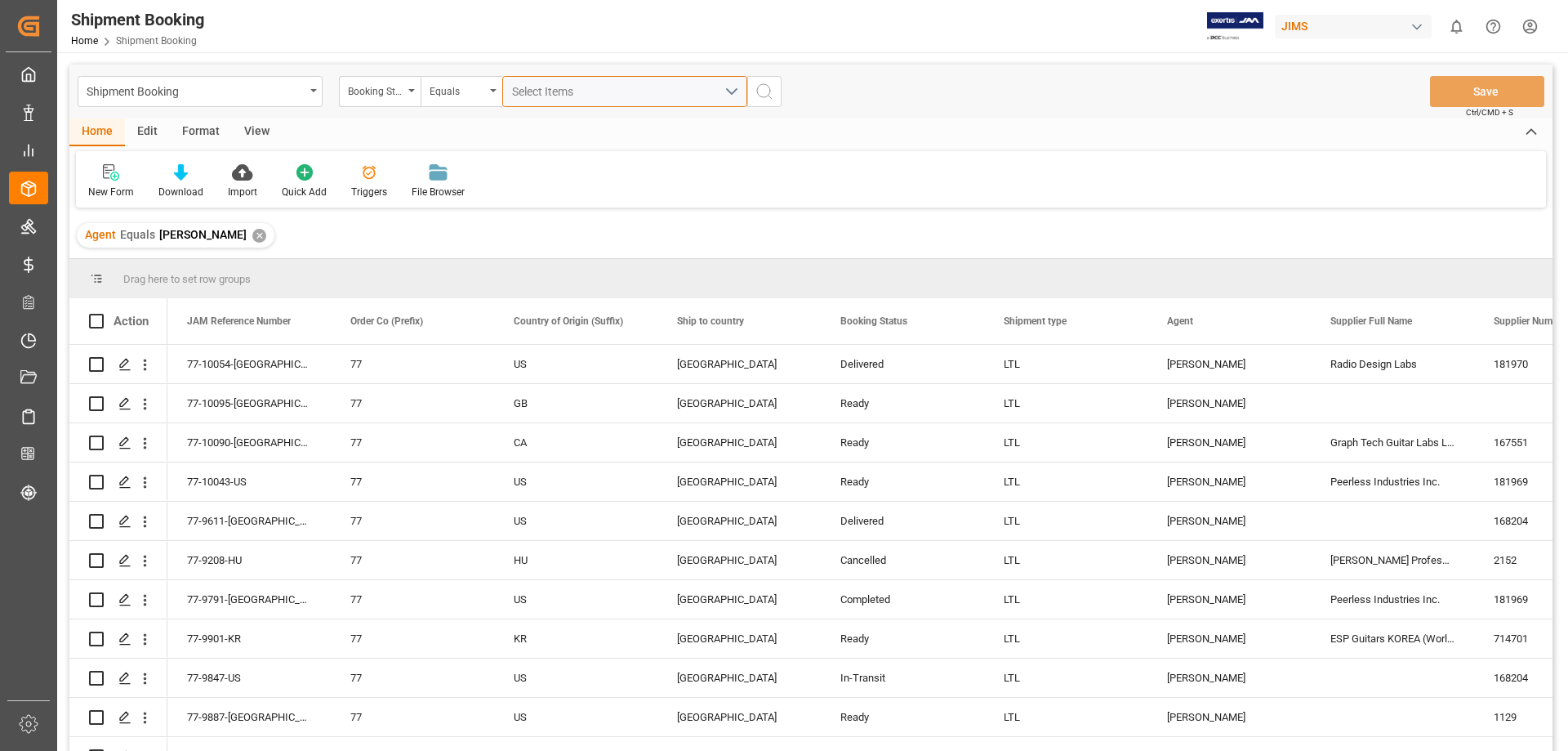 click on "Select Items" at bounding box center [618, 92] 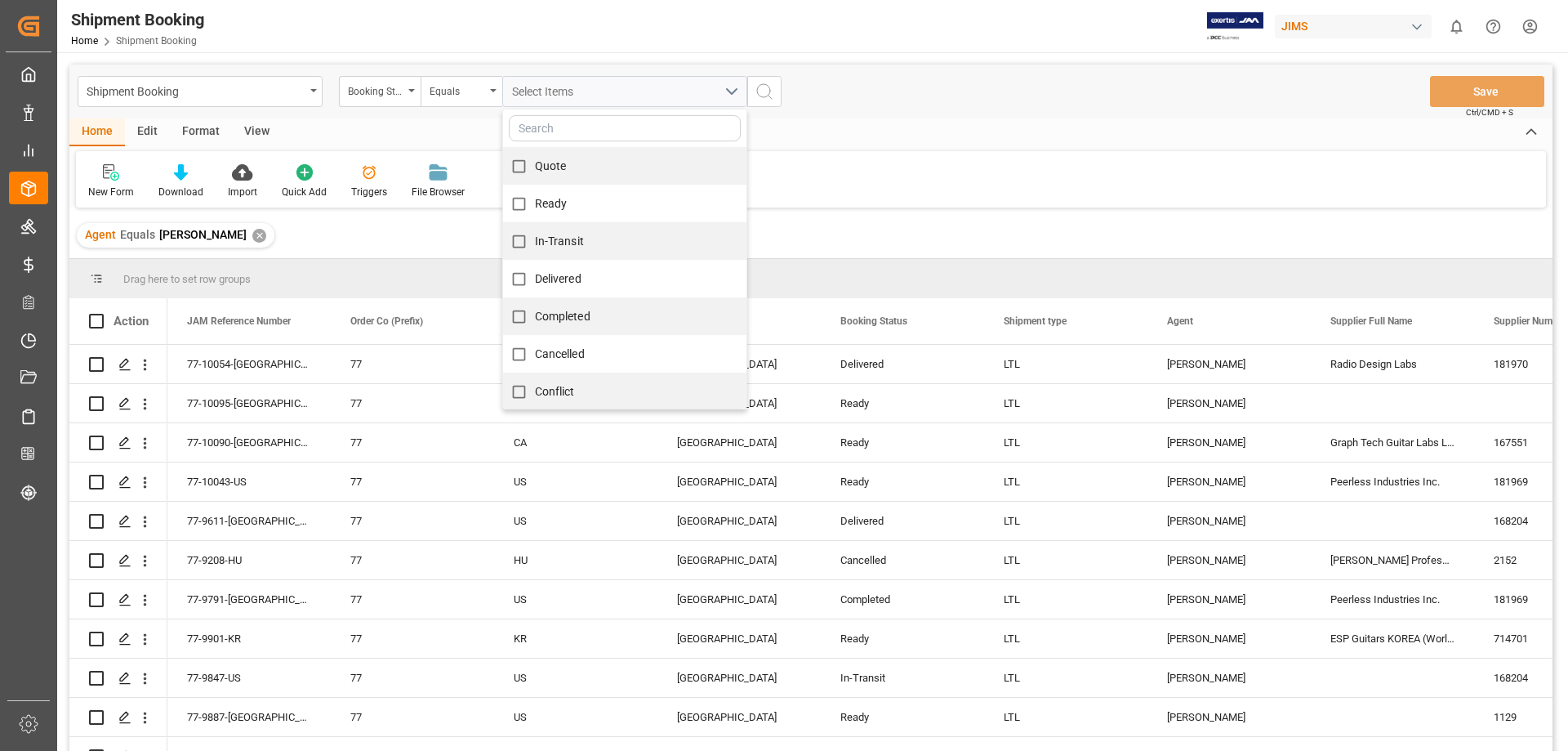 click on "Ready" at bounding box center (551, 203) 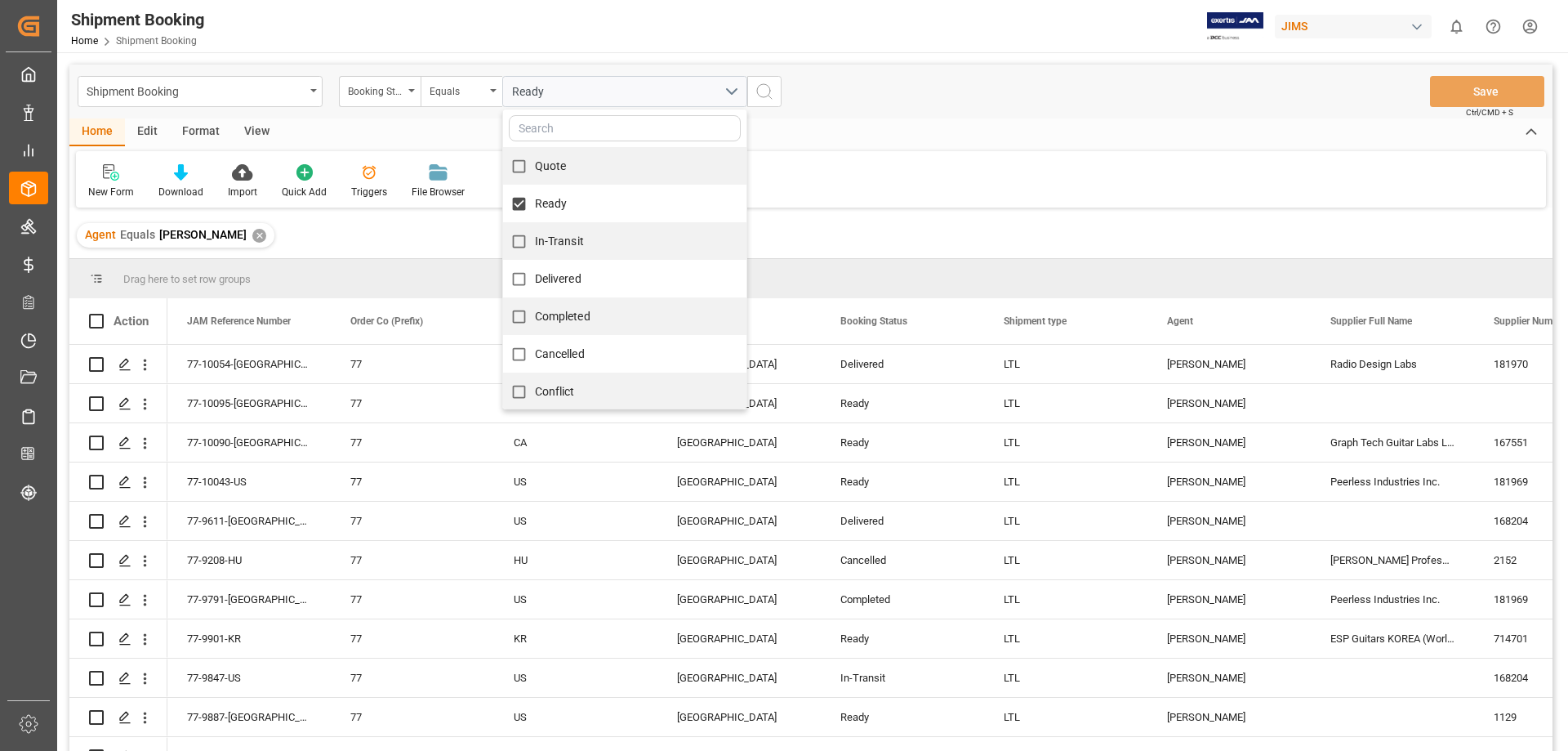 click on "In-Transit" at bounding box center [519, 241] 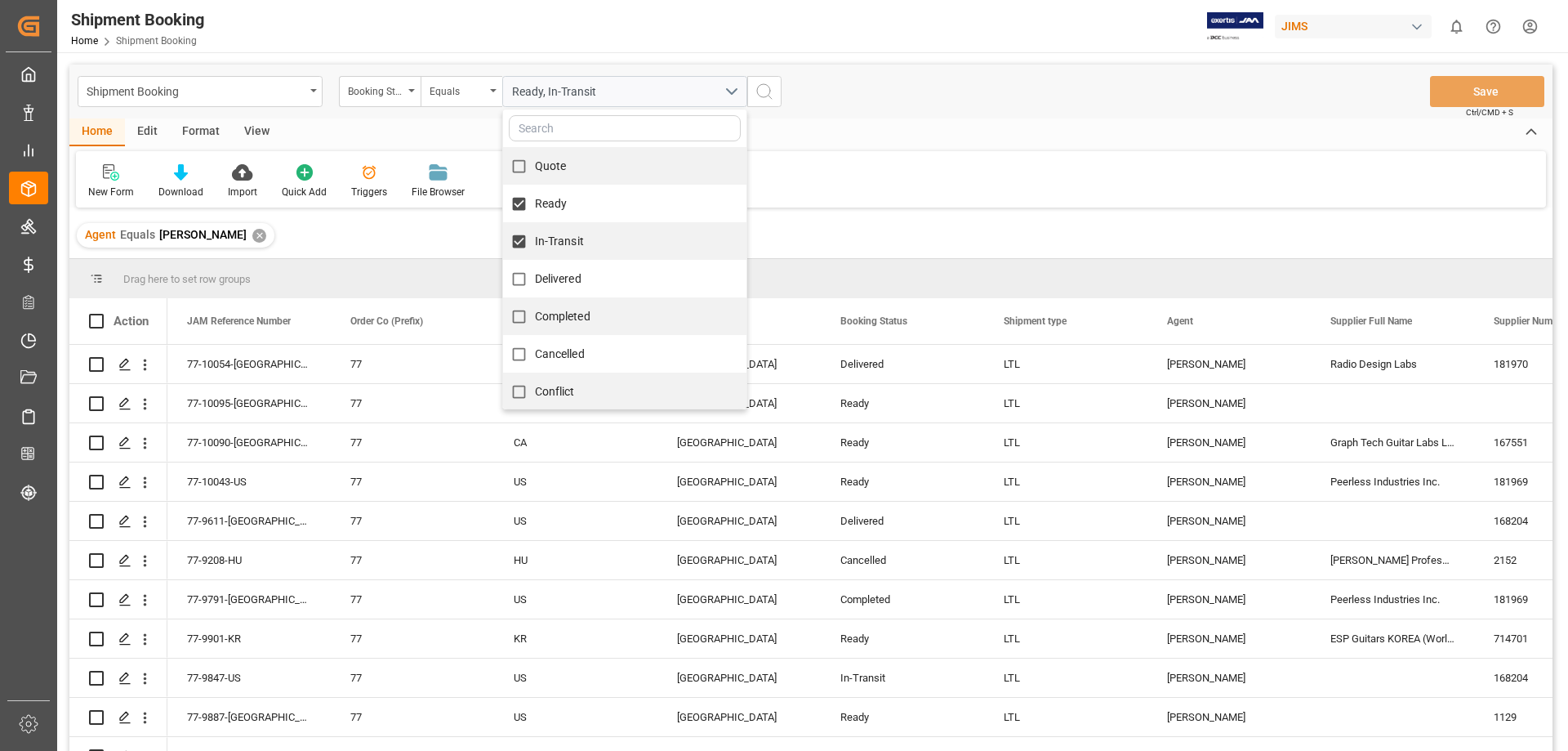 click 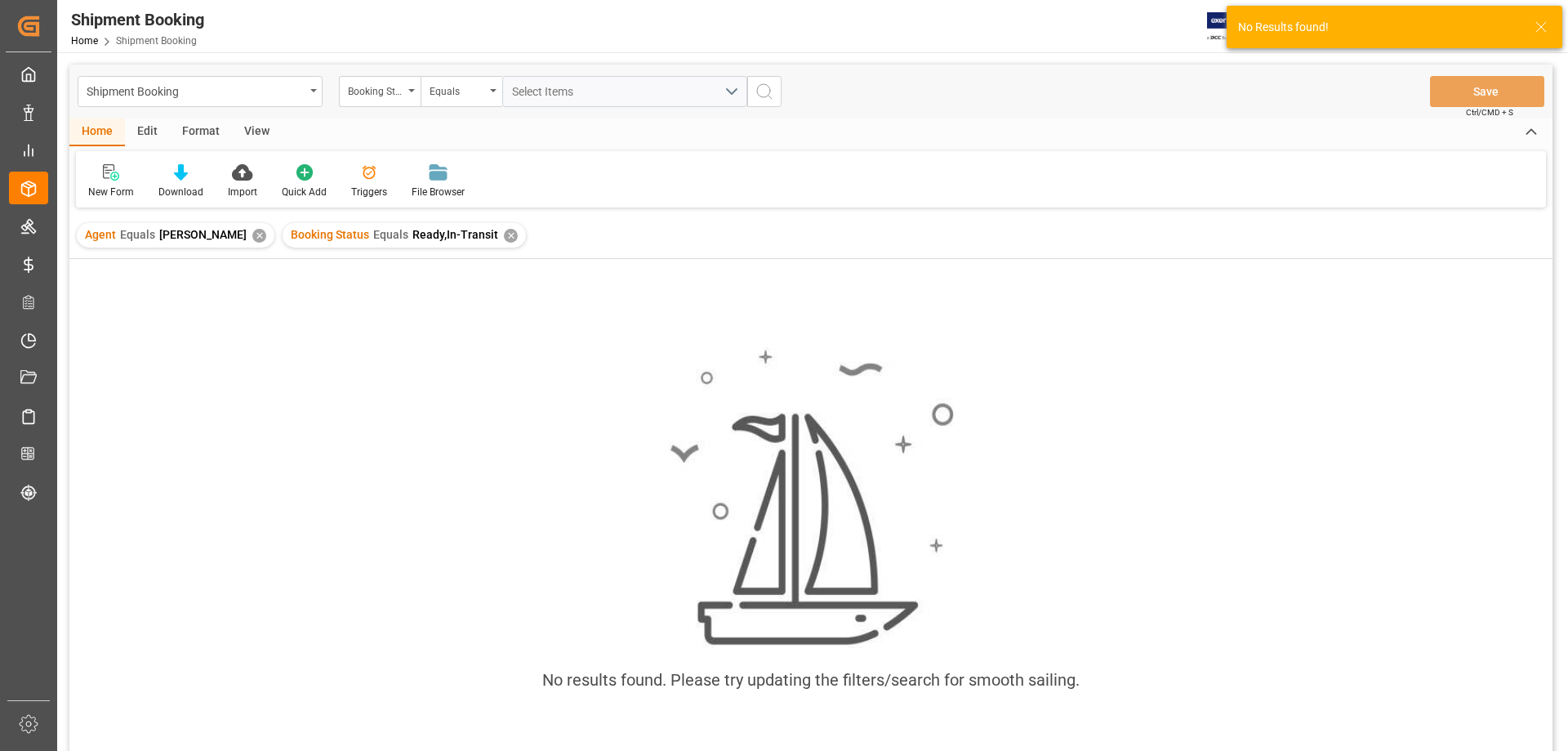 click on "✕" at bounding box center (510, 235) 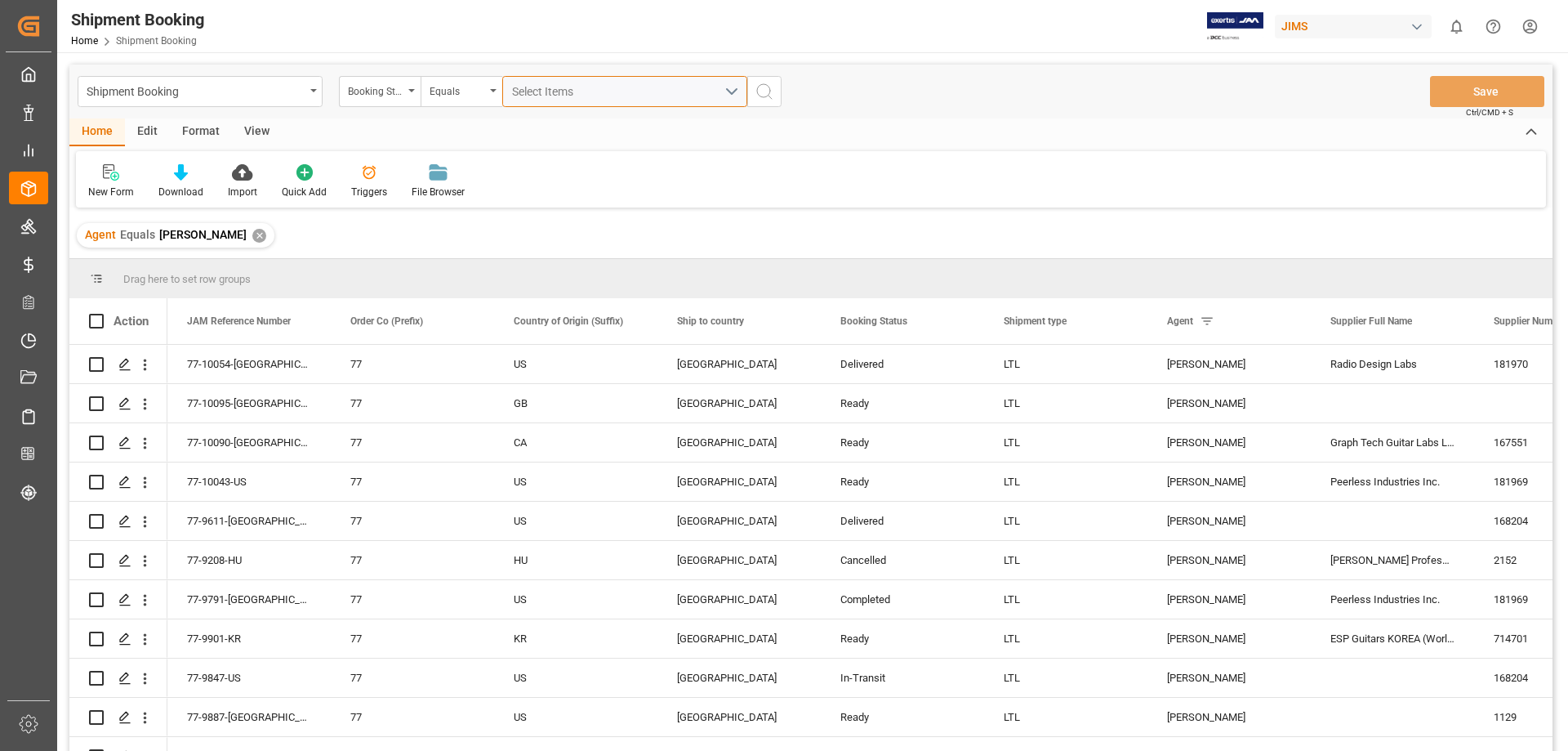 click on "Select Items" at bounding box center [618, 92] 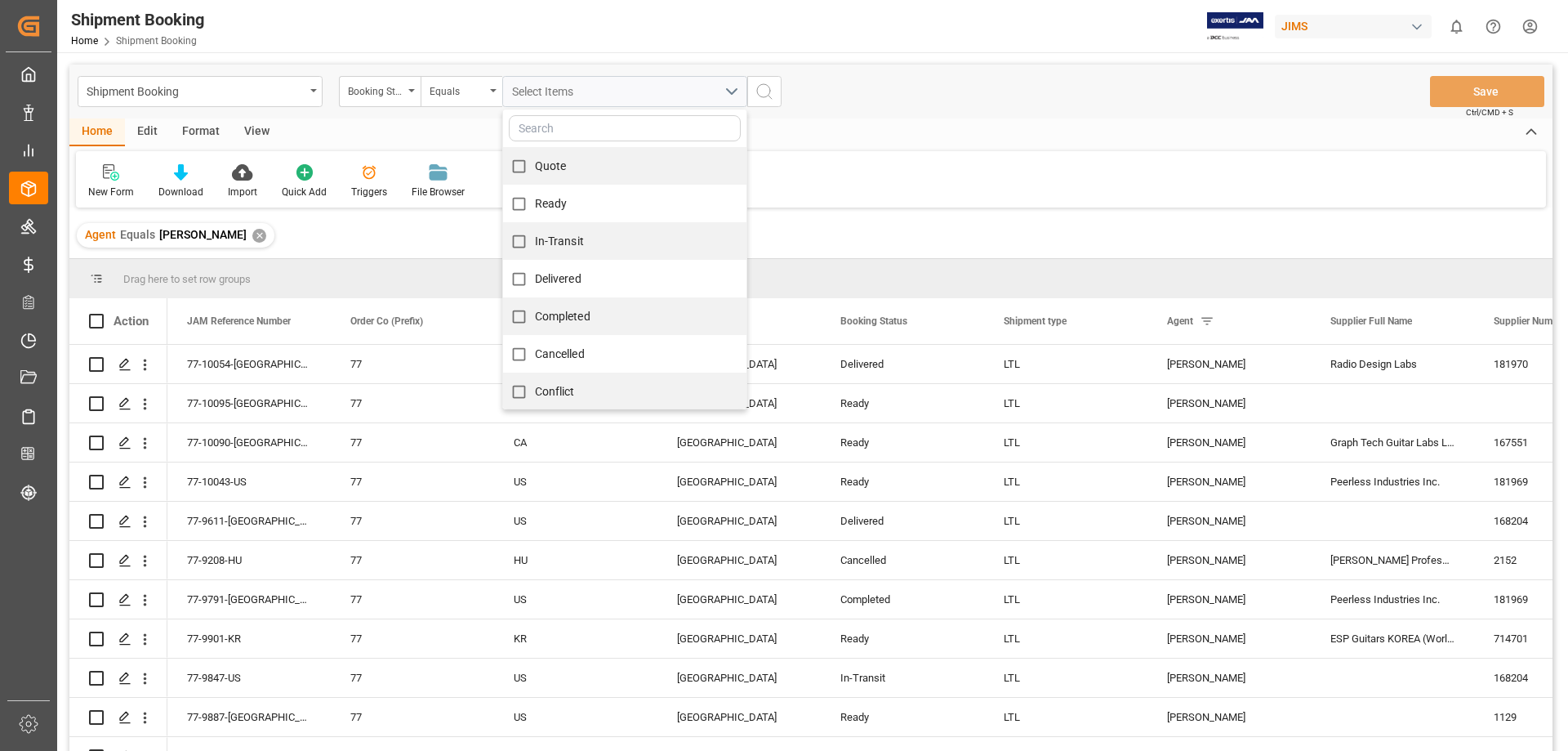 click on "Ready" at bounding box center [551, 203] 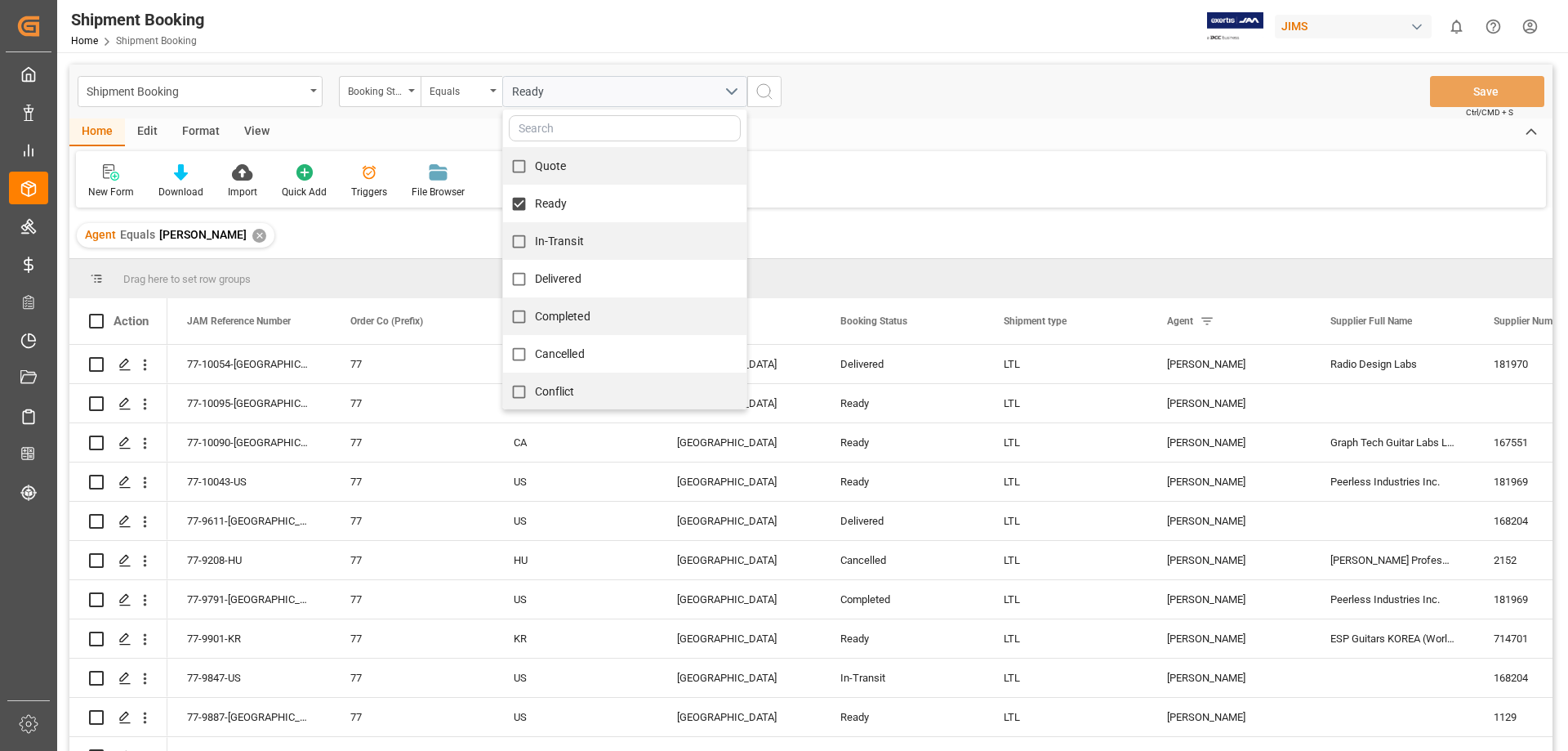 click 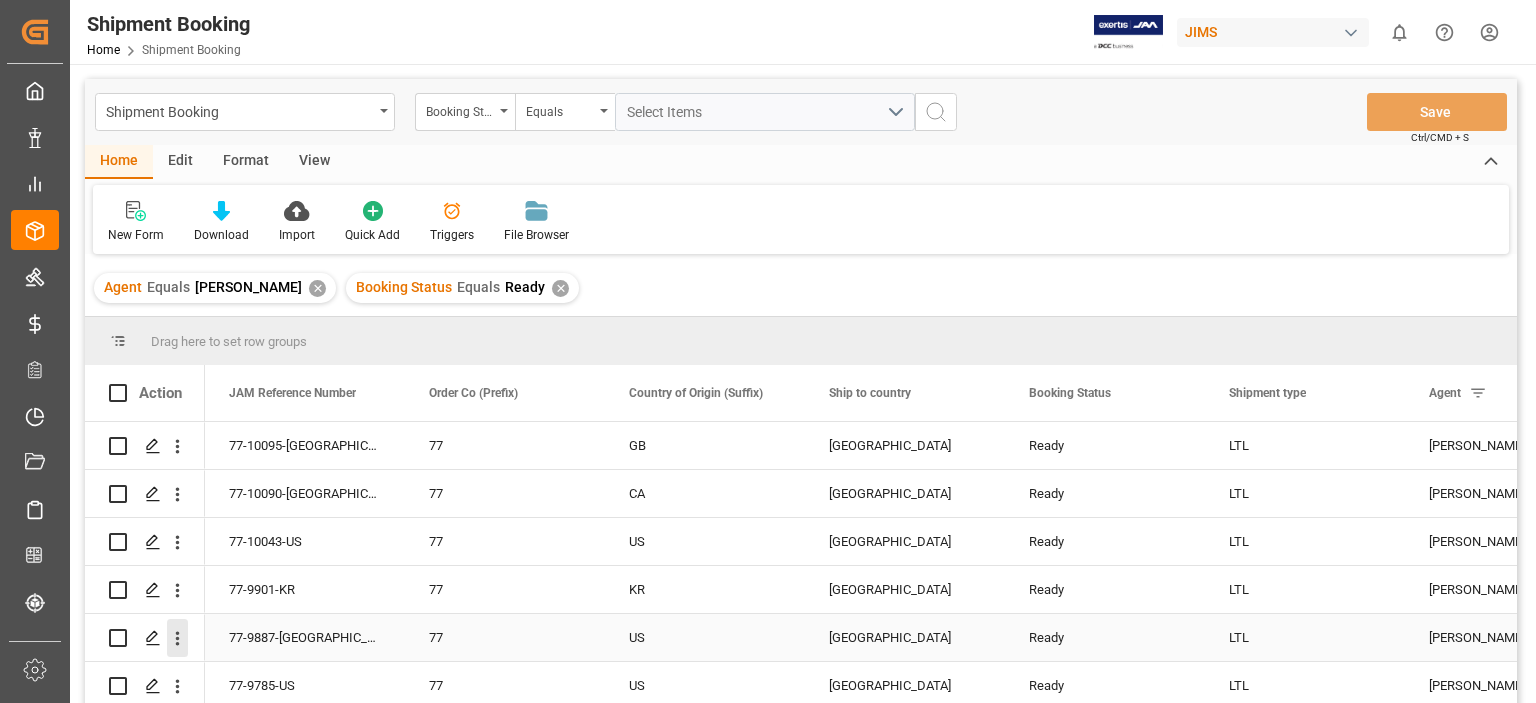 click 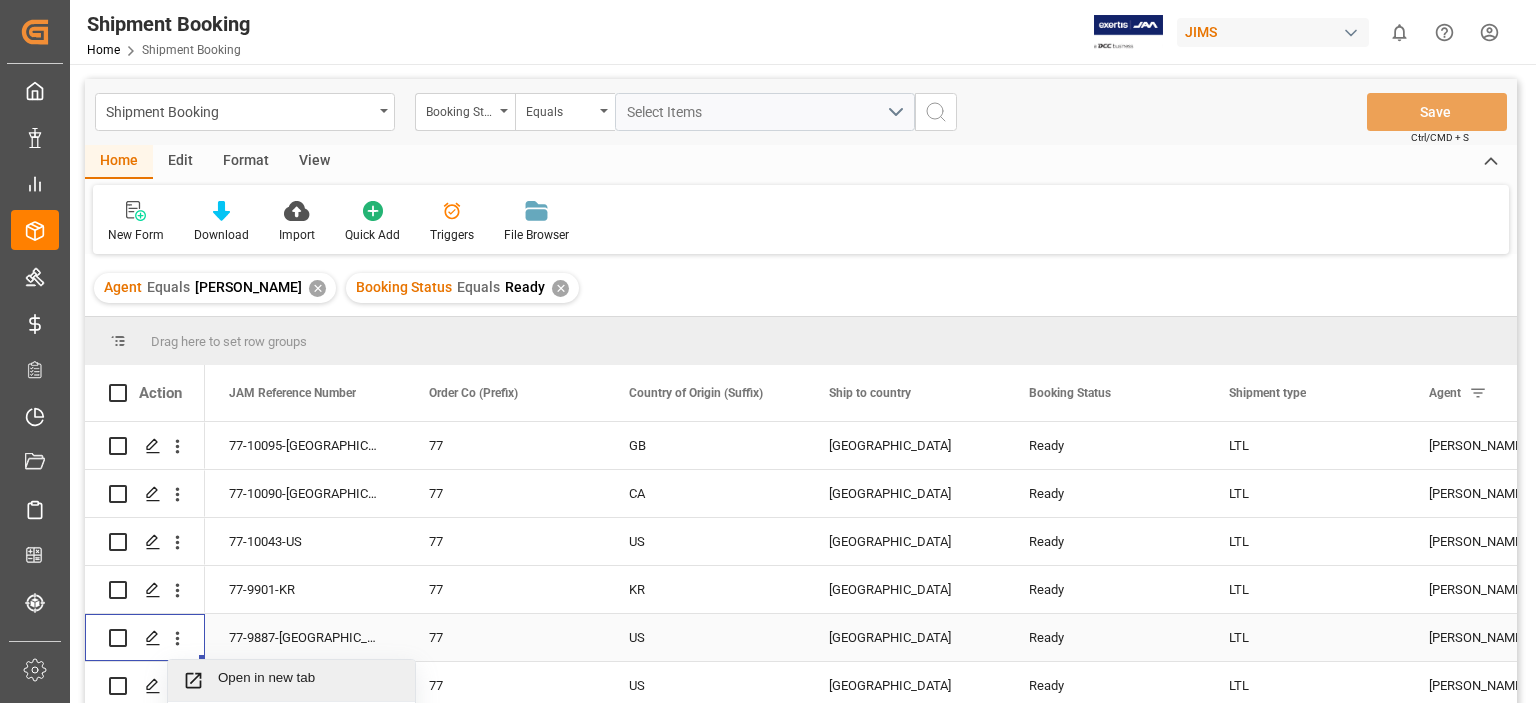 click on "Open in new tab" at bounding box center [309, 680] 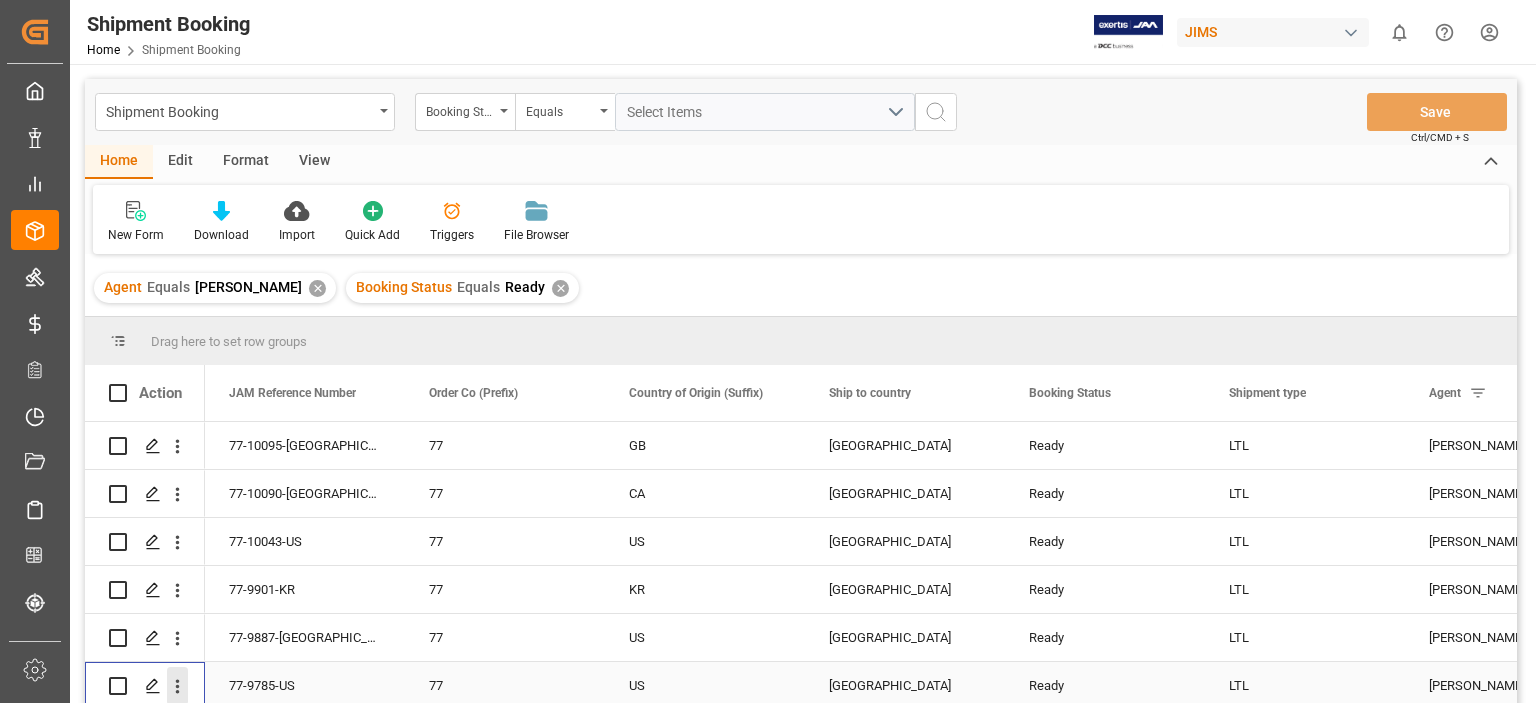 click 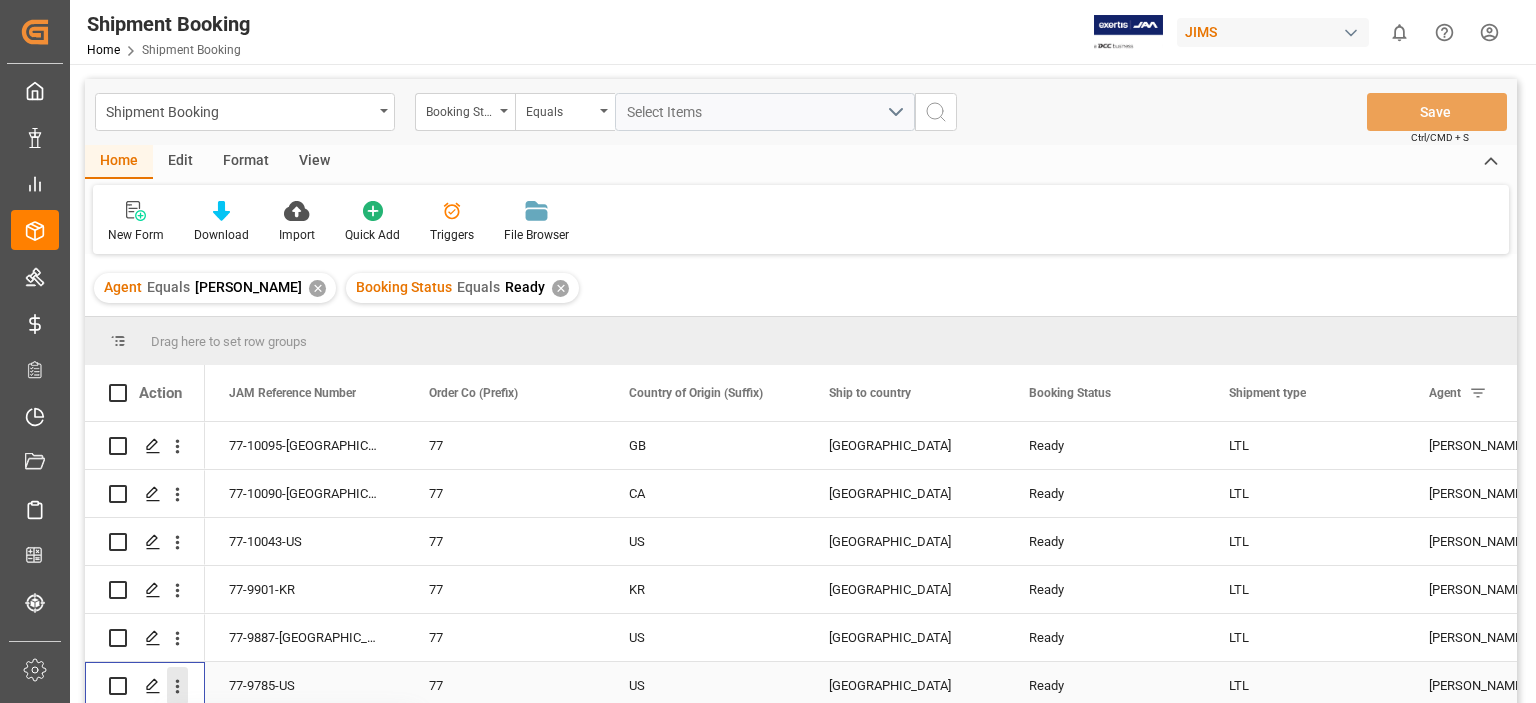 click 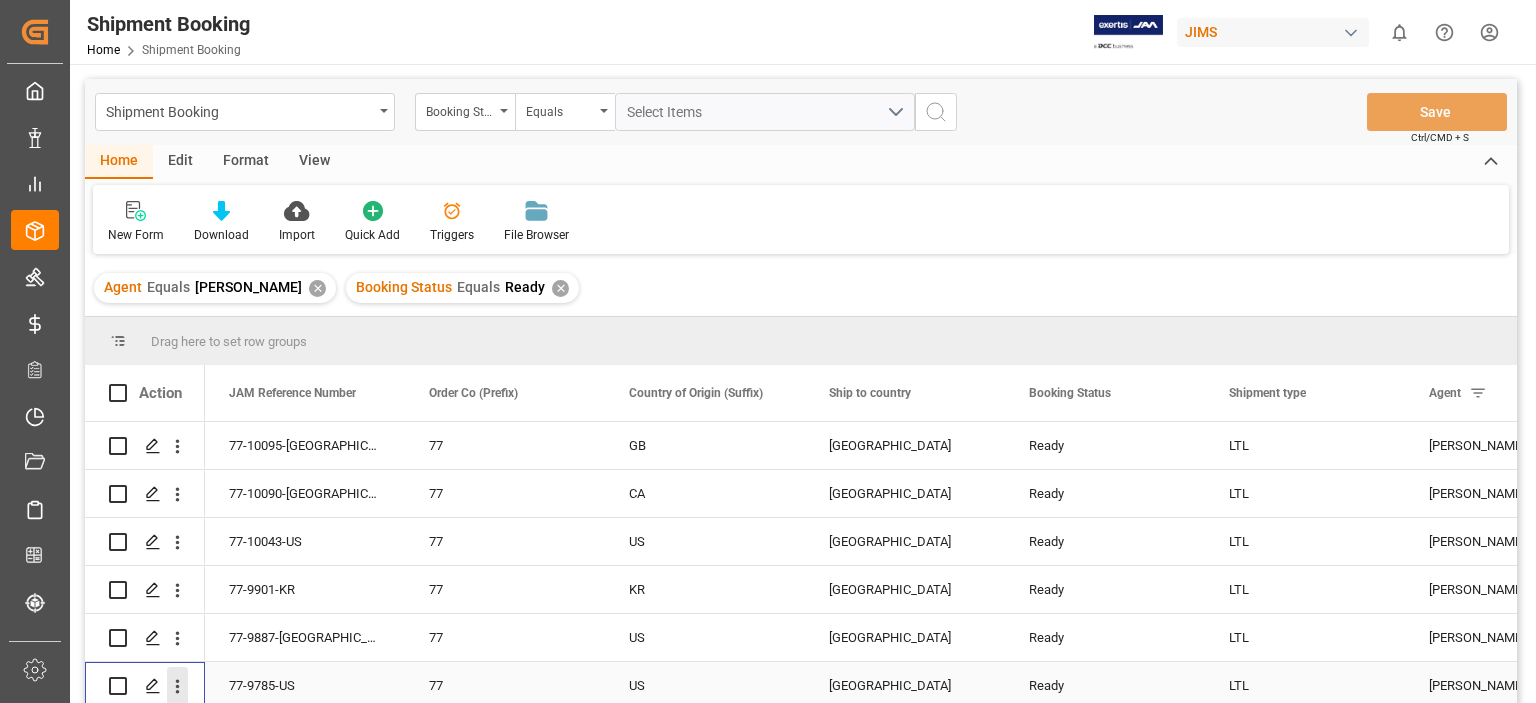 click 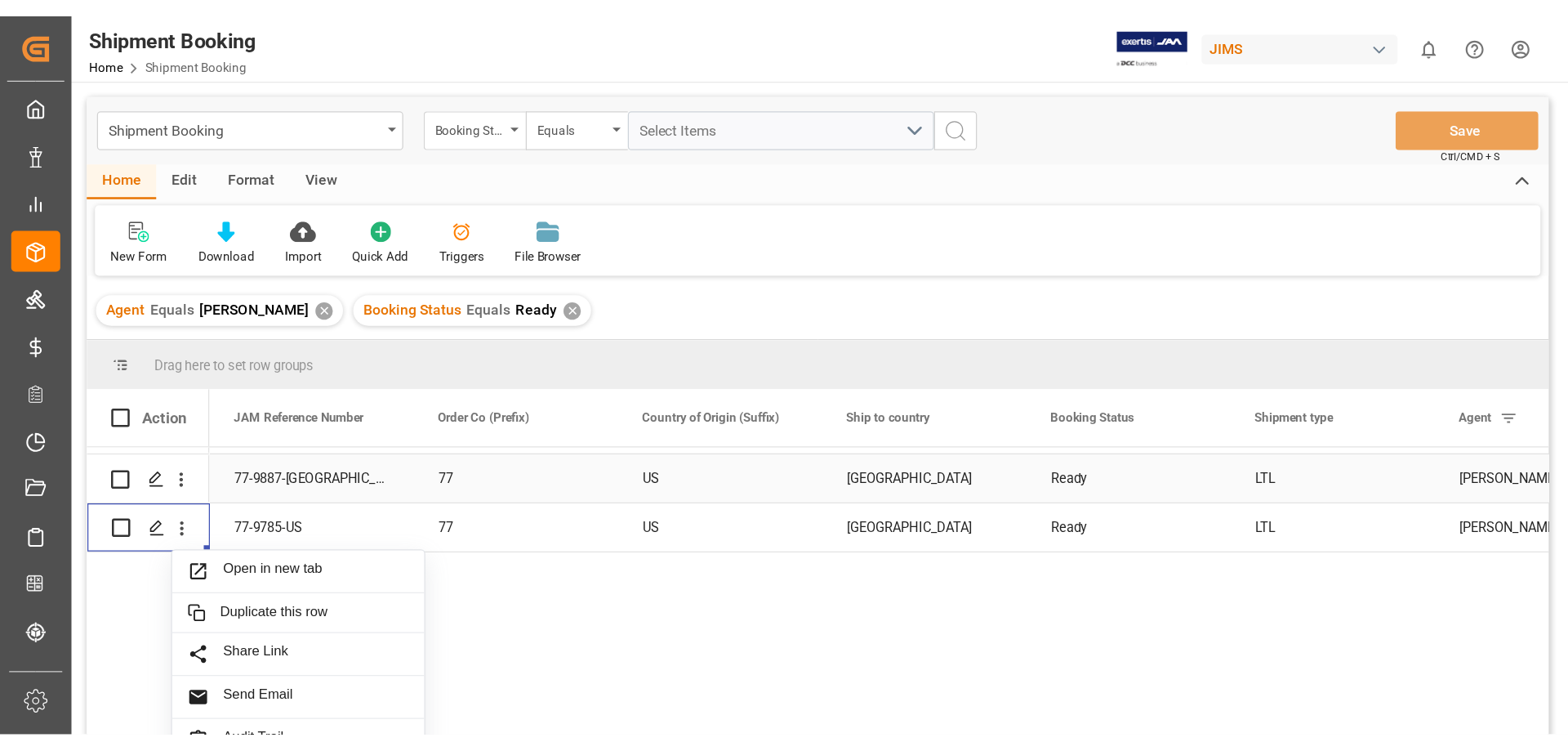 scroll, scrollTop: 206, scrollLeft: 0, axis: vertical 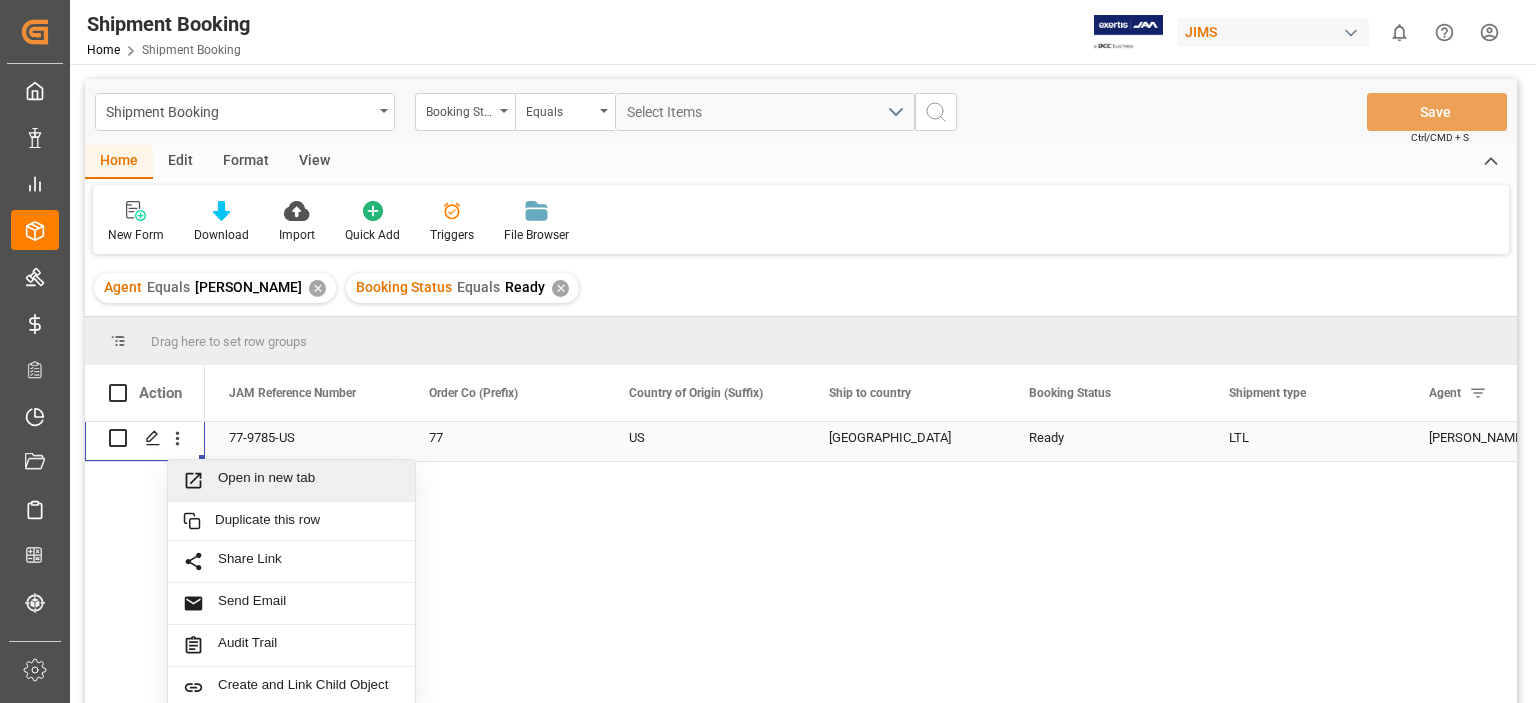 click on "Open in new tab" at bounding box center [309, 480] 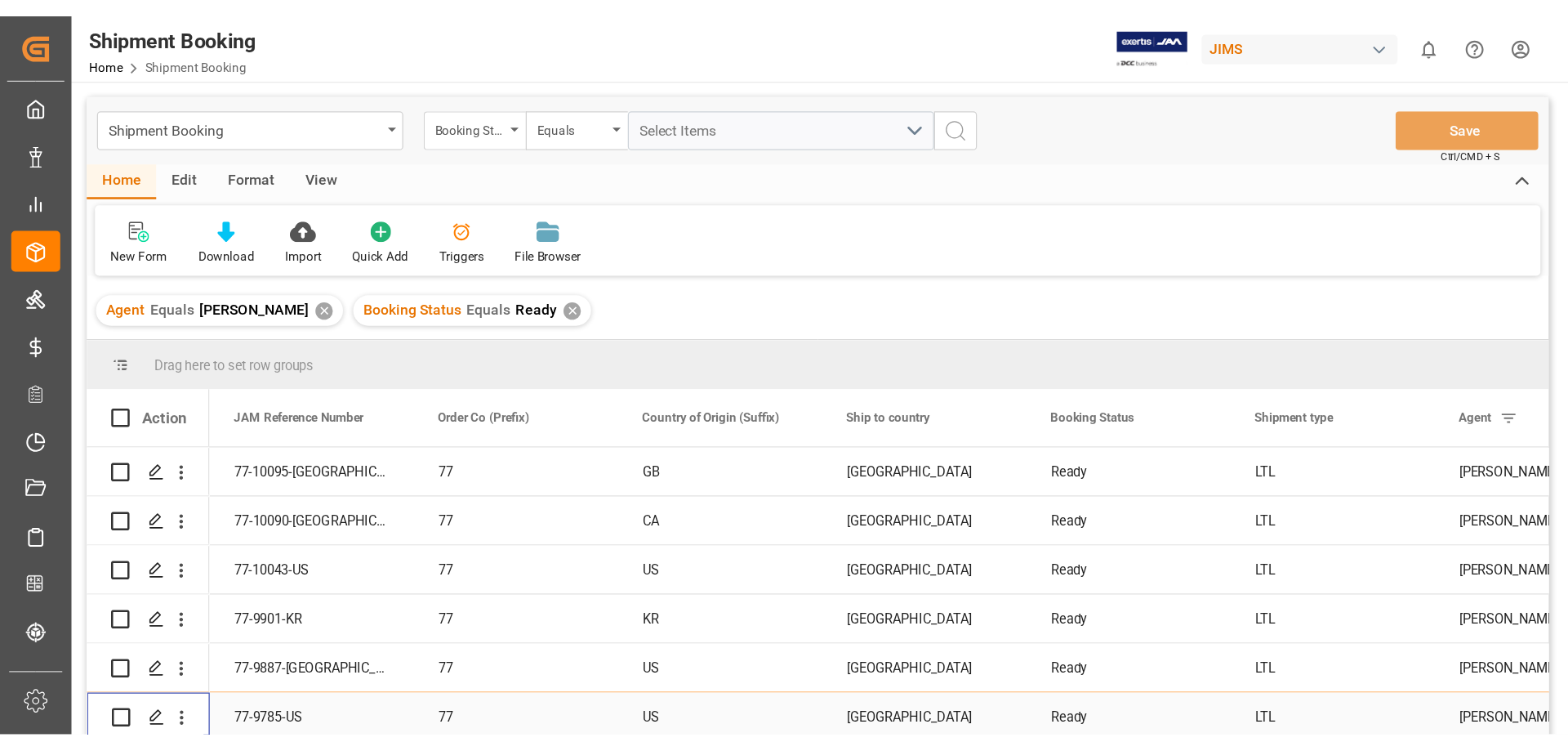 scroll, scrollTop: 0, scrollLeft: 0, axis: both 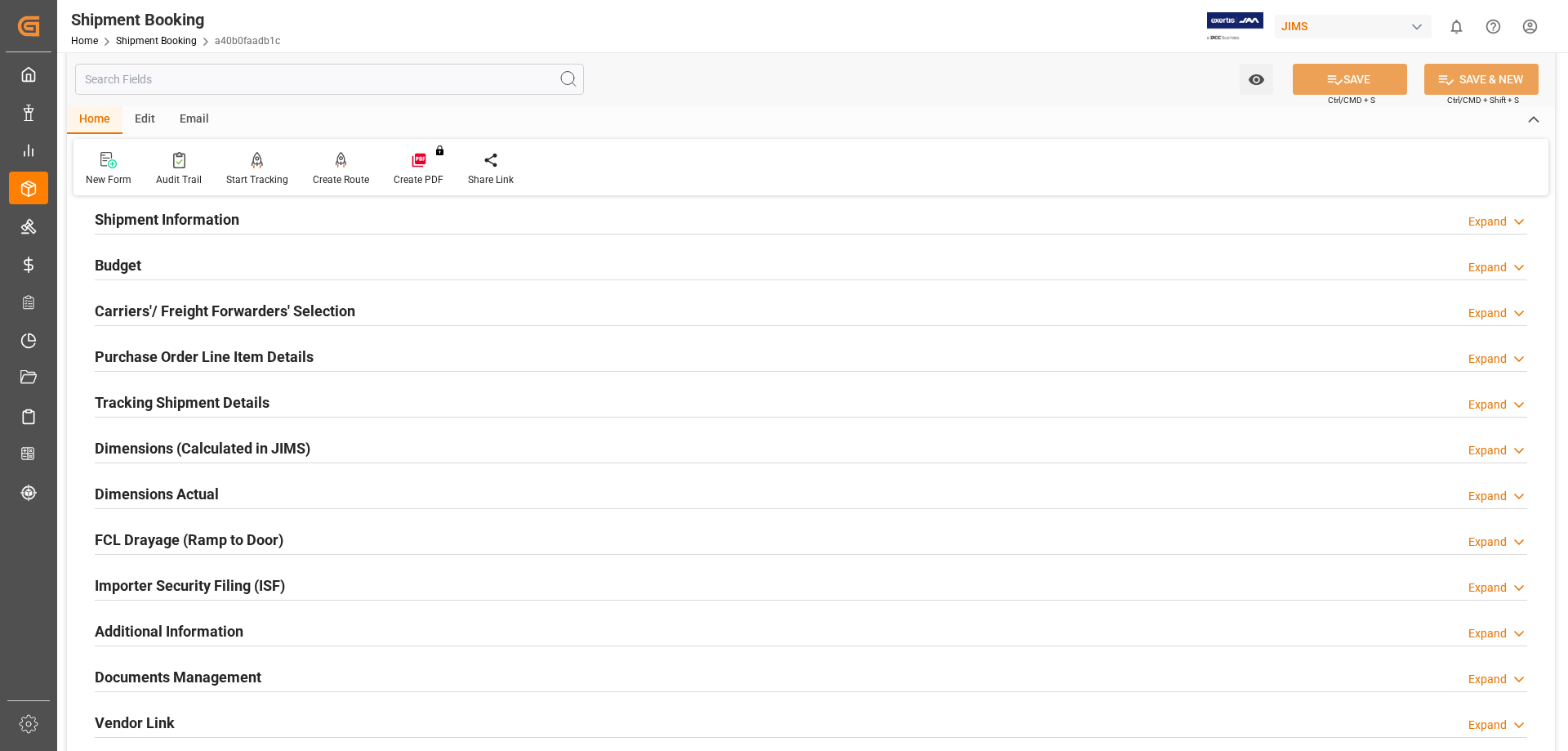 click on "Tracking Shipment Details" at bounding box center [182, 402] 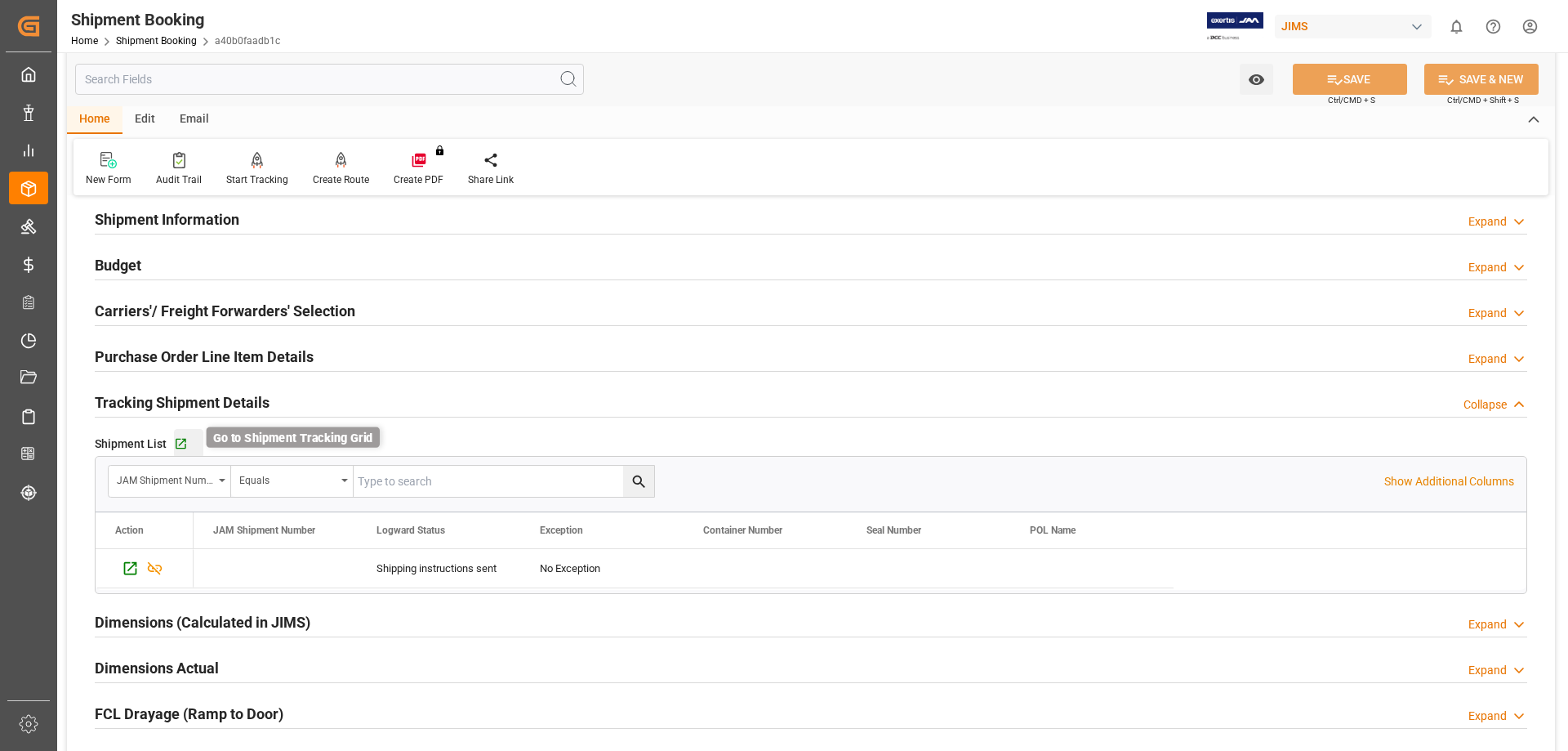 click 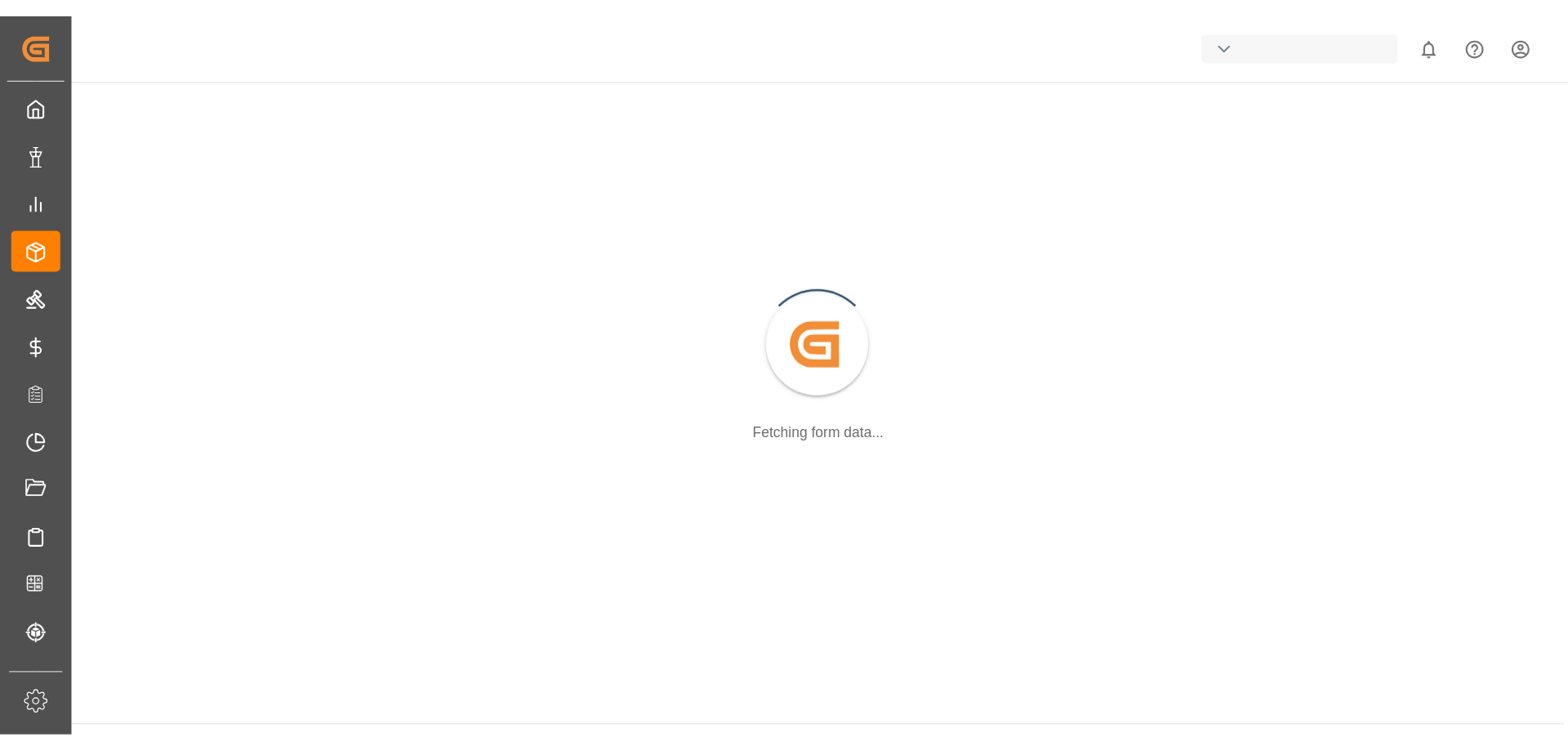 scroll, scrollTop: 0, scrollLeft: 0, axis: both 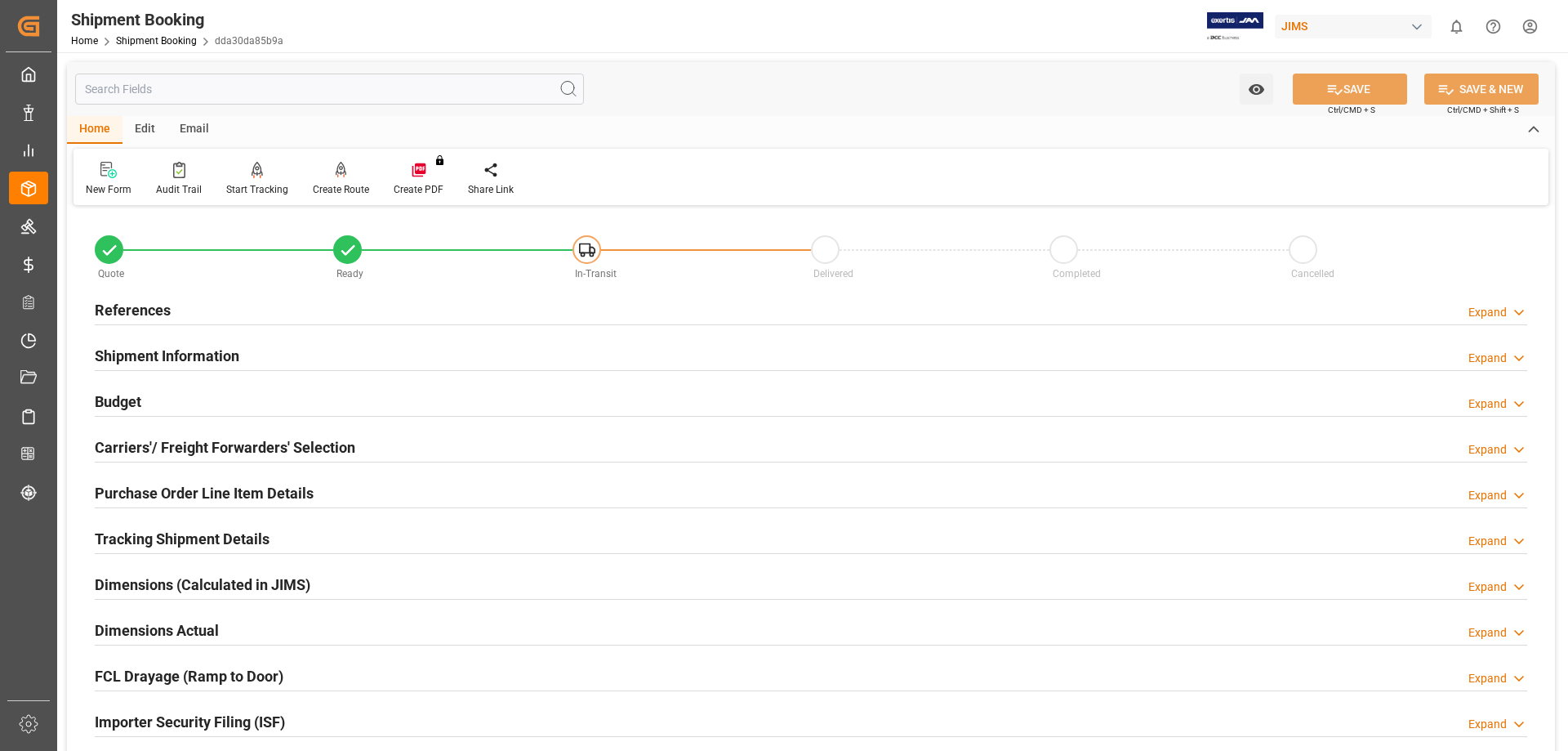 click on "References" at bounding box center (132, 310) 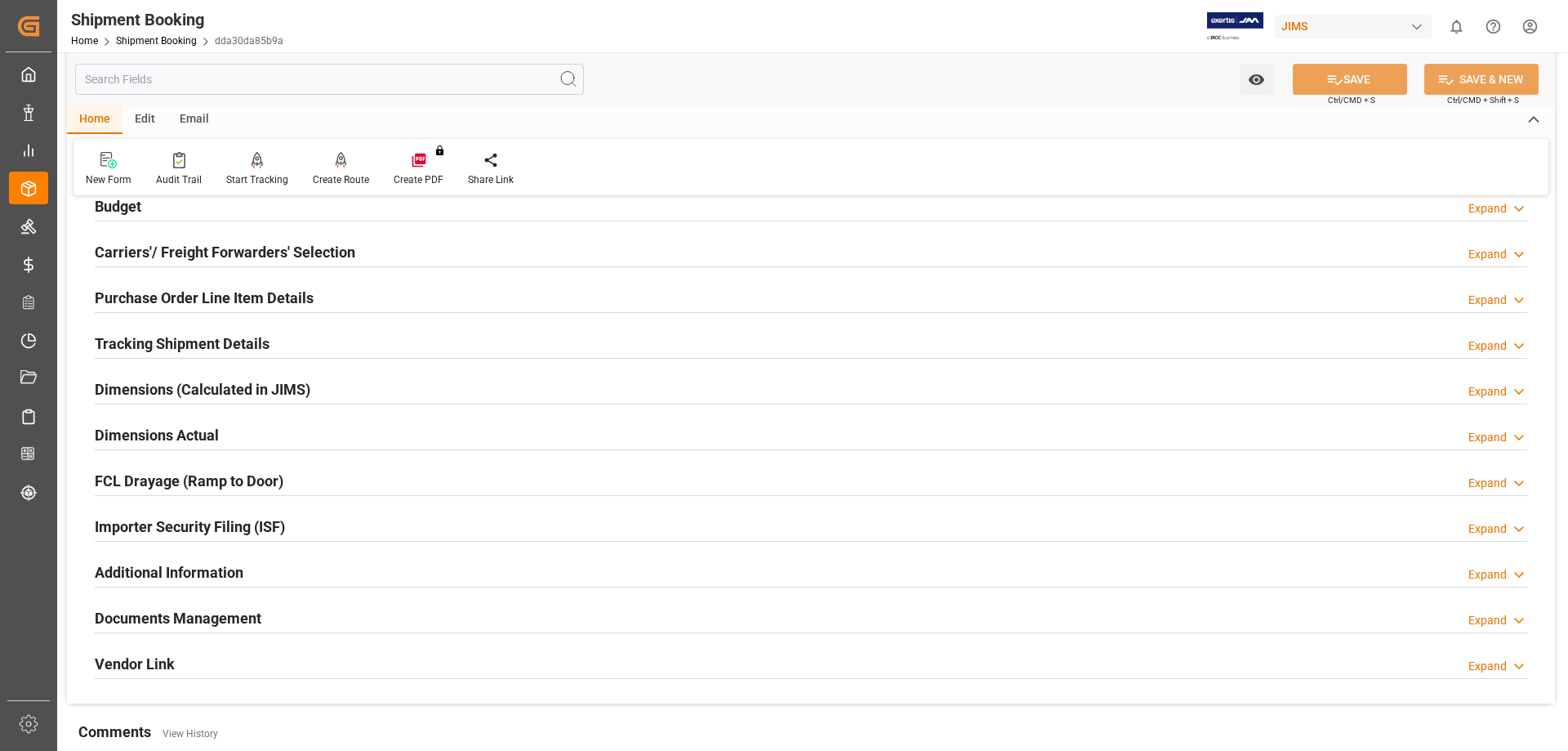 scroll, scrollTop: 545, scrollLeft: 0, axis: vertical 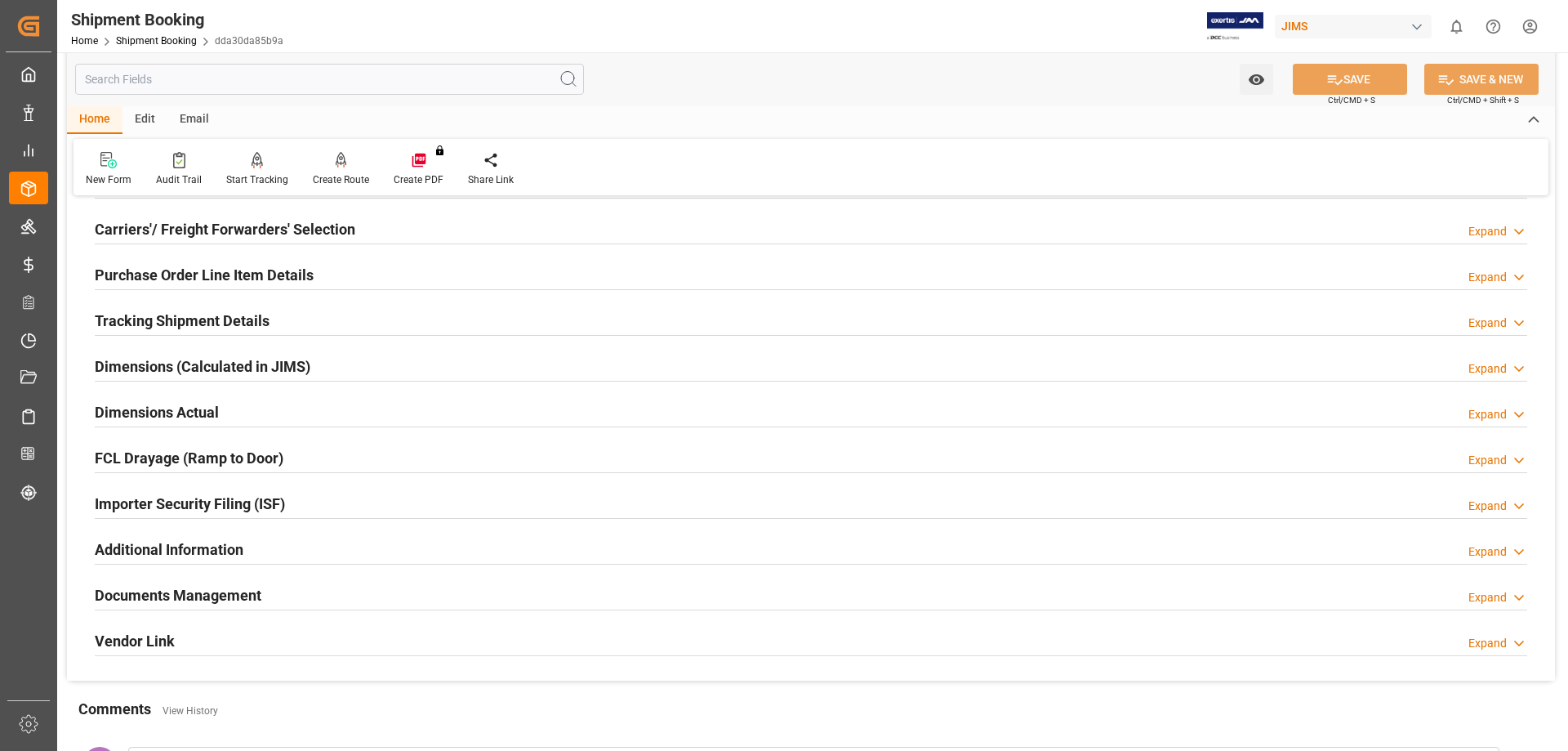 click on "Tracking Shipment Details" at bounding box center [182, 320] 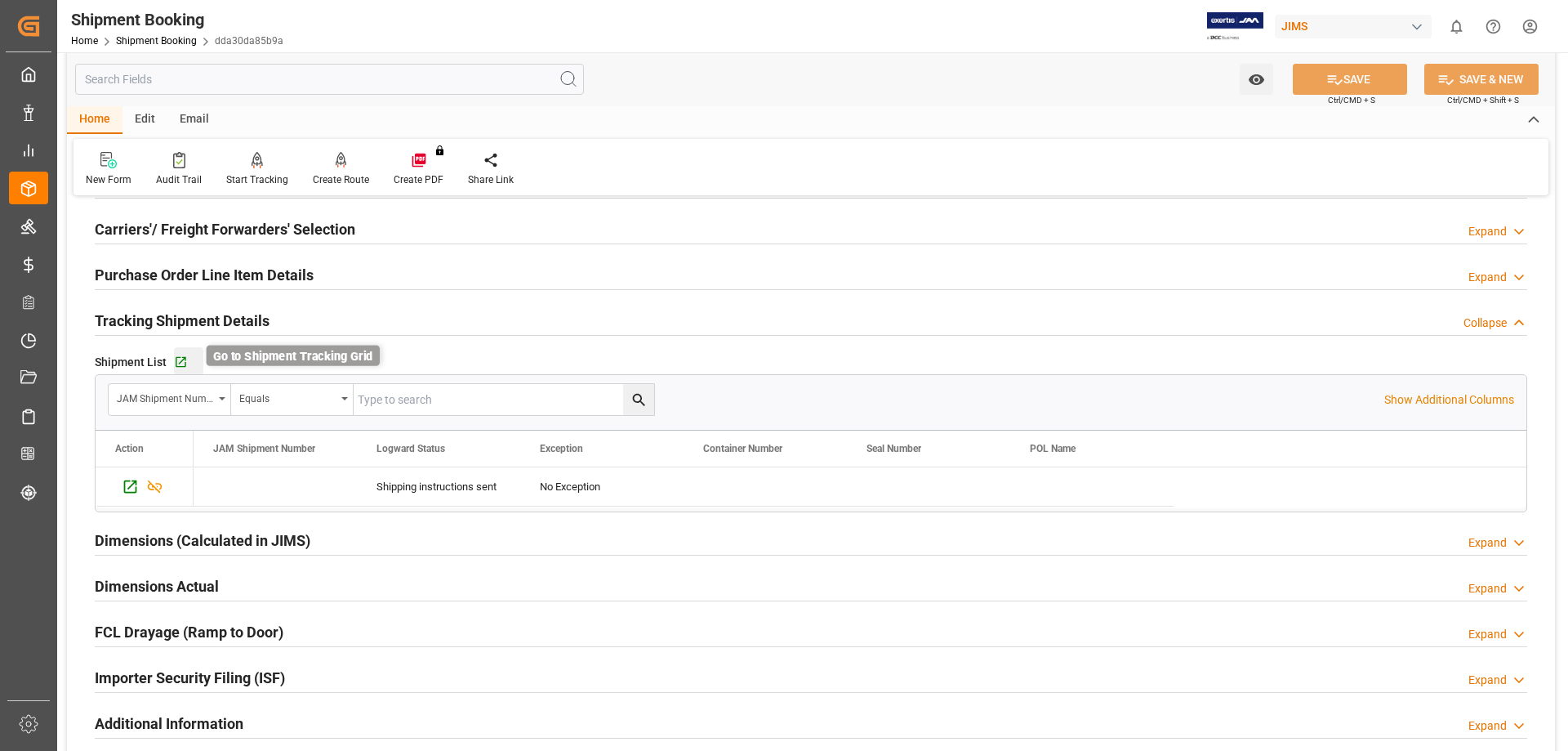 click 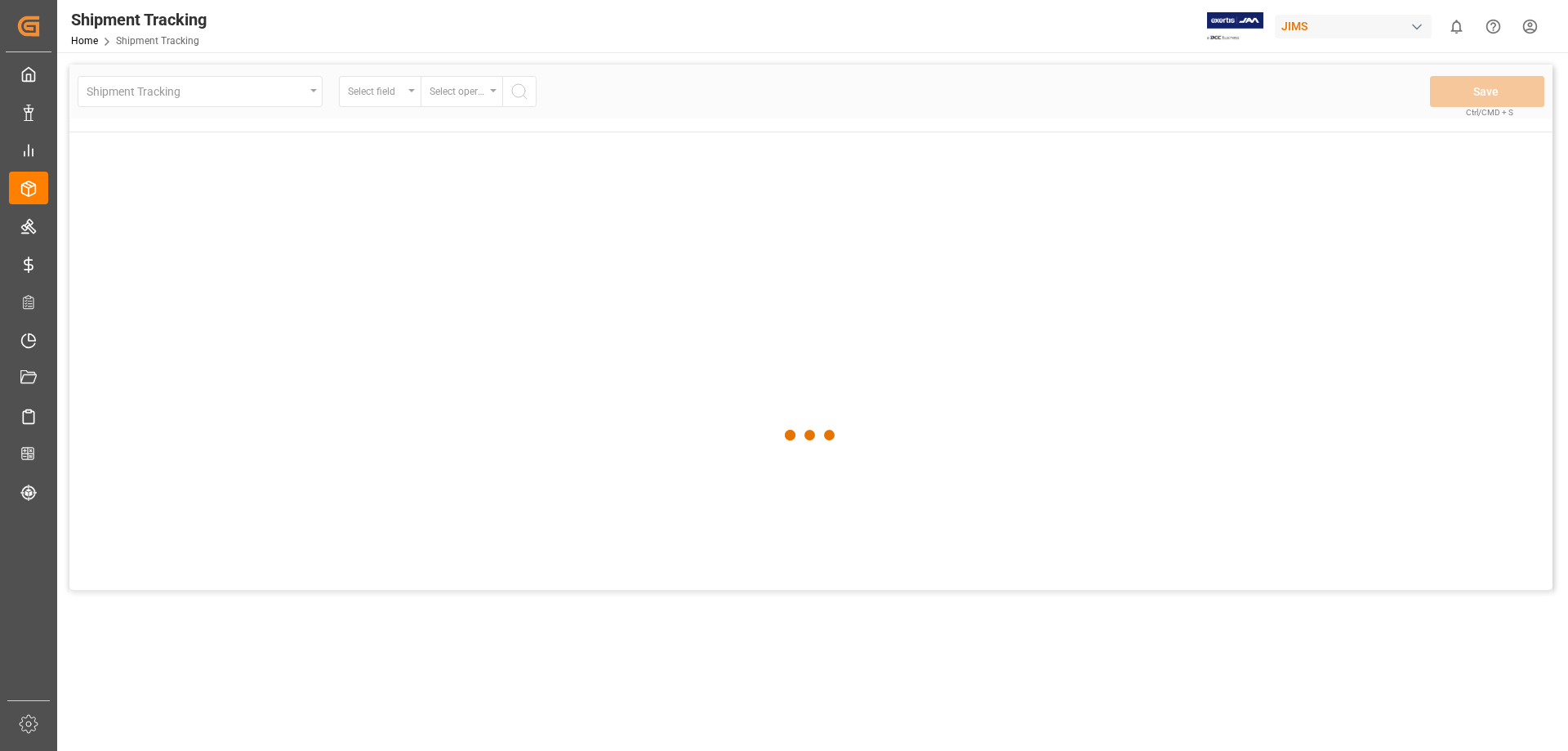 scroll, scrollTop: 0, scrollLeft: 0, axis: both 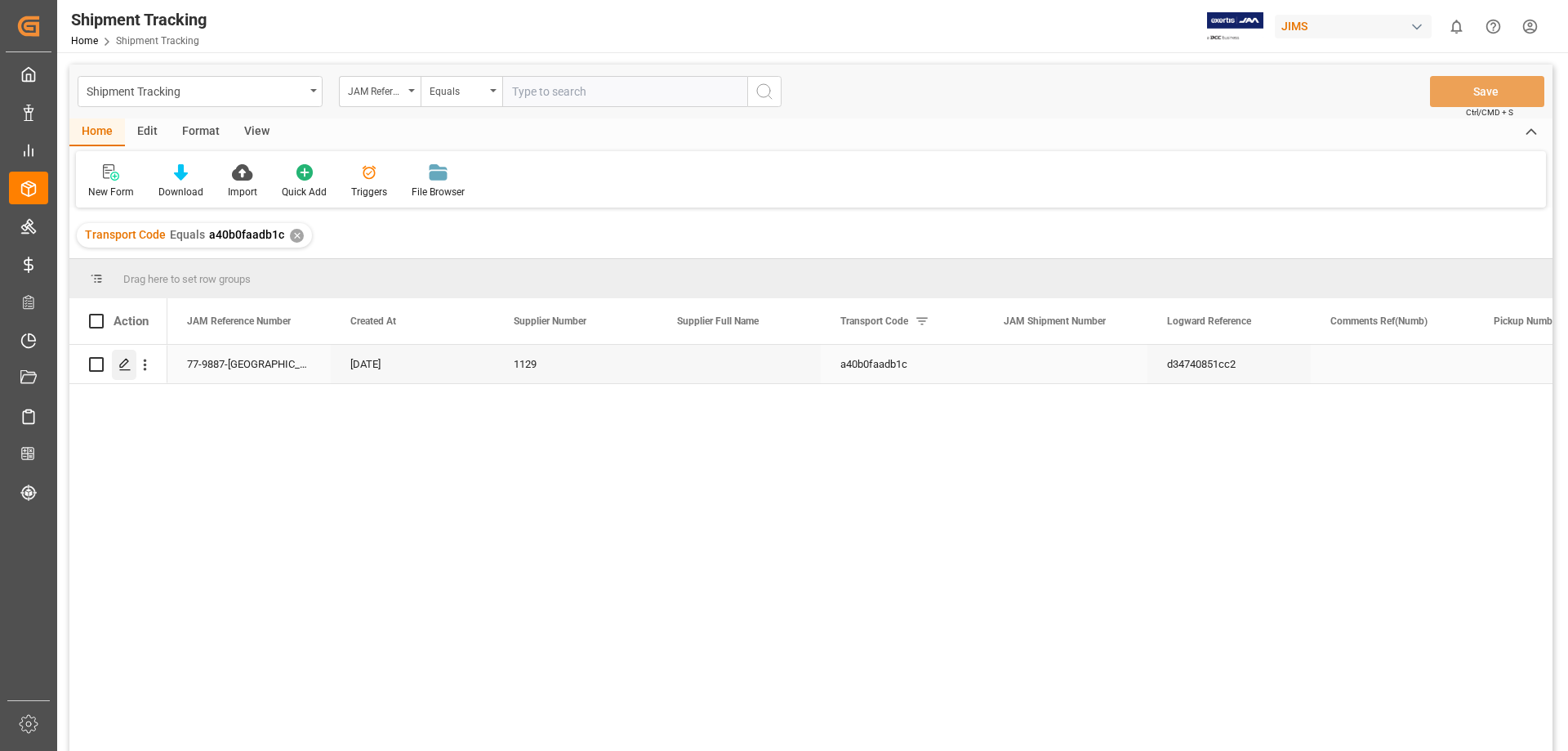 click 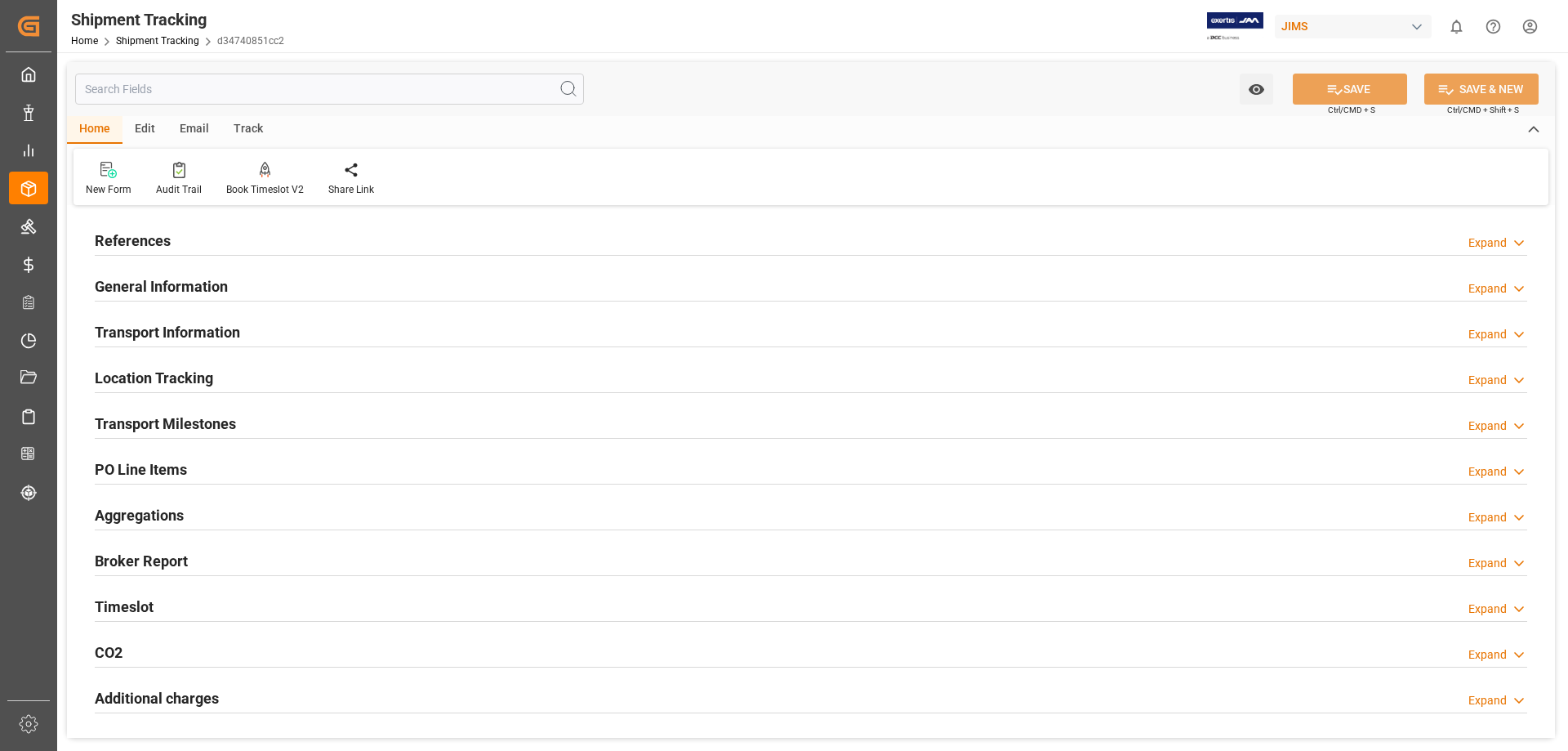 click on "References" at bounding box center (132, 240) 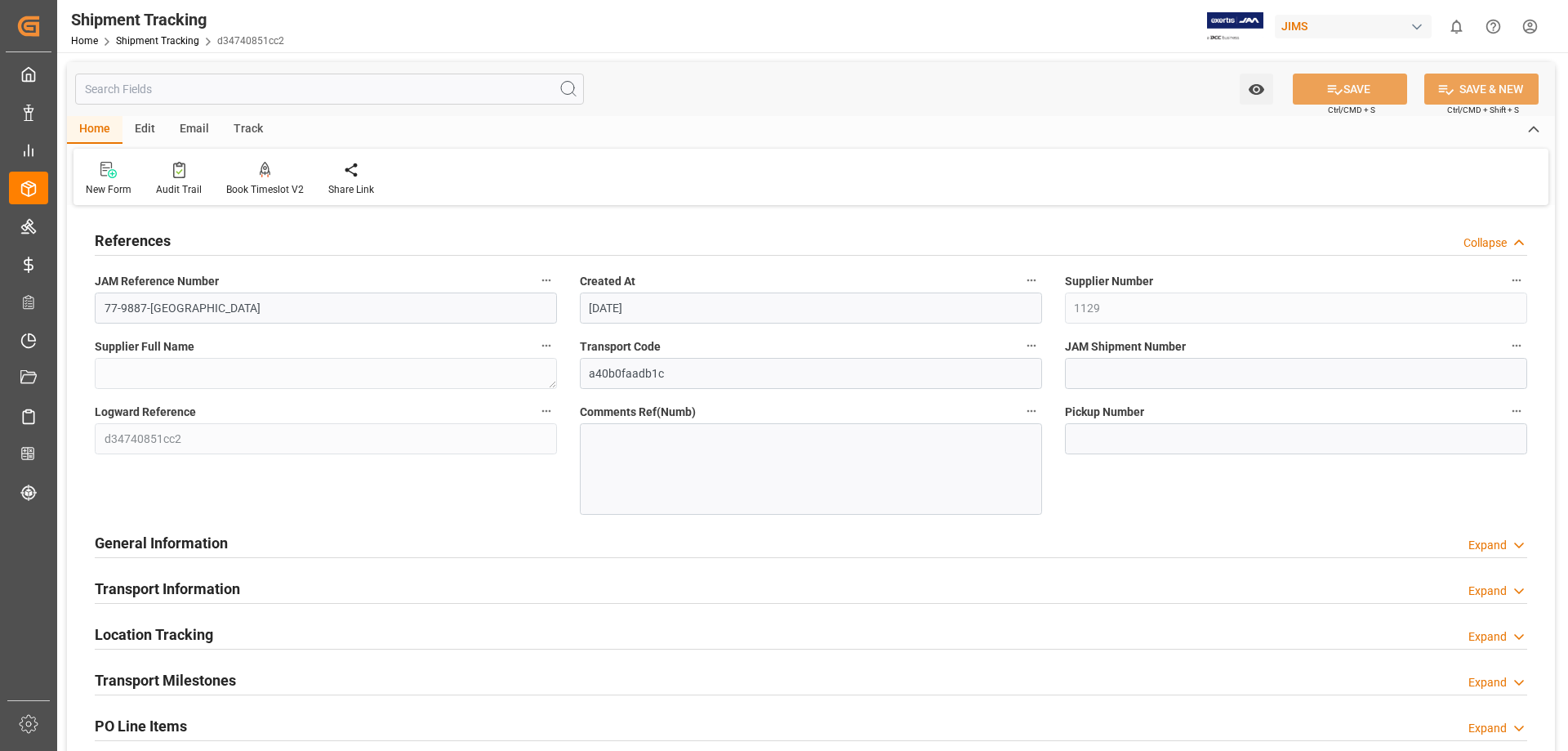click on "References" at bounding box center (132, 240) 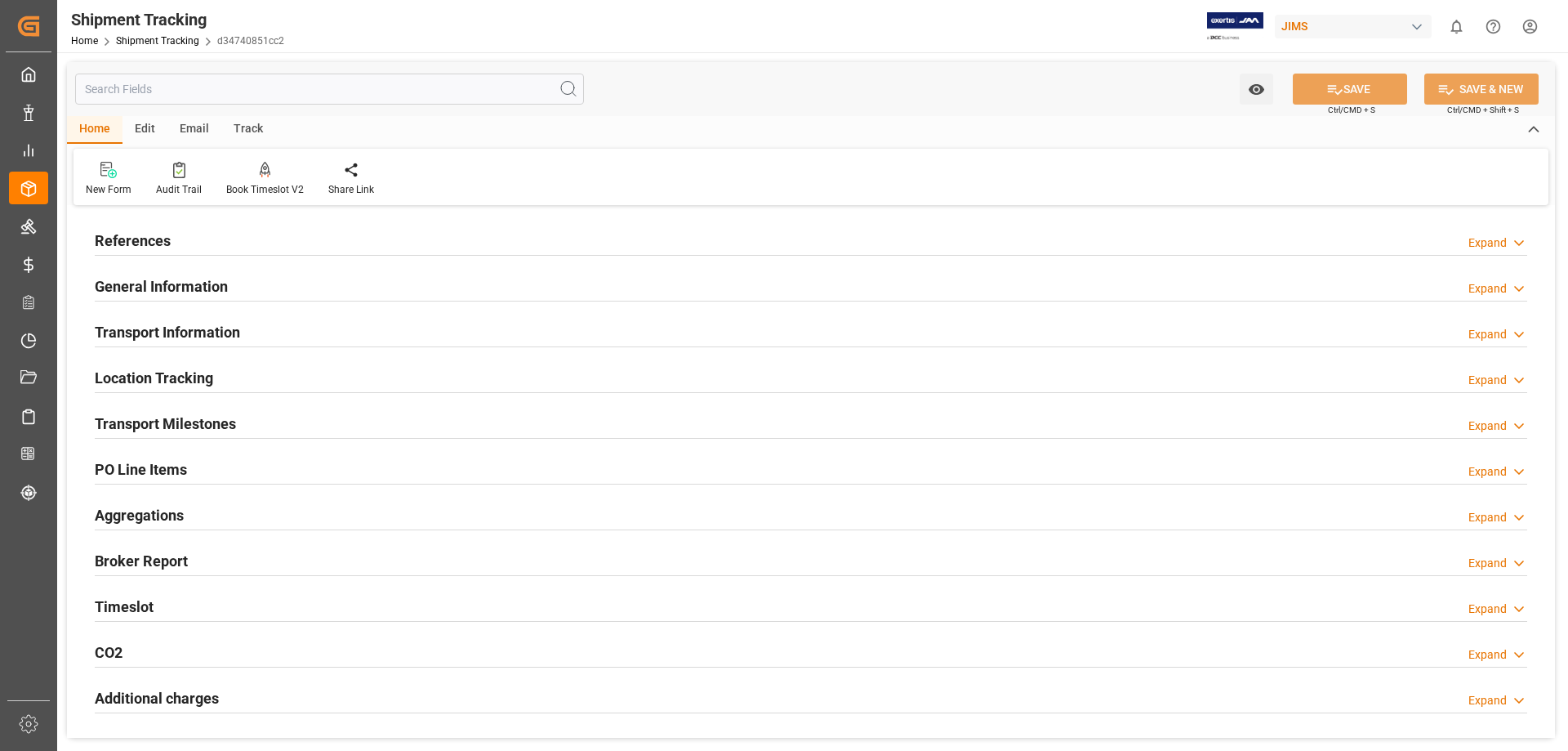 click on "General Information" at bounding box center (161, 286) 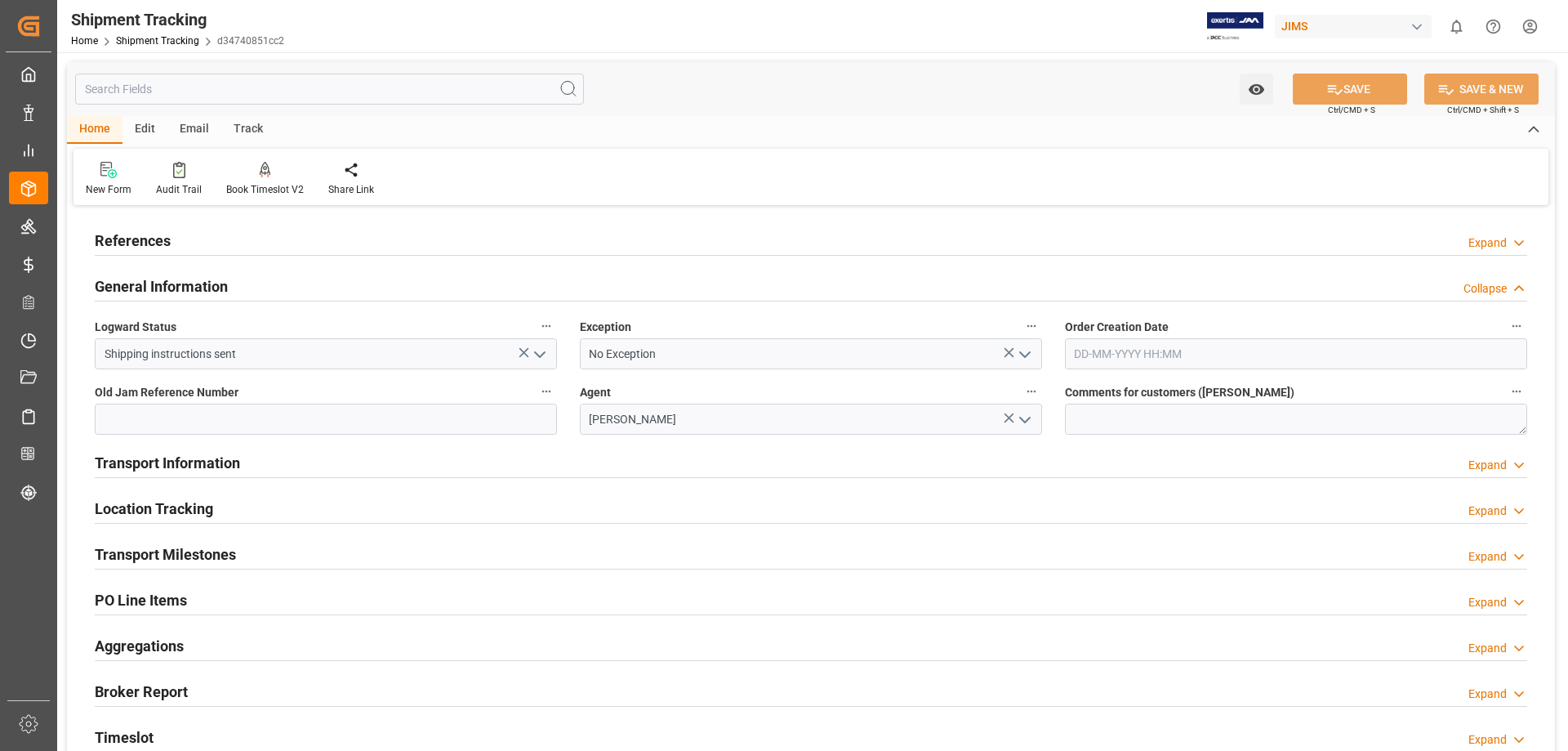 click 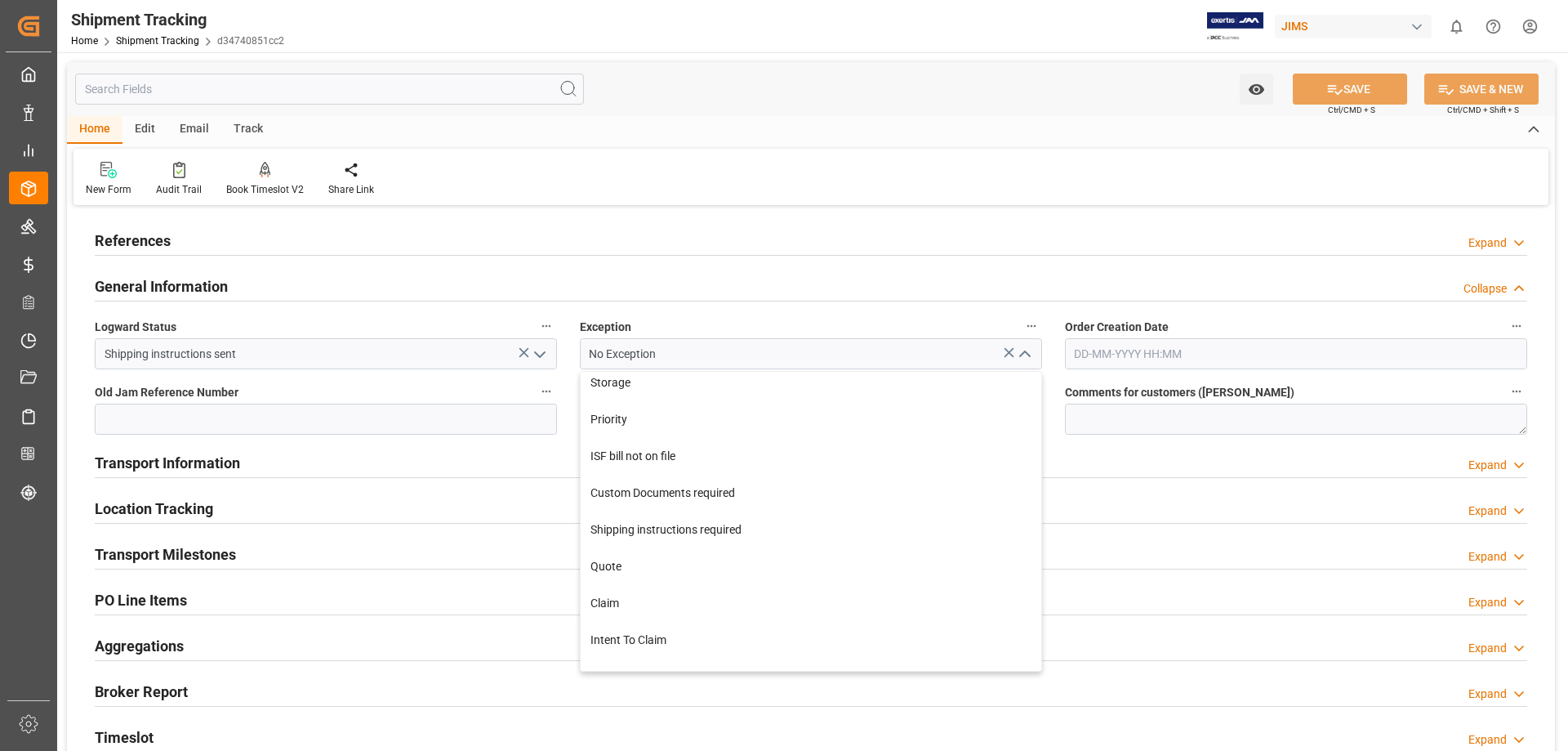 scroll, scrollTop: 545, scrollLeft: 0, axis: vertical 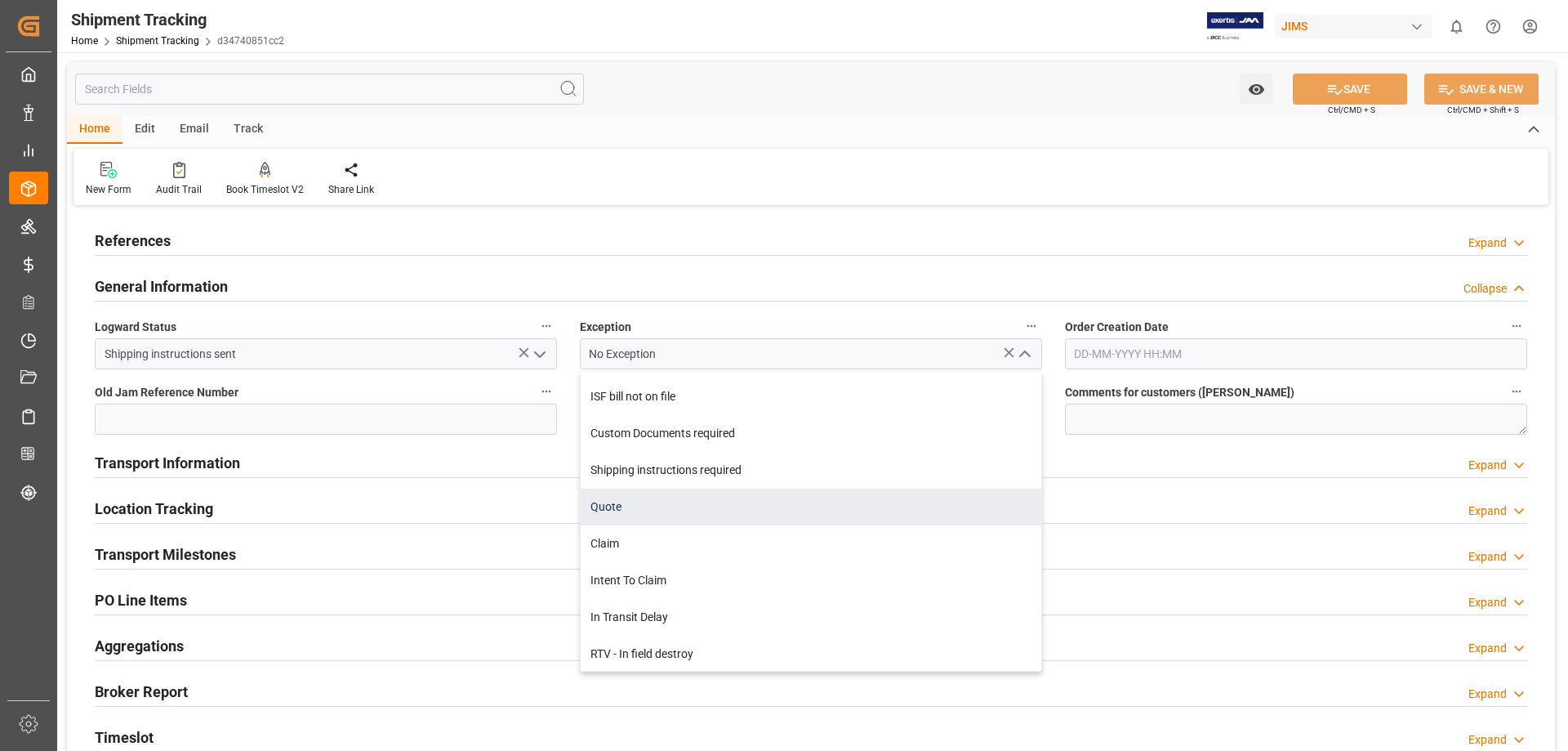 click on "Quote" at bounding box center (811, 507) 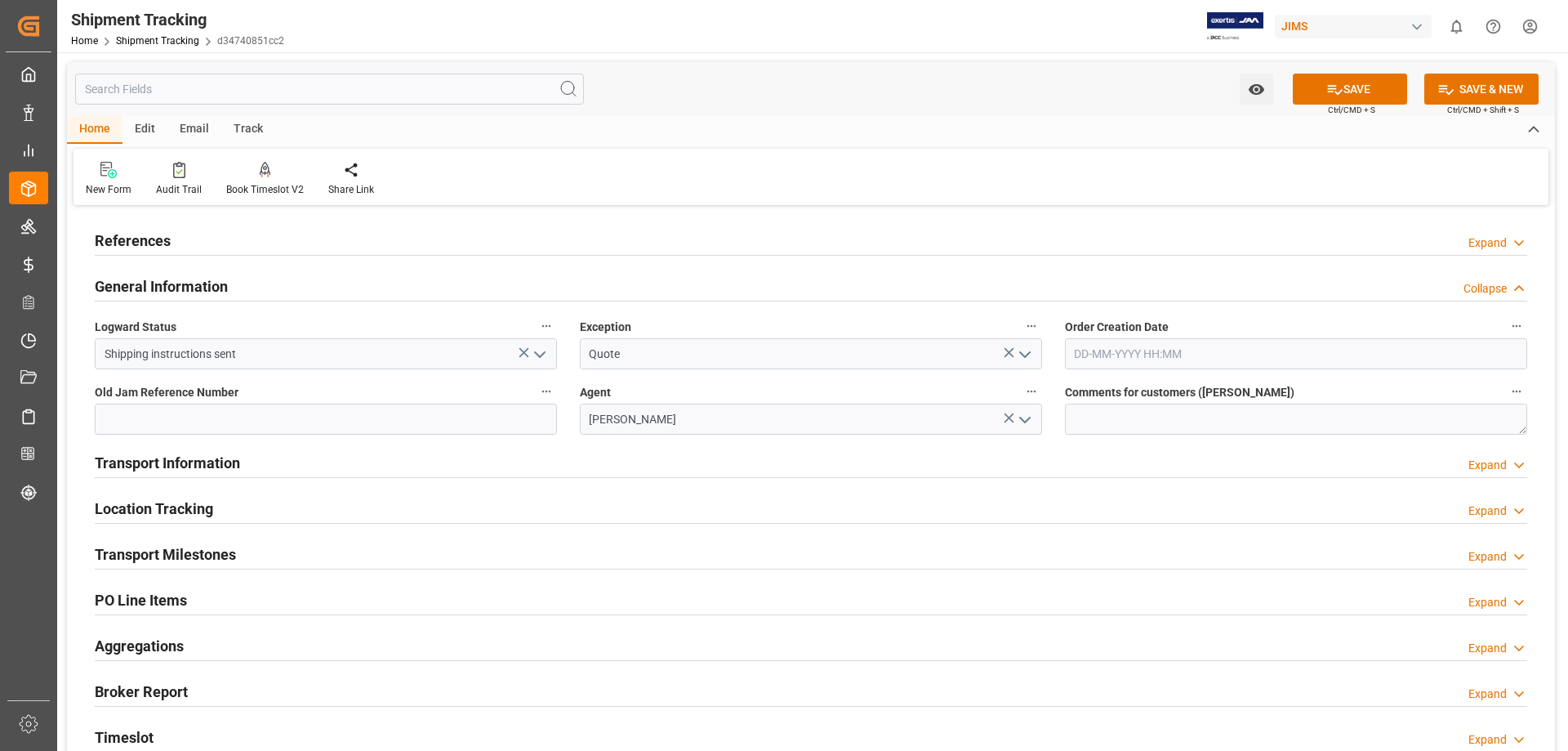 type on "Quote" 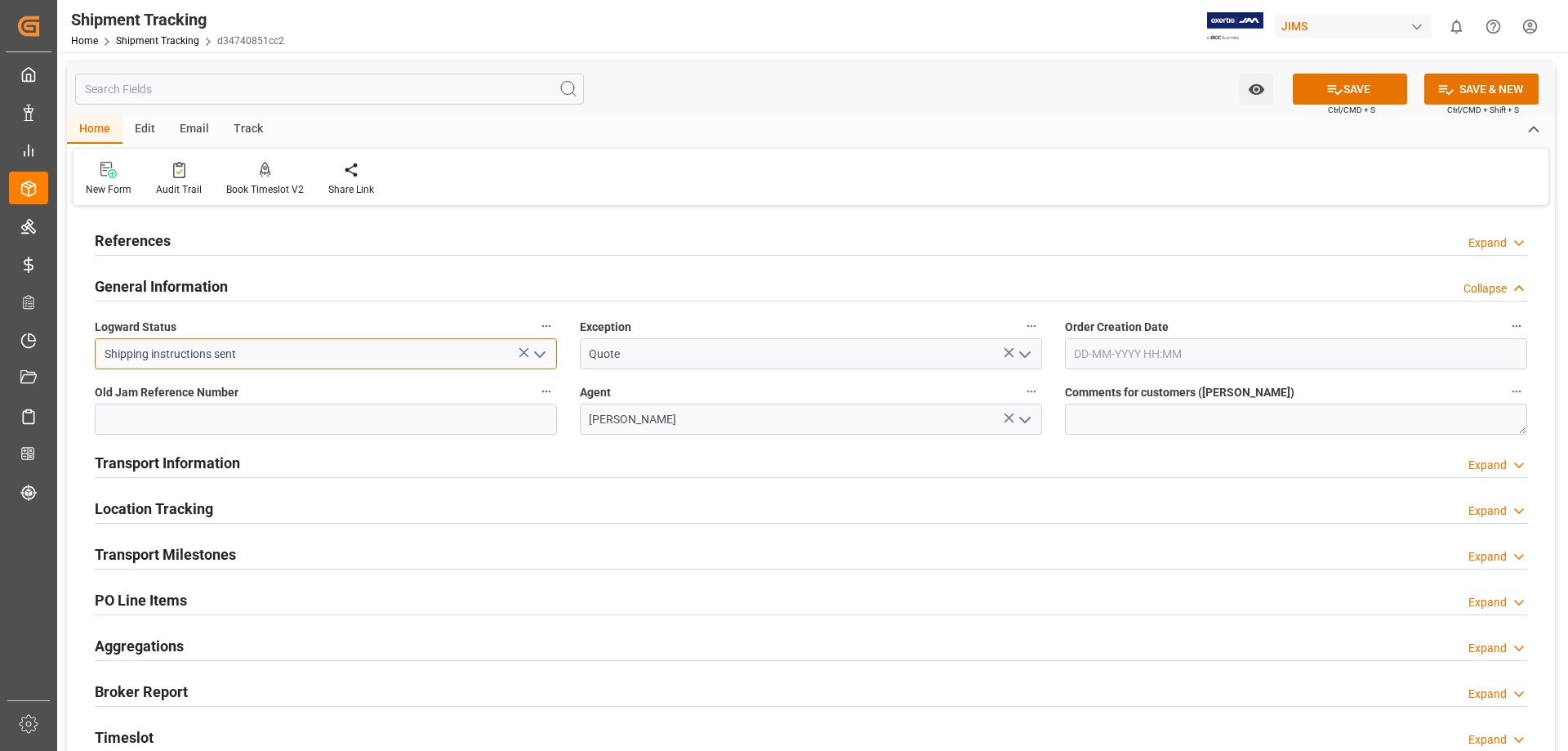 click on "Shipping instructions sent" at bounding box center (326, 354) 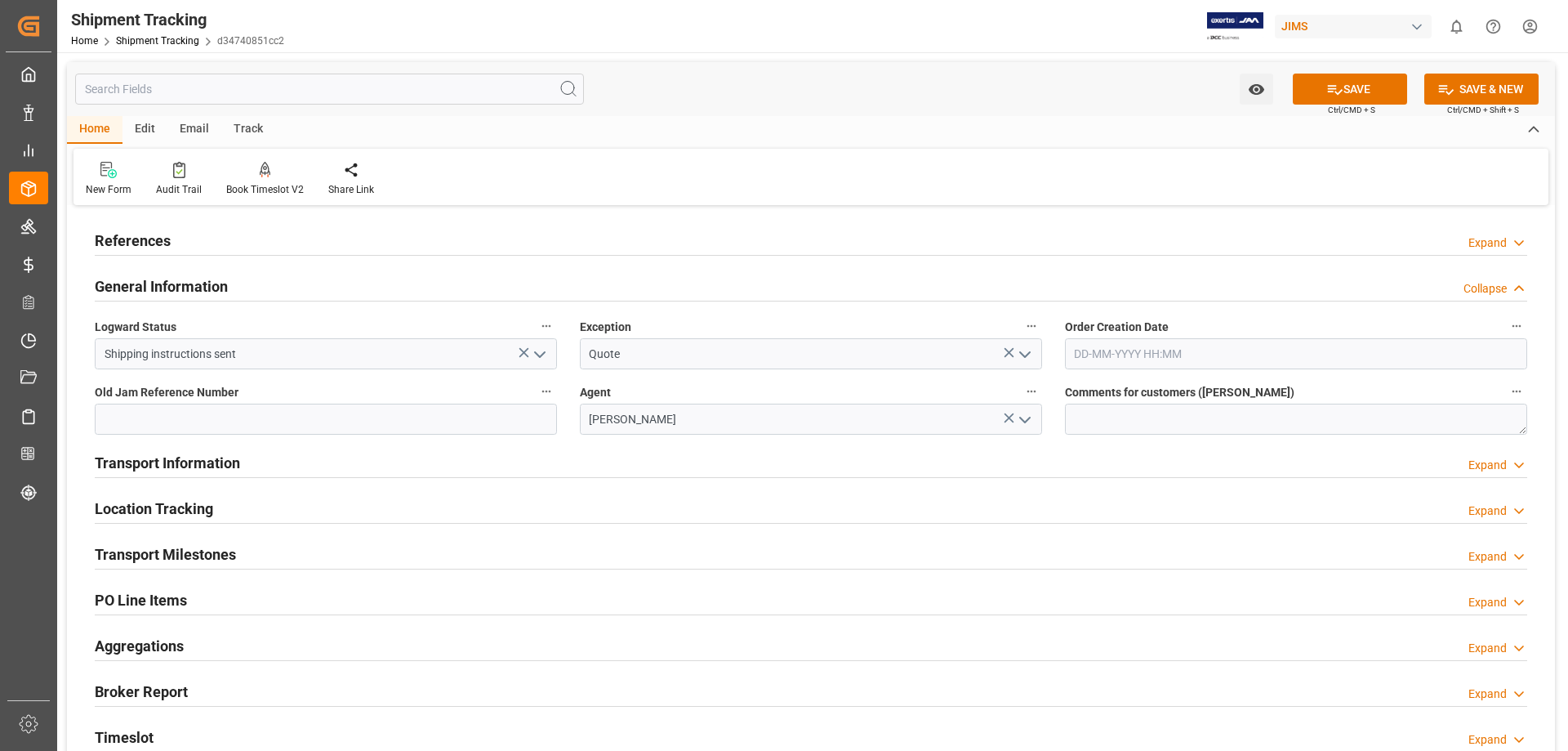 click 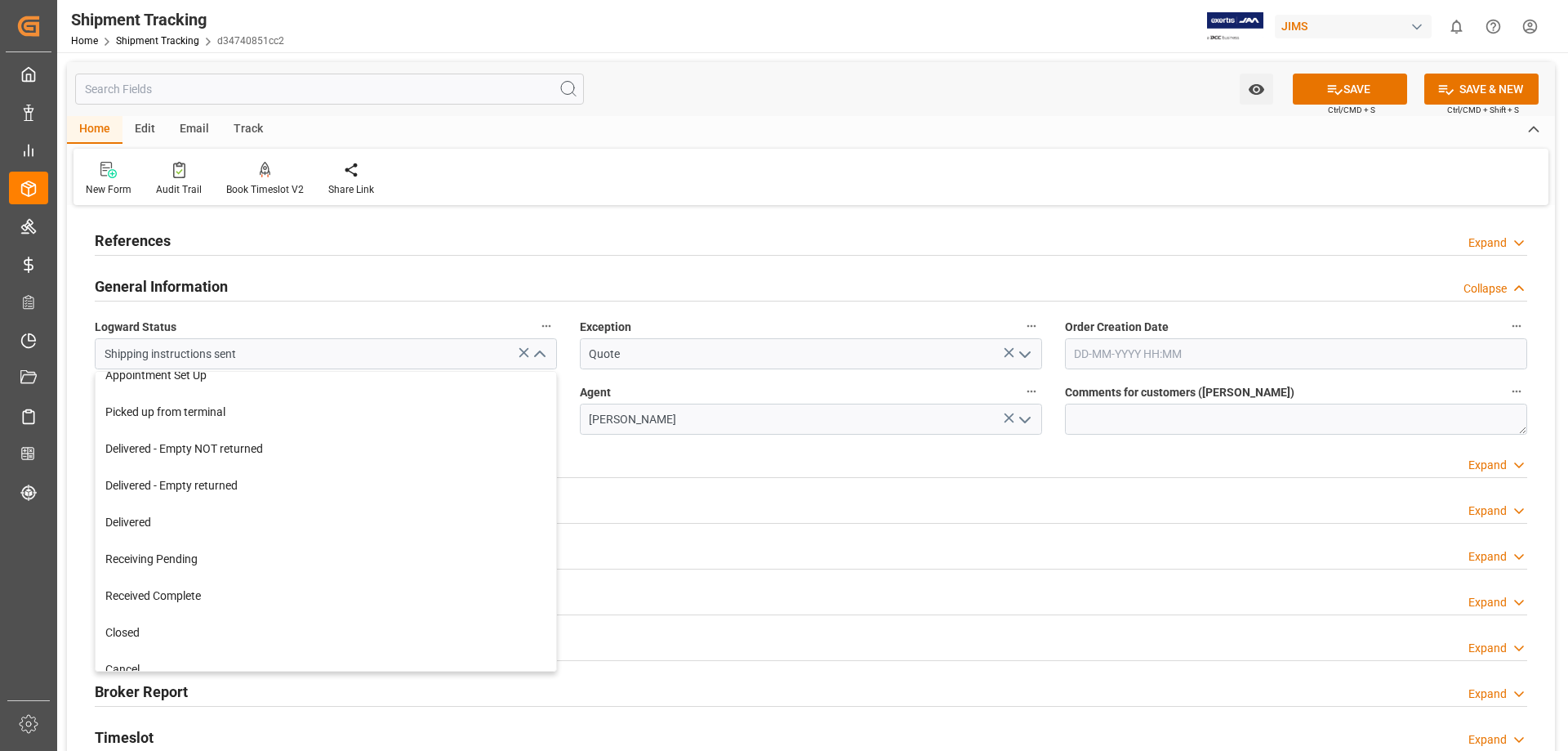 scroll, scrollTop: 289, scrollLeft: 0, axis: vertical 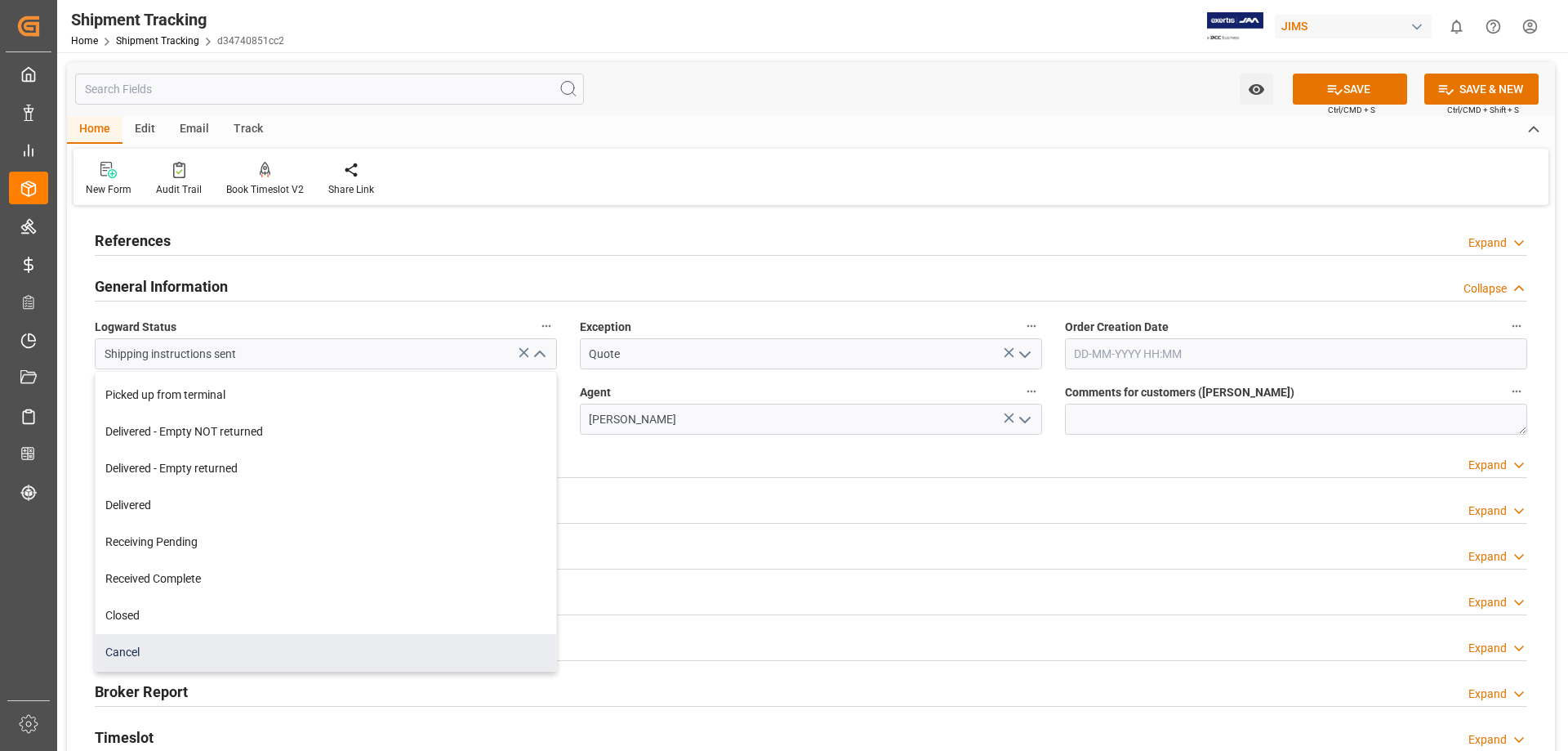 click on "Cancel" at bounding box center (326, 652) 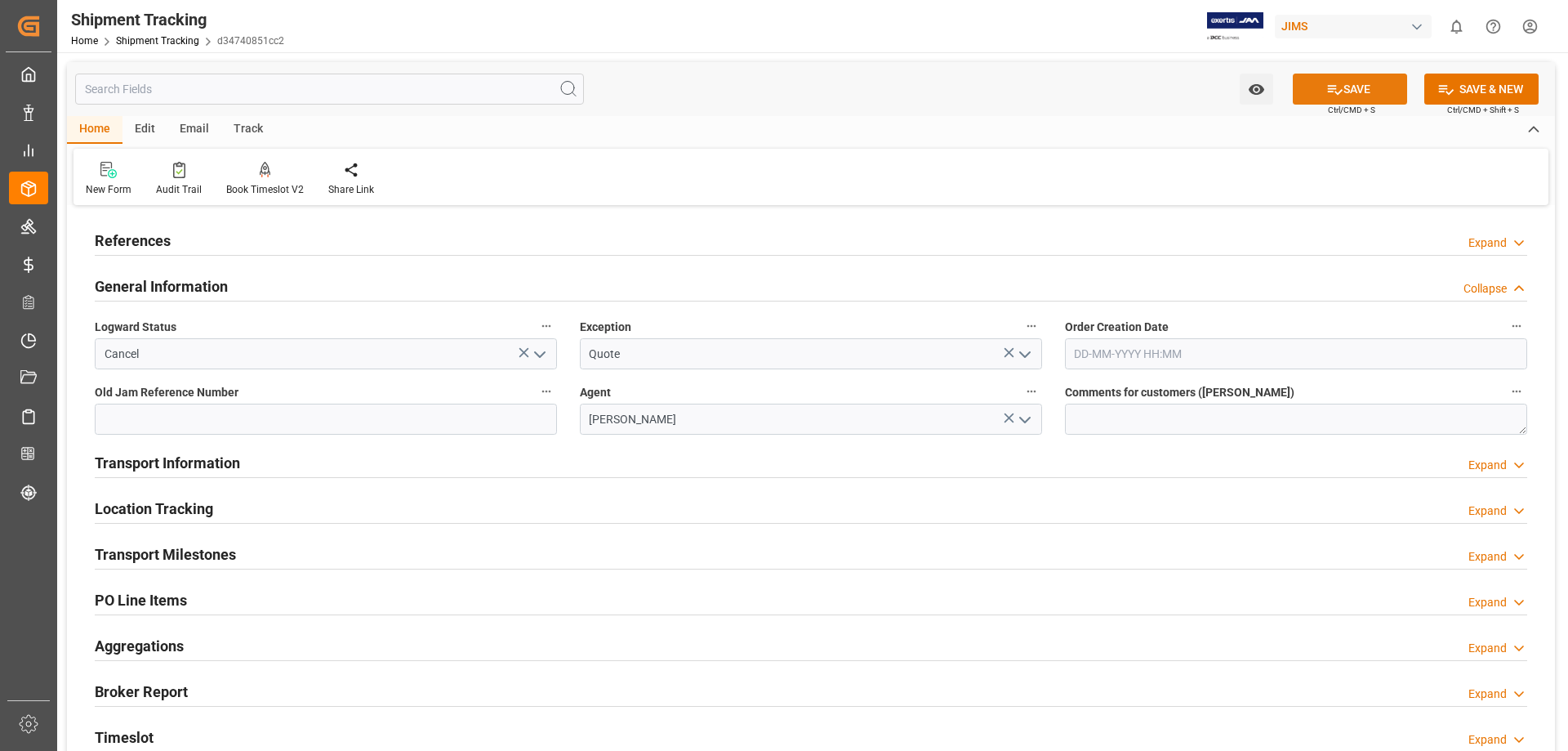 click on "SAVE" at bounding box center (1350, 89) 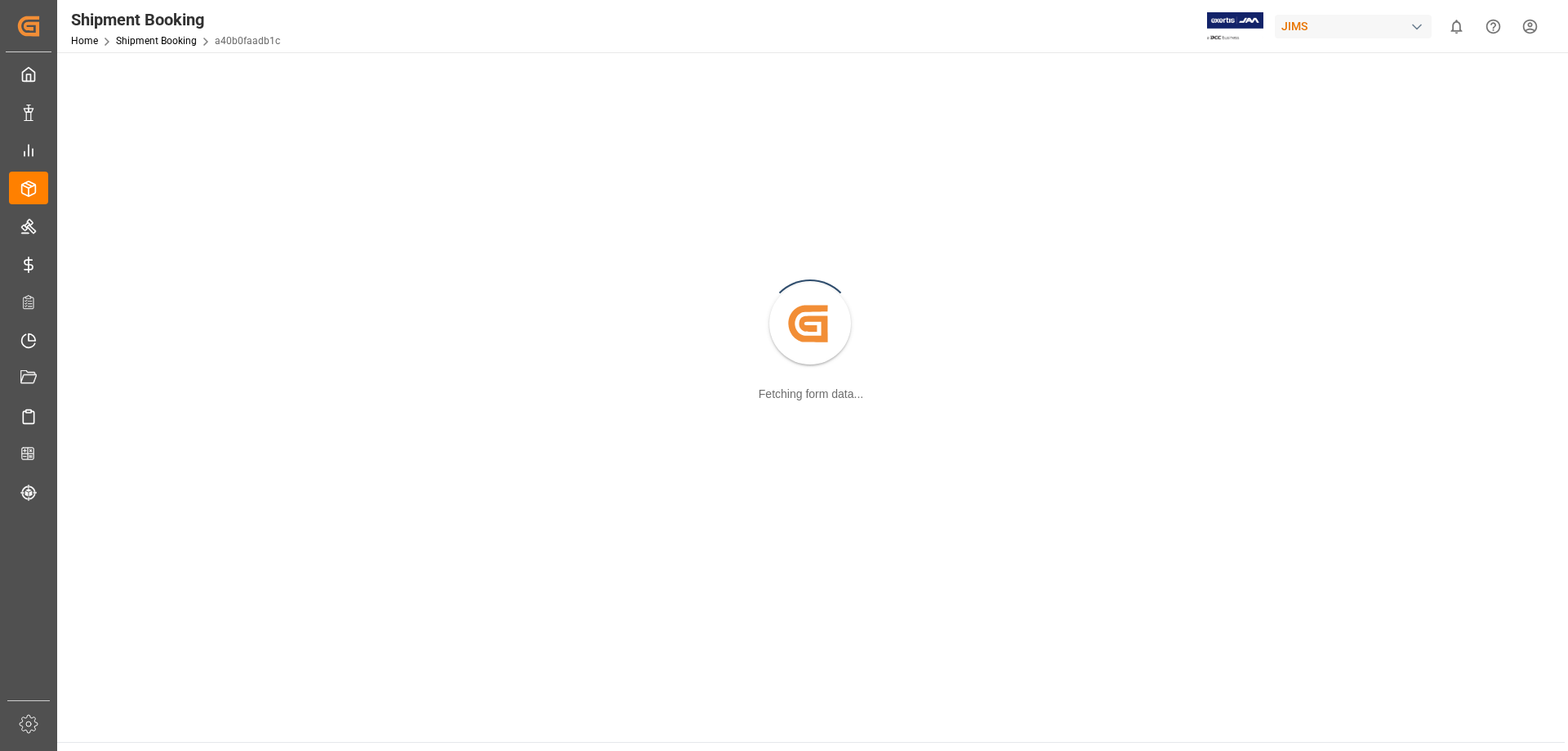 scroll, scrollTop: 0, scrollLeft: 0, axis: both 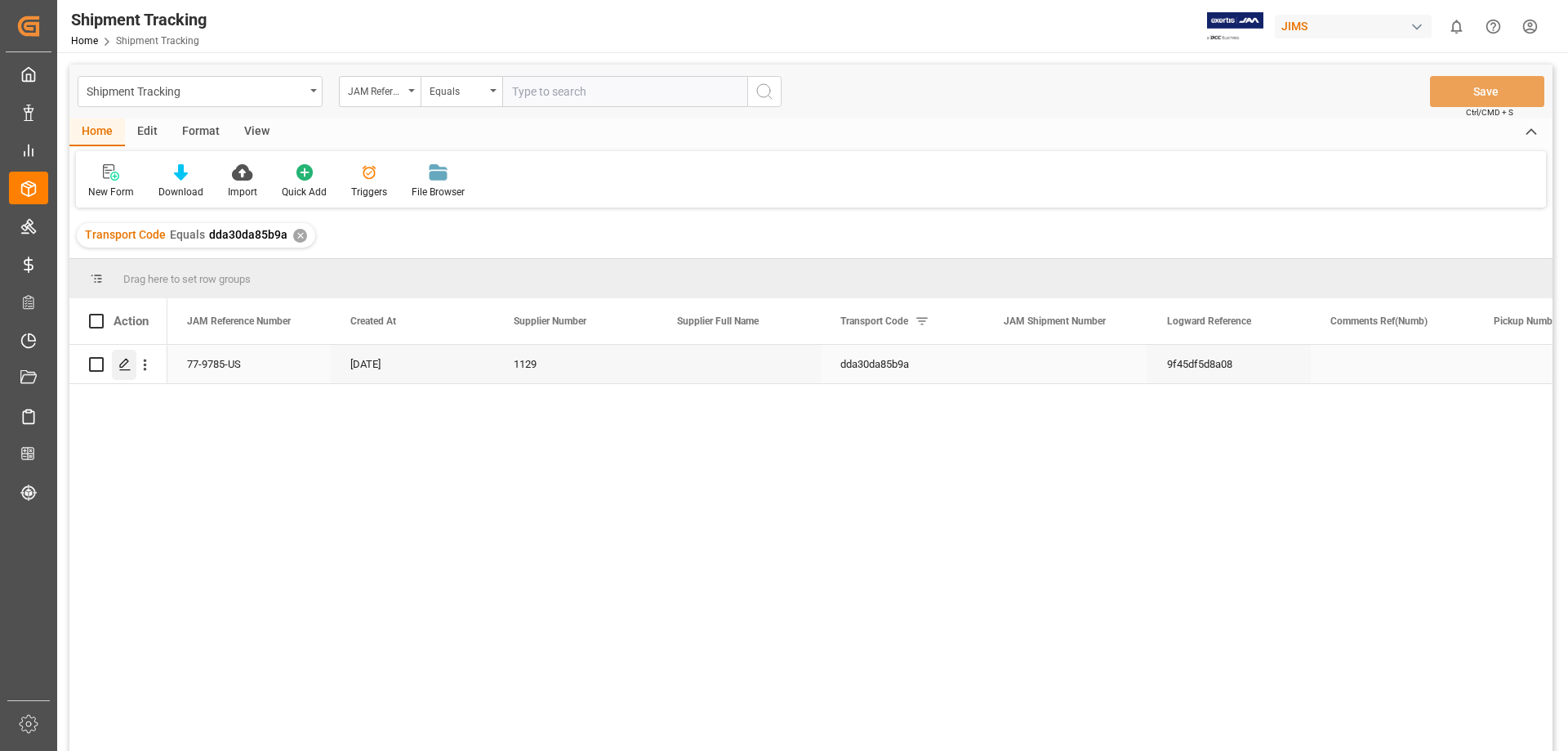 click 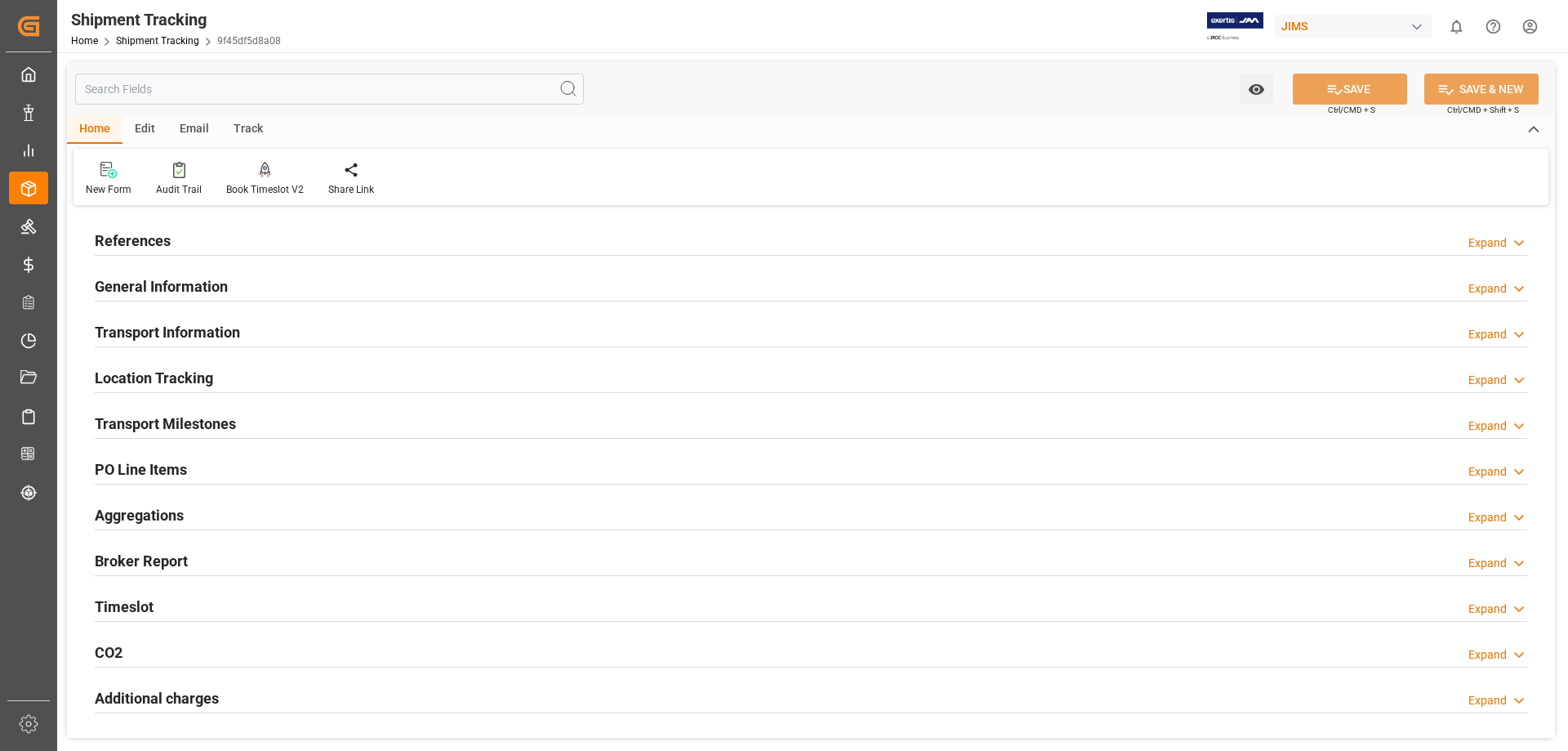 click on "General Information" at bounding box center (161, 286) 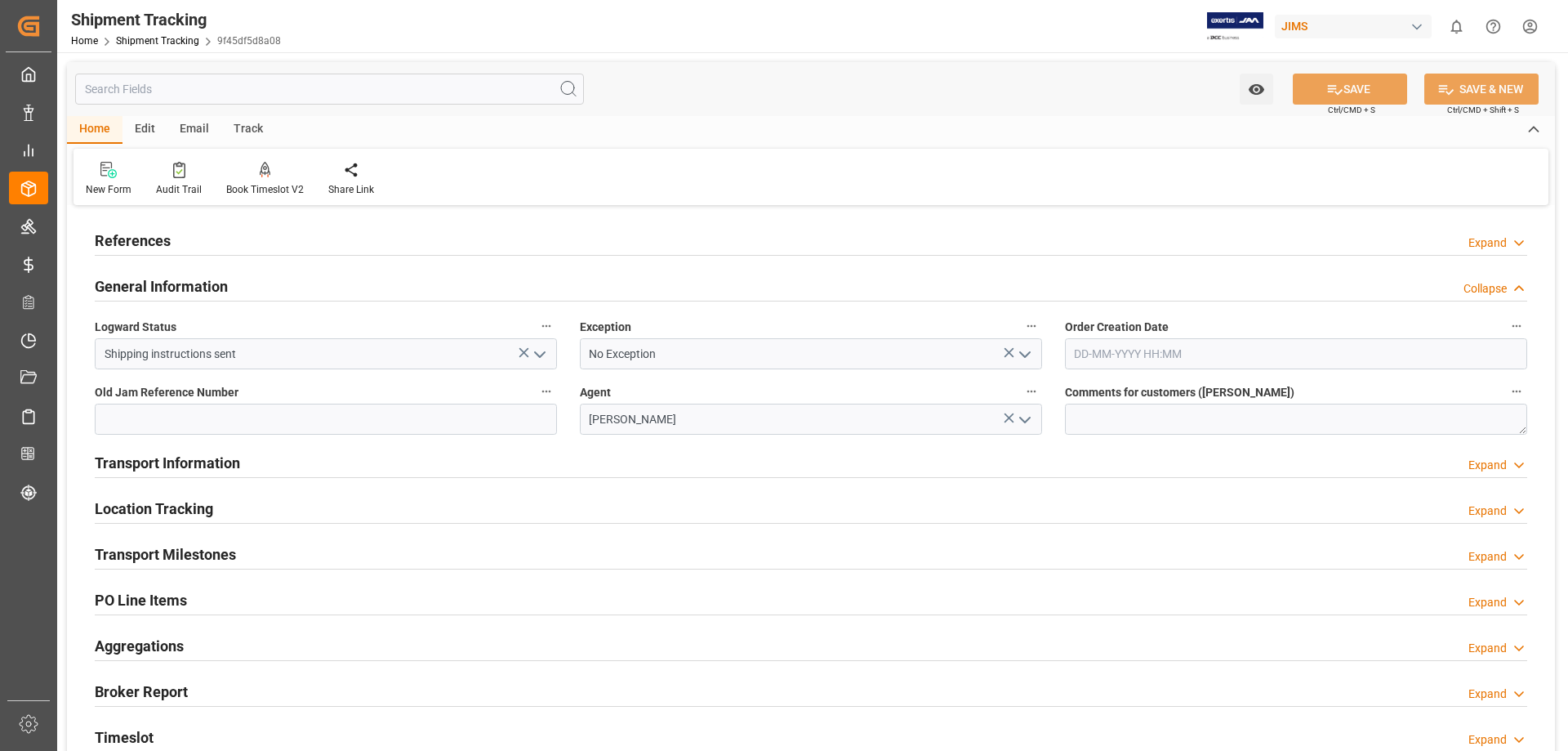 click 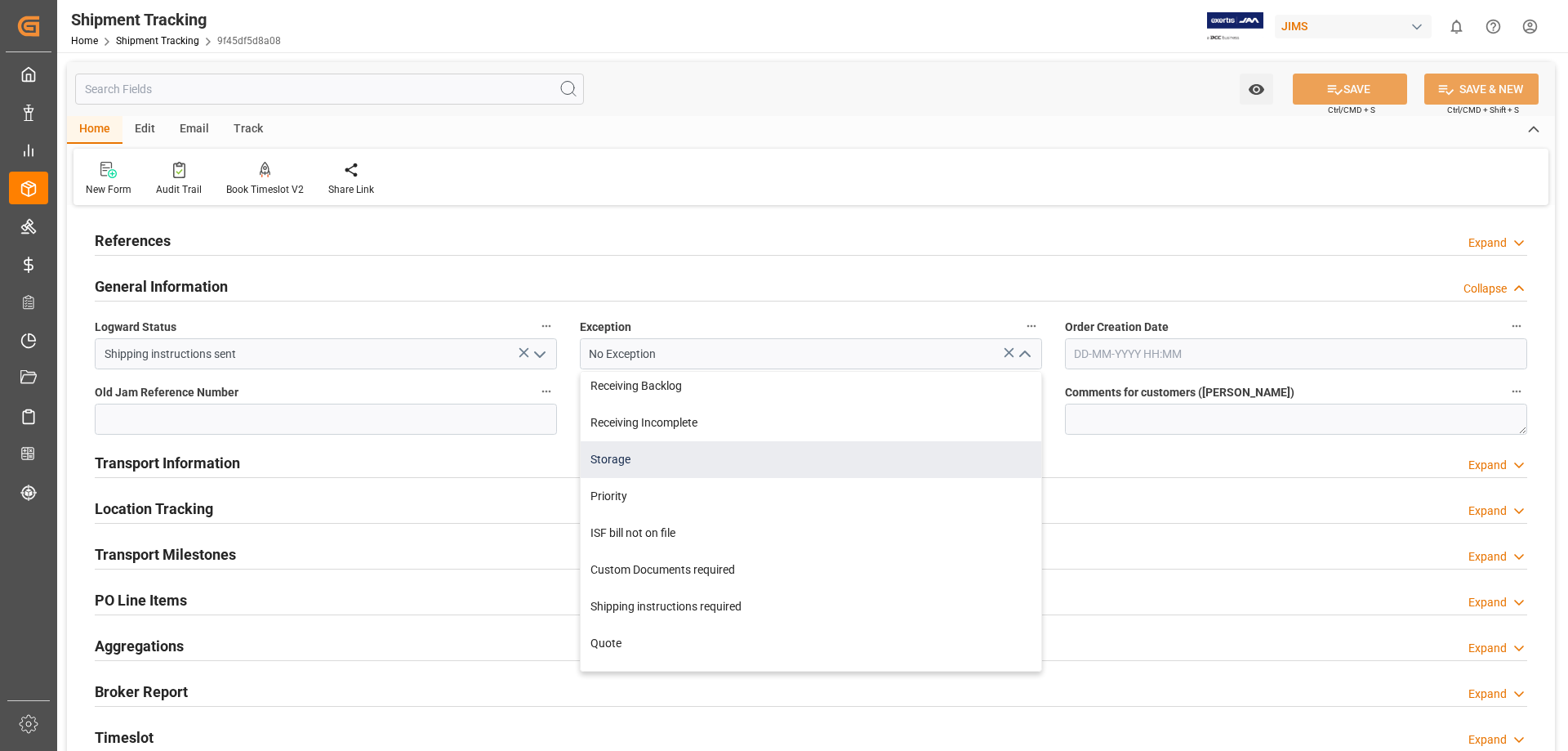 scroll, scrollTop: 545, scrollLeft: 0, axis: vertical 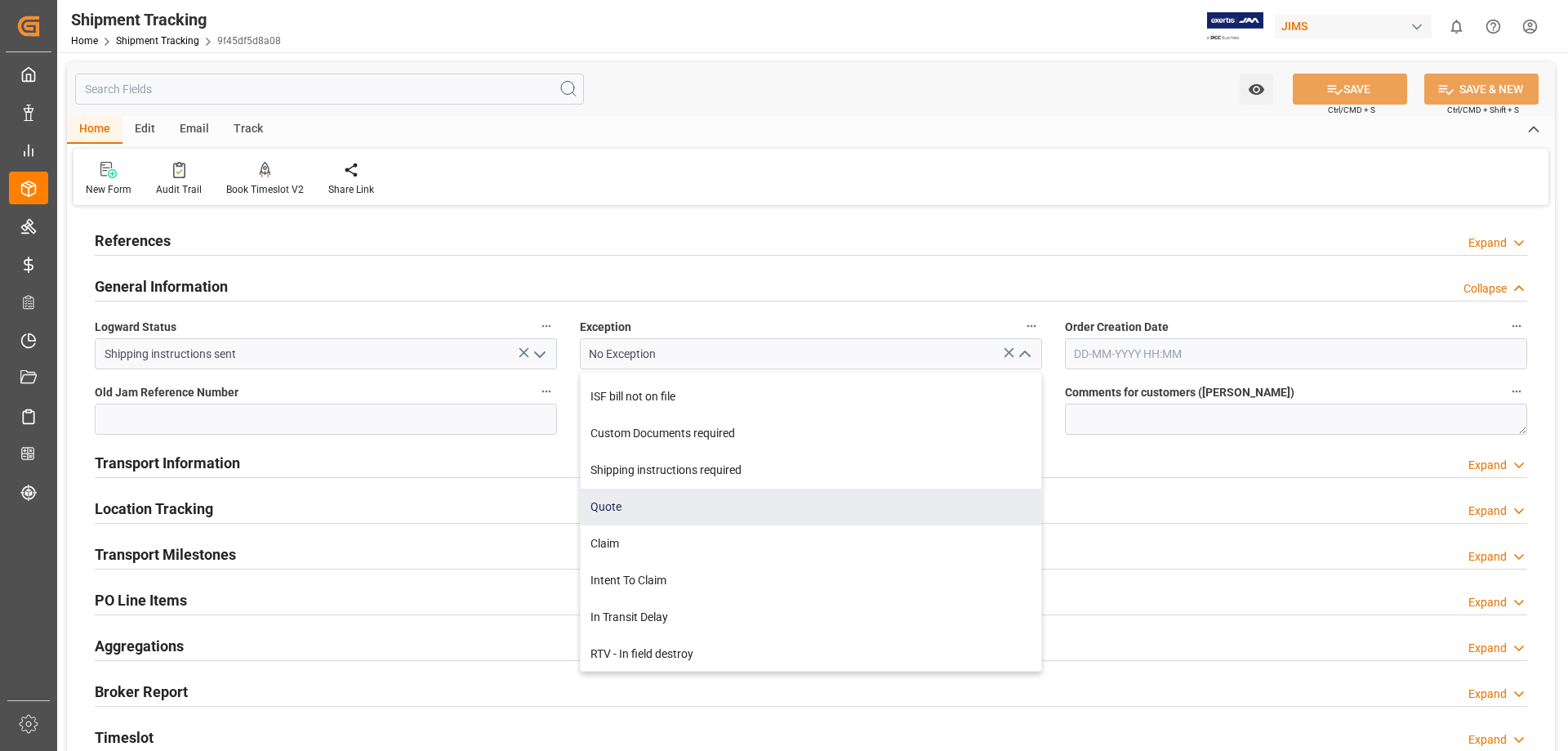 click on "Quote" at bounding box center [811, 507] 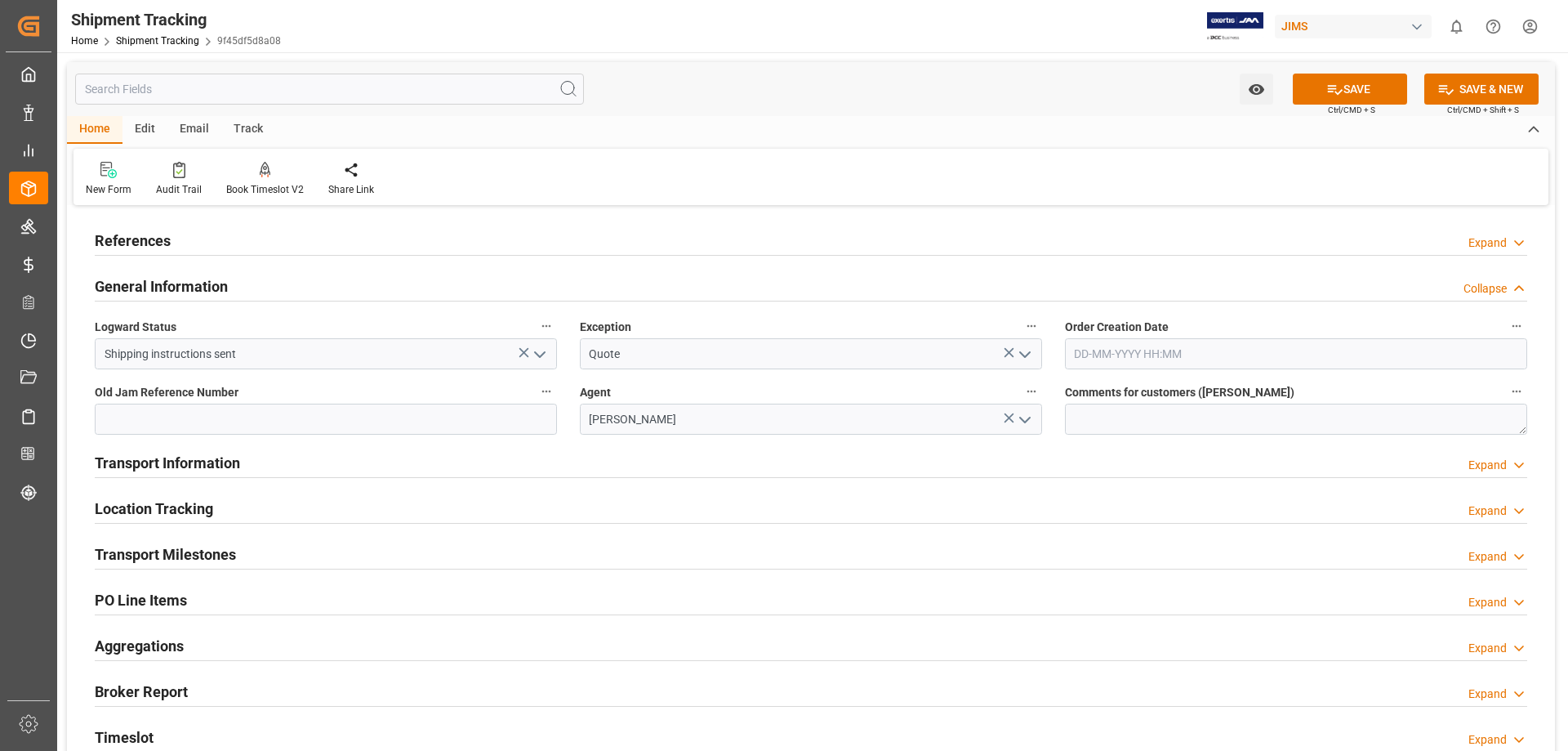 click 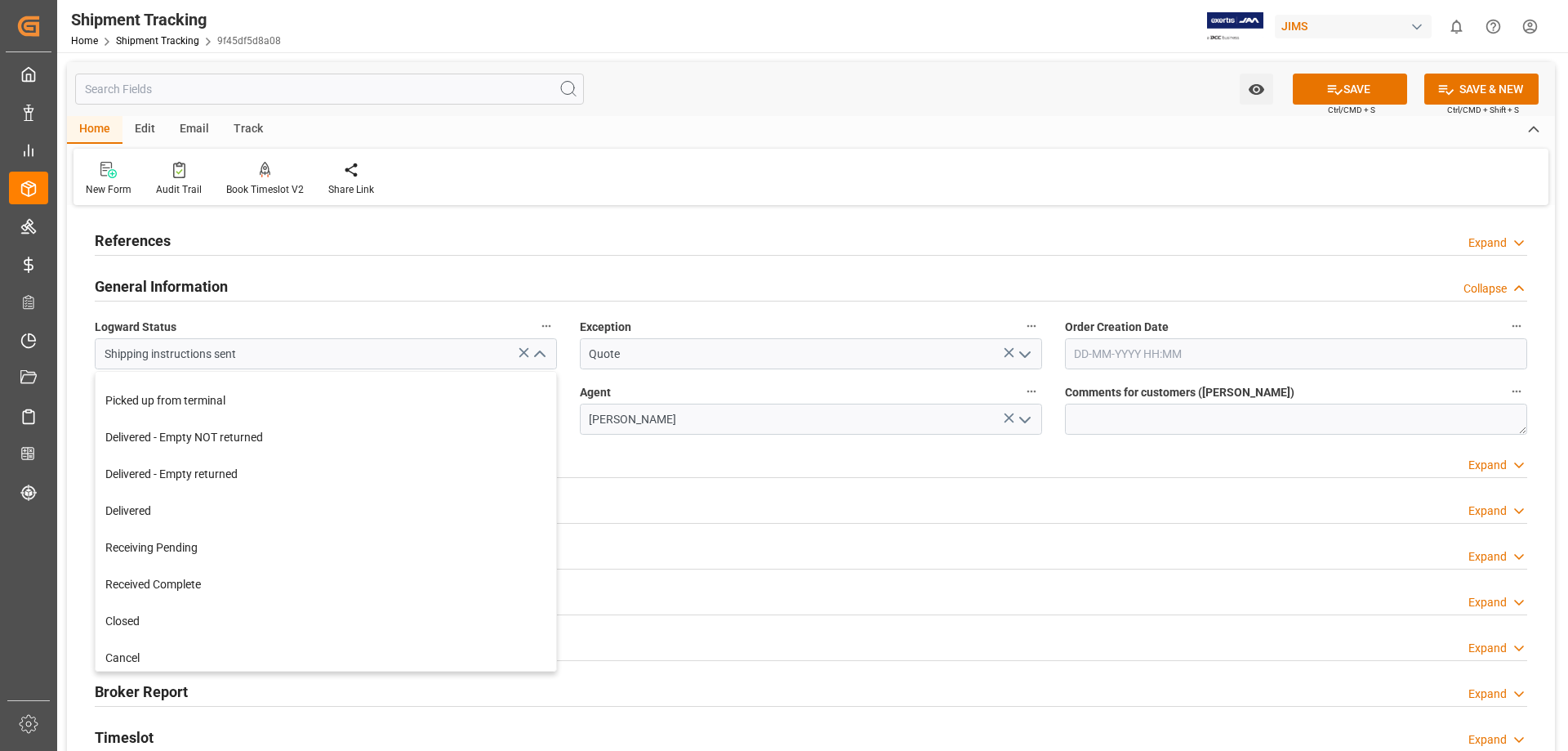 scroll, scrollTop: 289, scrollLeft: 0, axis: vertical 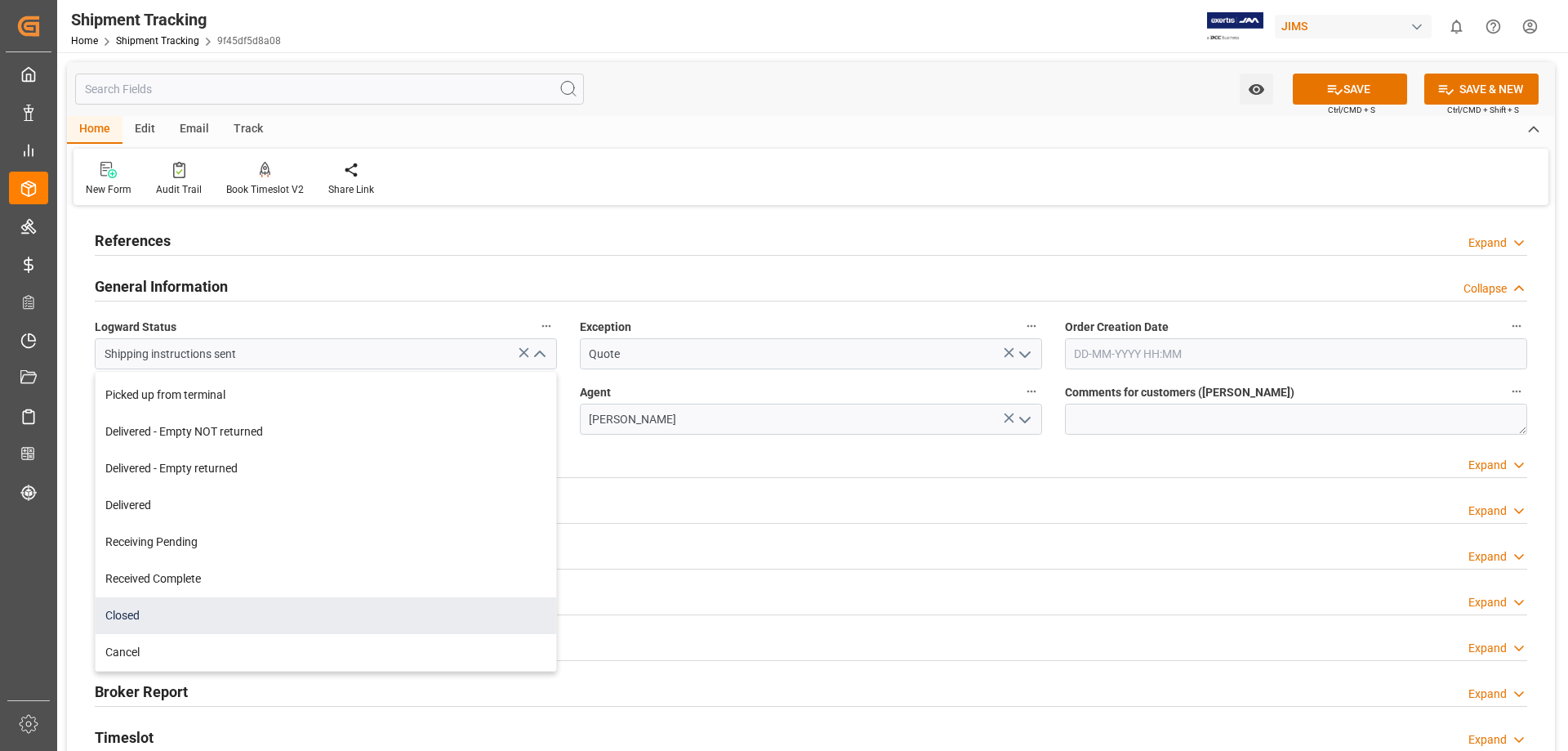 click on "Closed" at bounding box center (326, 615) 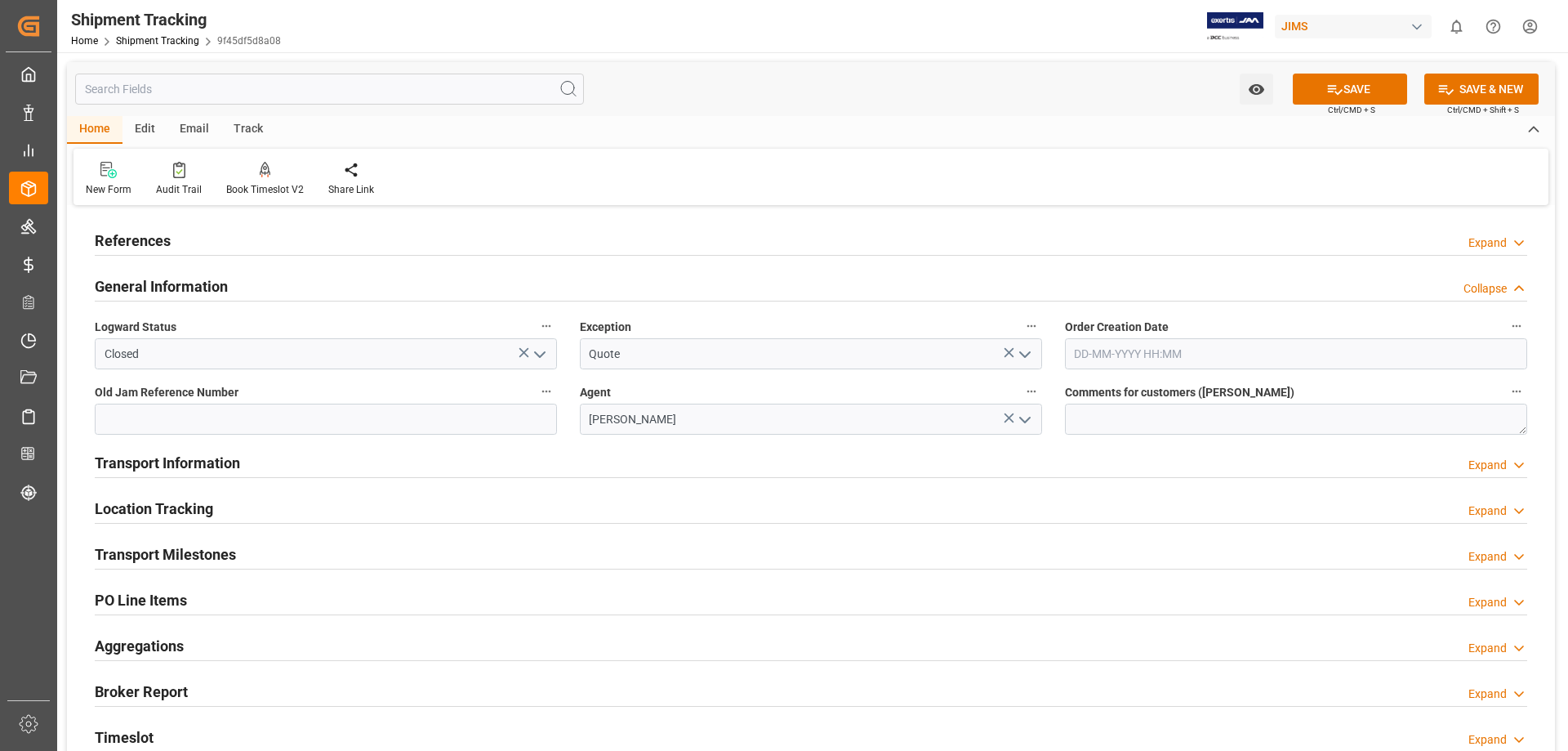 click 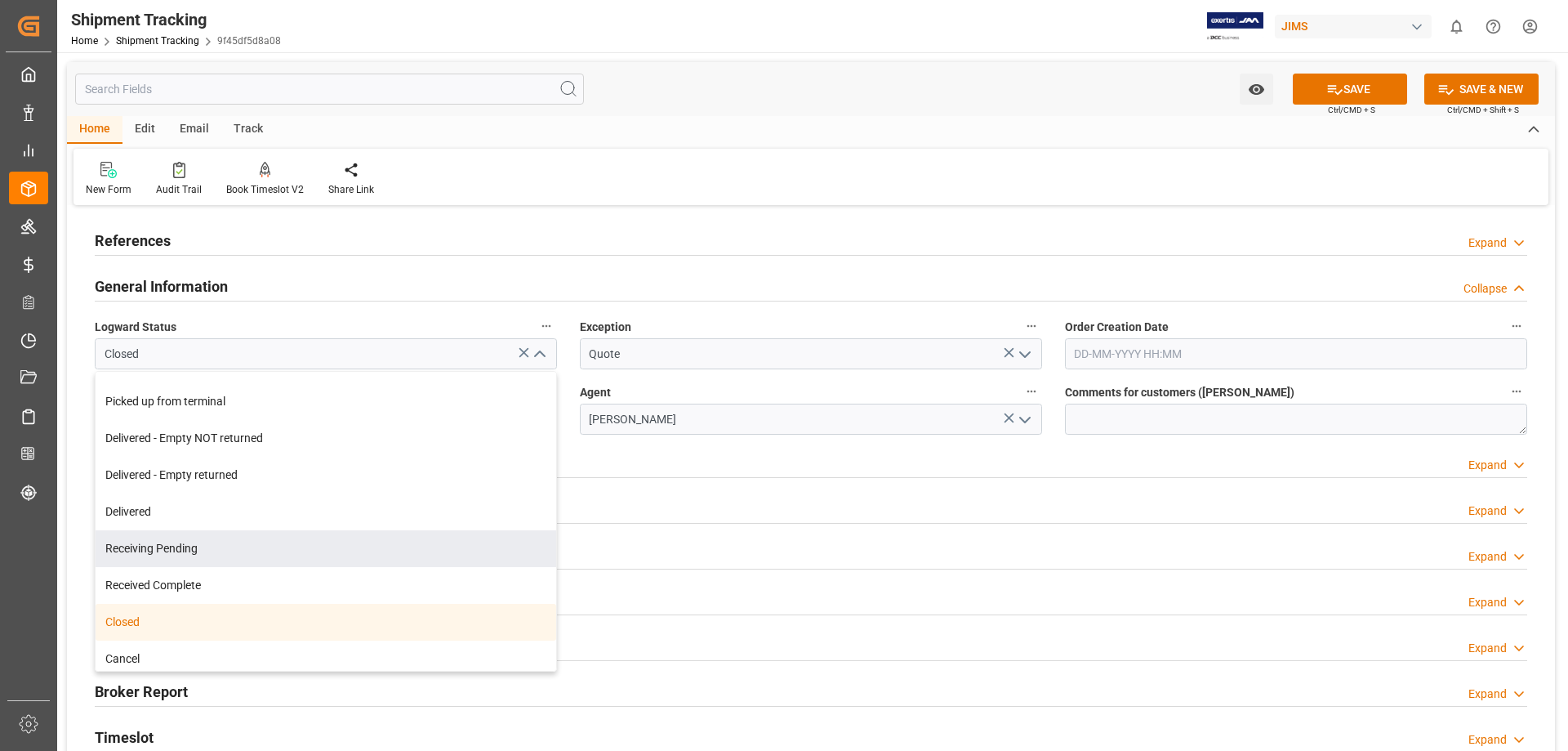 scroll, scrollTop: 289, scrollLeft: 0, axis: vertical 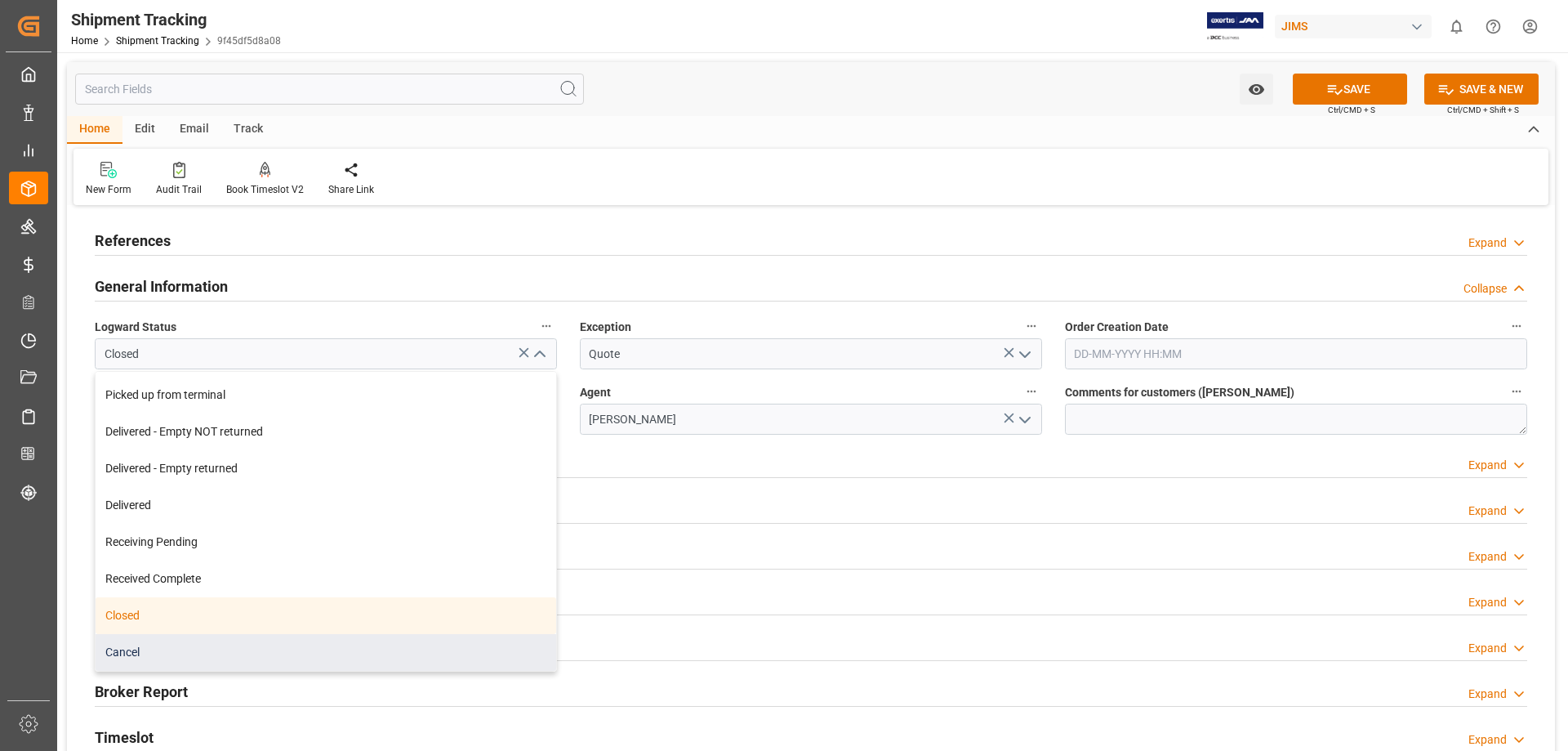 click on "Cancel" at bounding box center [326, 652] 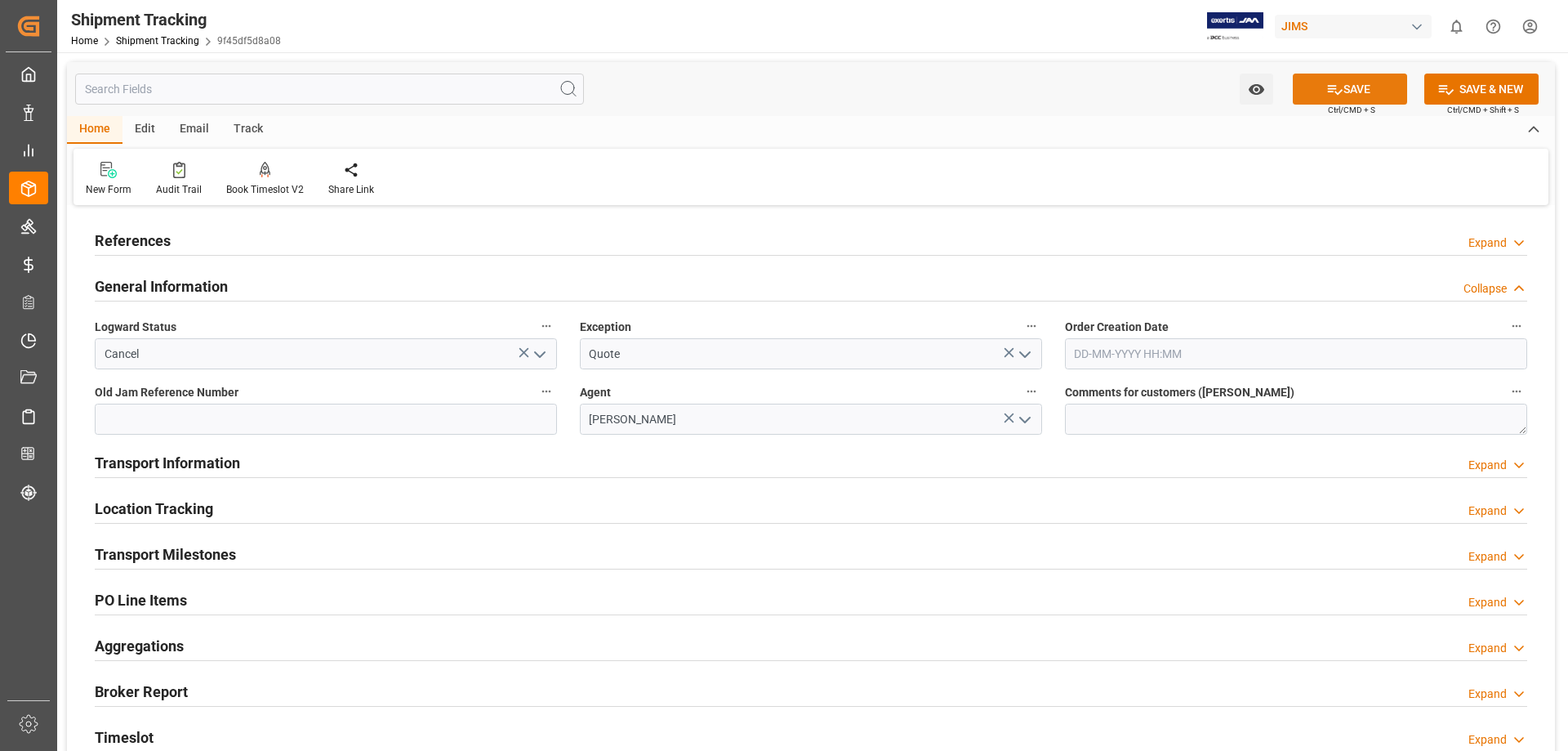 click on "SAVE" at bounding box center [1350, 89] 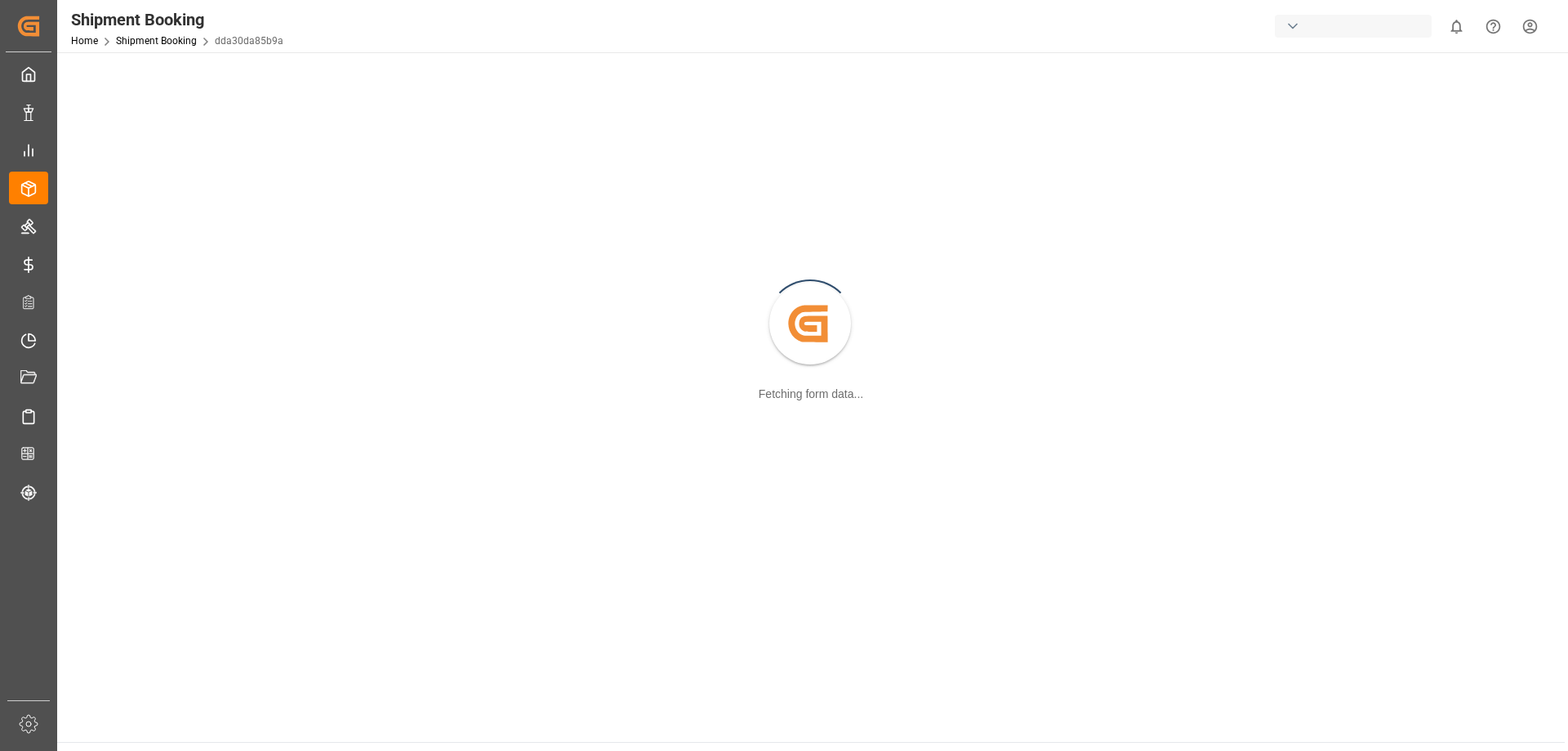 scroll, scrollTop: 0, scrollLeft: 0, axis: both 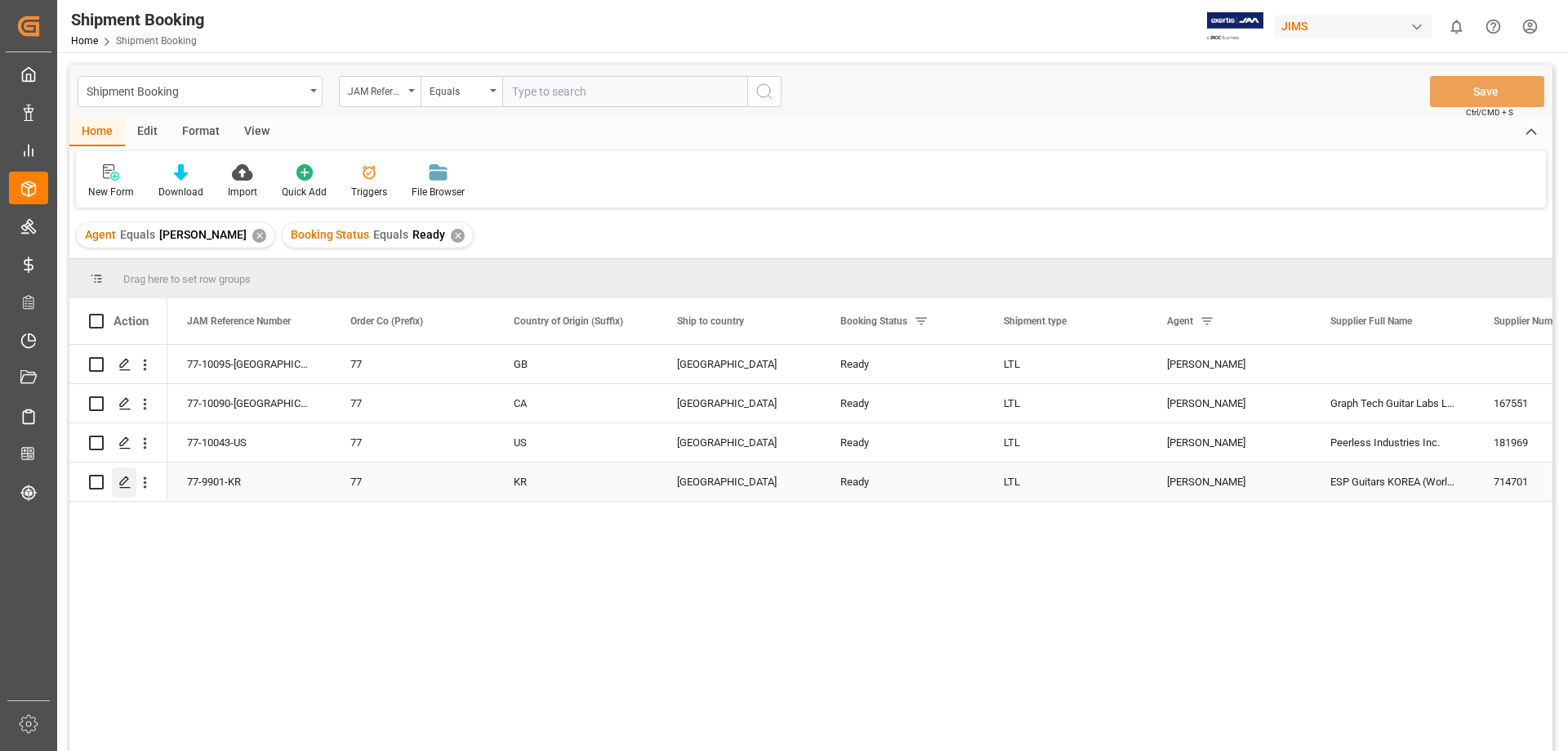 click 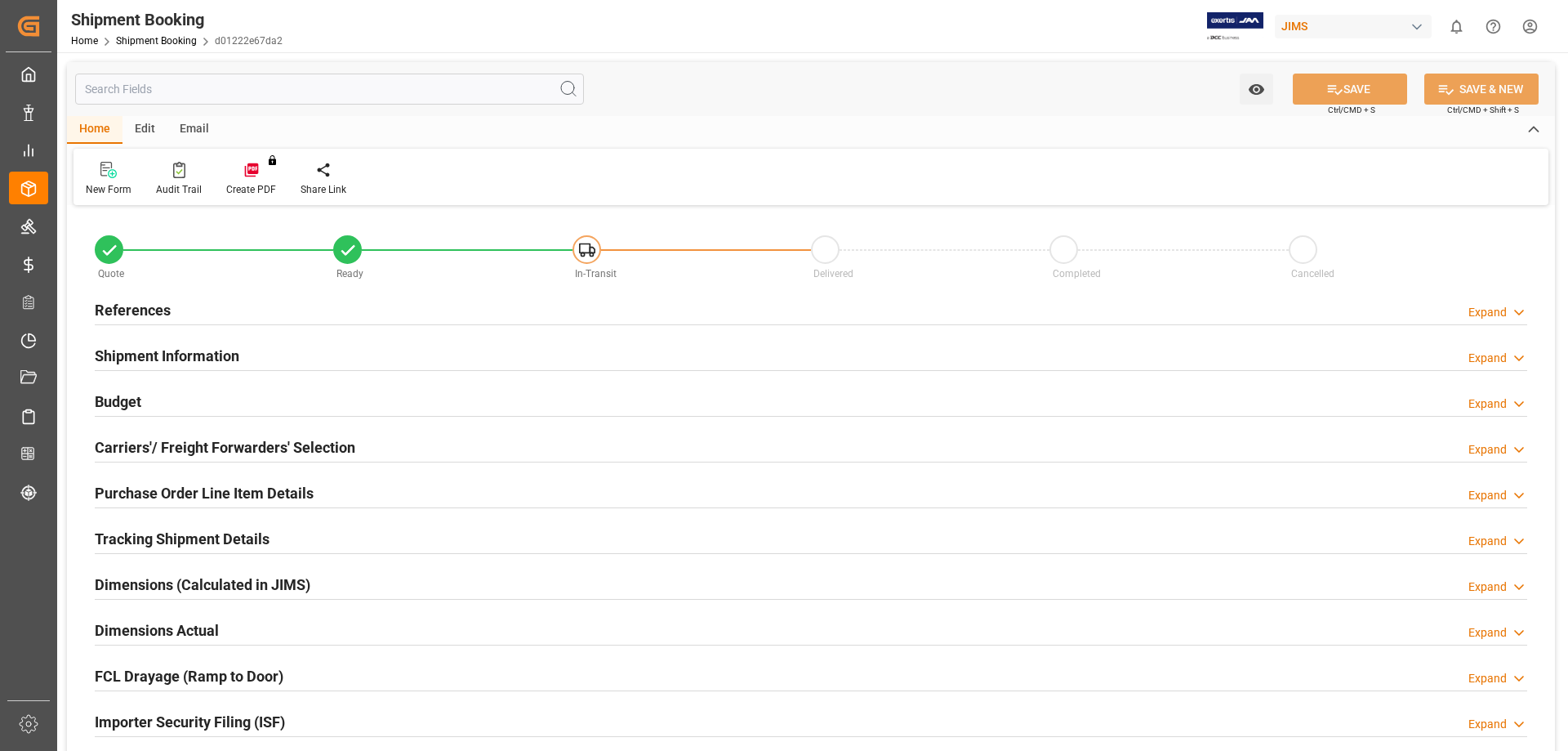 type on "0" 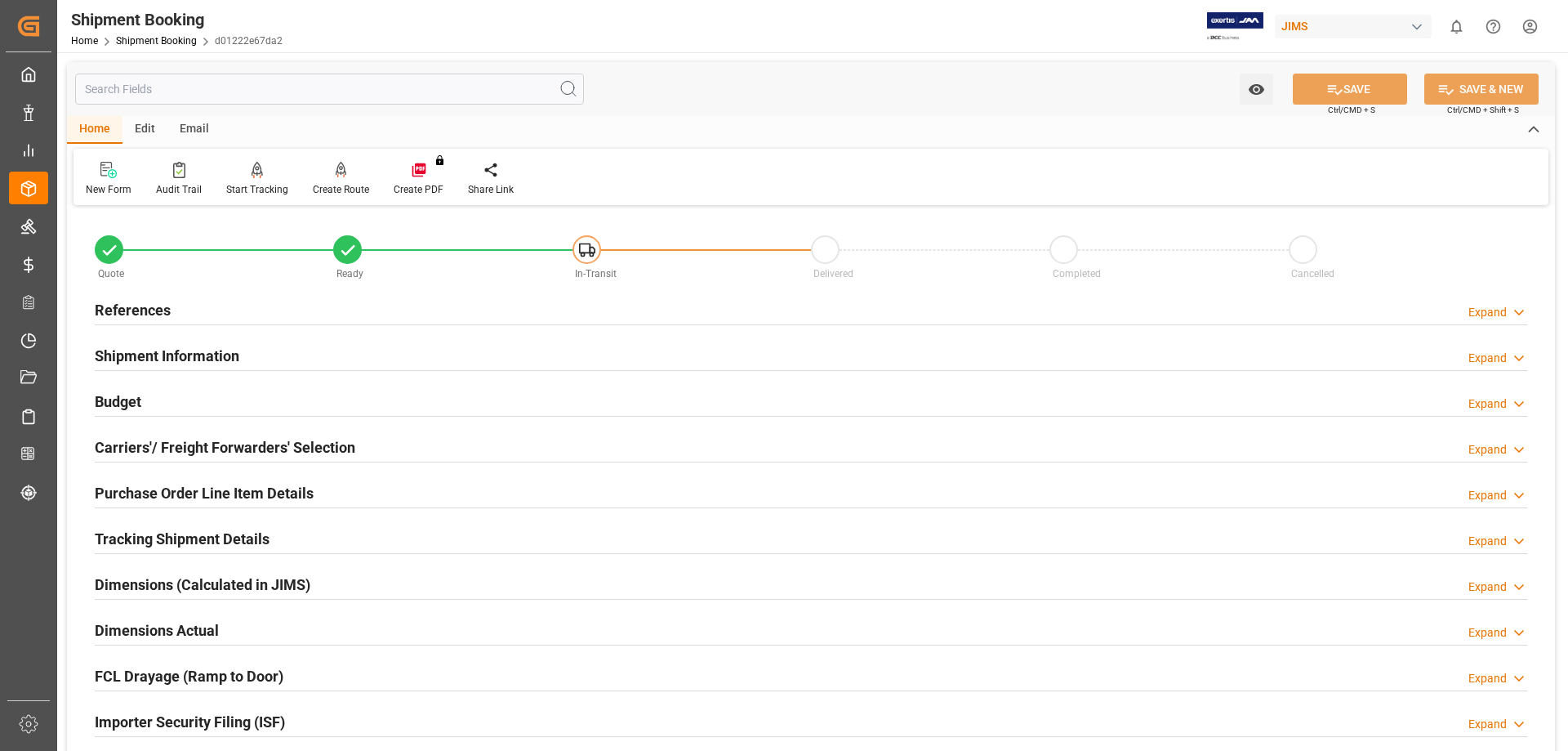 click on "References" at bounding box center [132, 310] 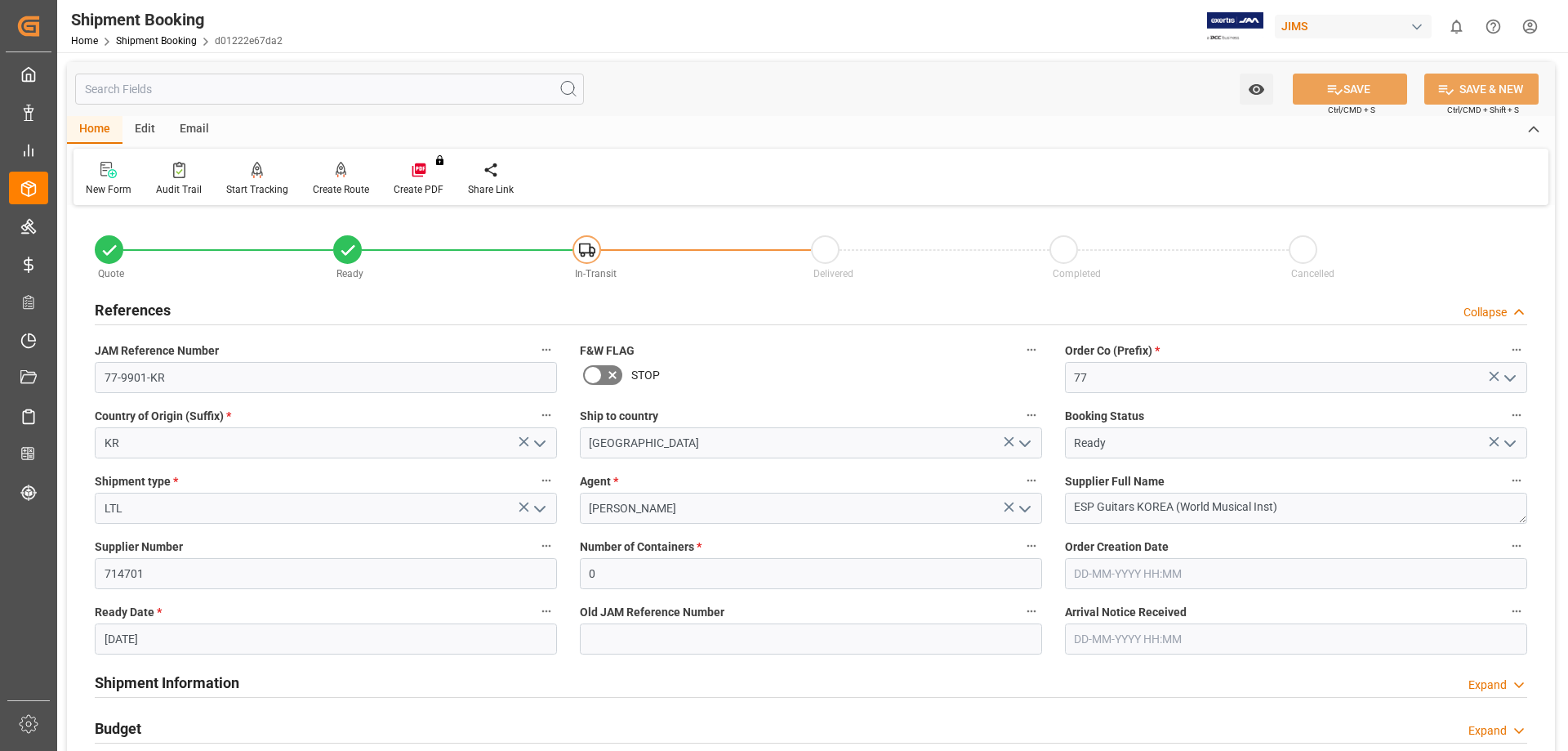 click on "References" at bounding box center [132, 310] 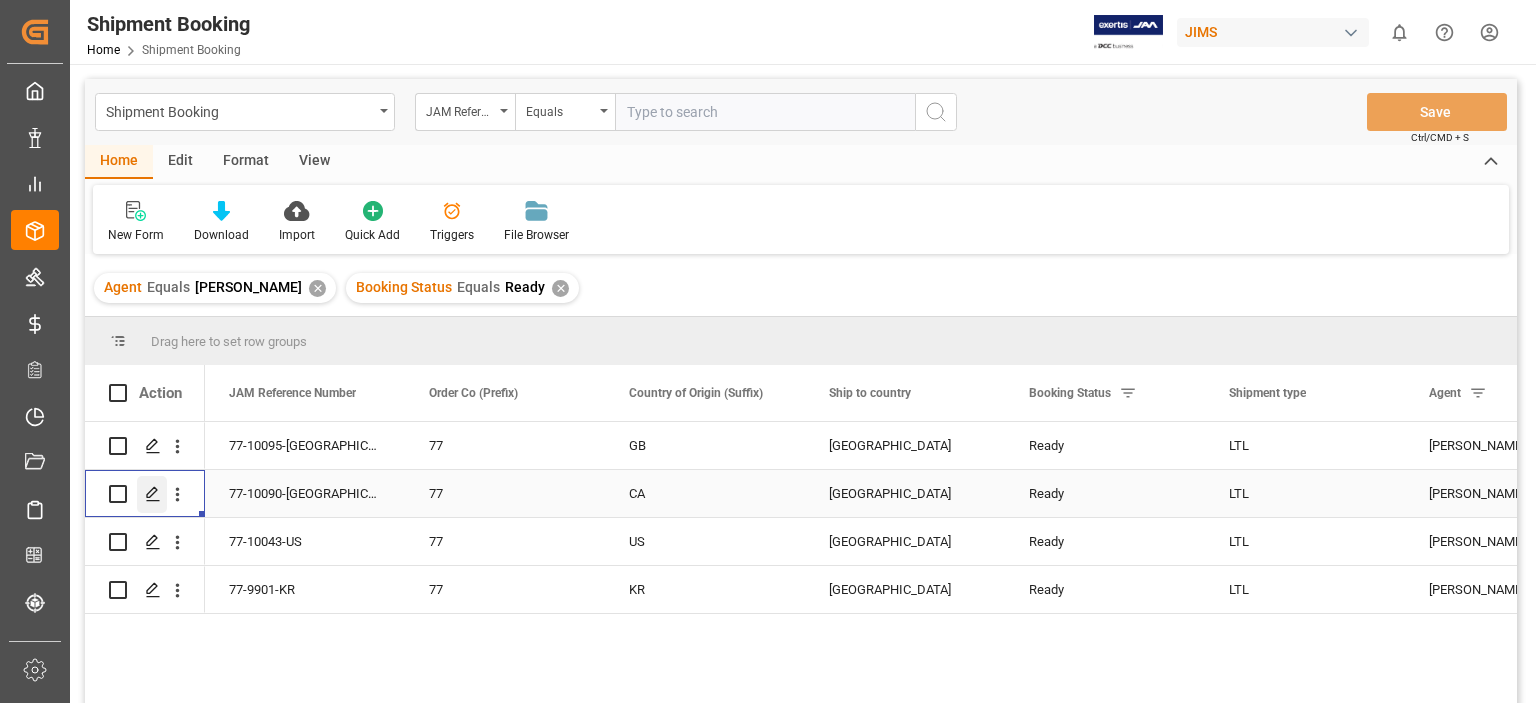 click 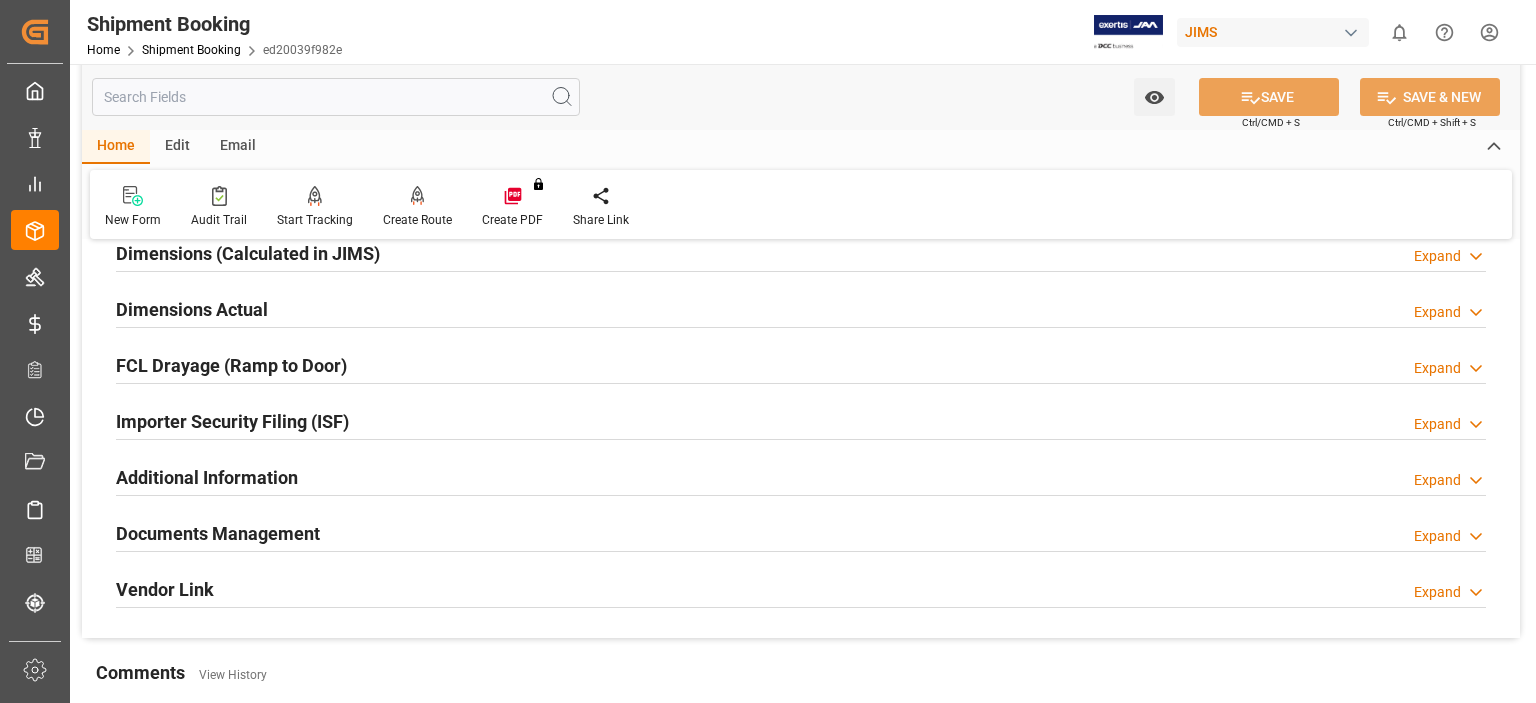 scroll, scrollTop: 500, scrollLeft: 0, axis: vertical 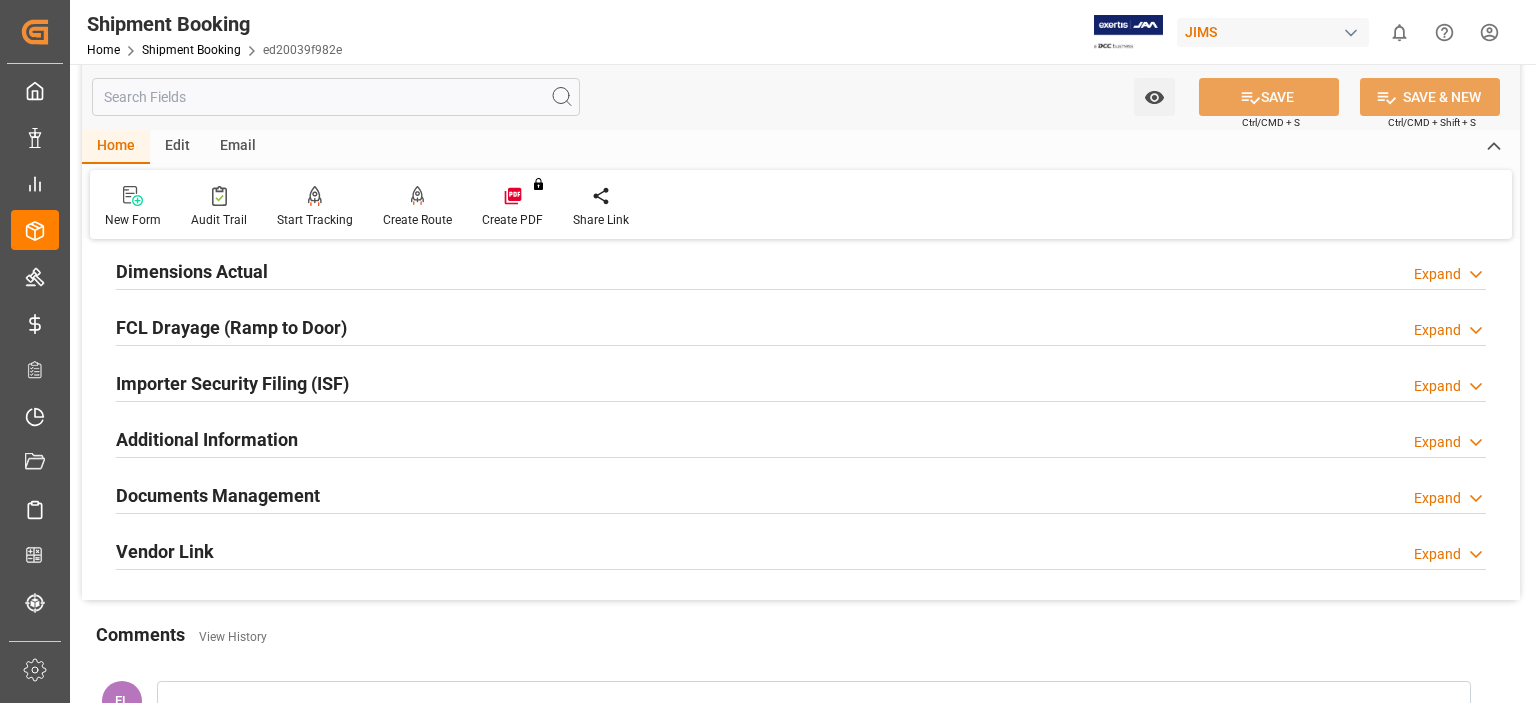 click on "Documents Management" at bounding box center [218, 495] 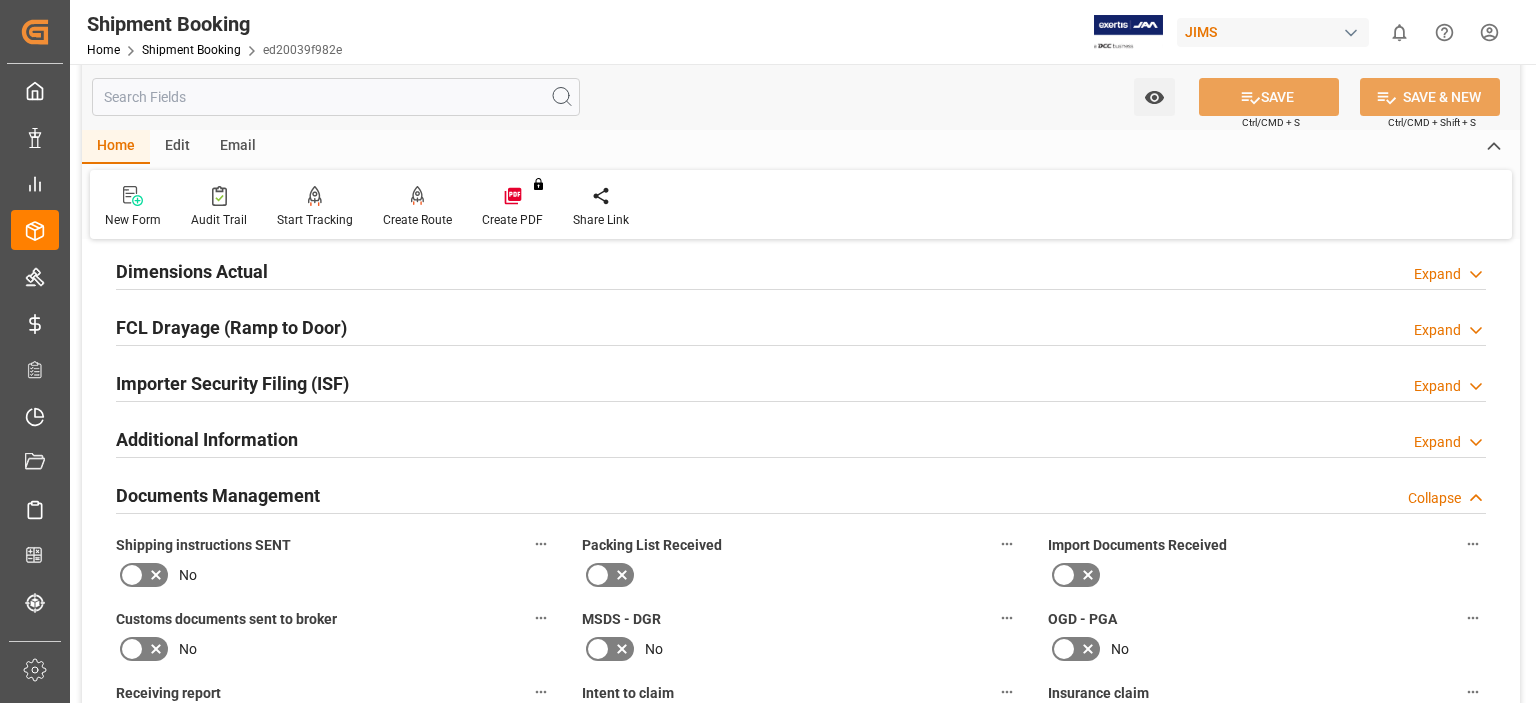 scroll, scrollTop: 833, scrollLeft: 0, axis: vertical 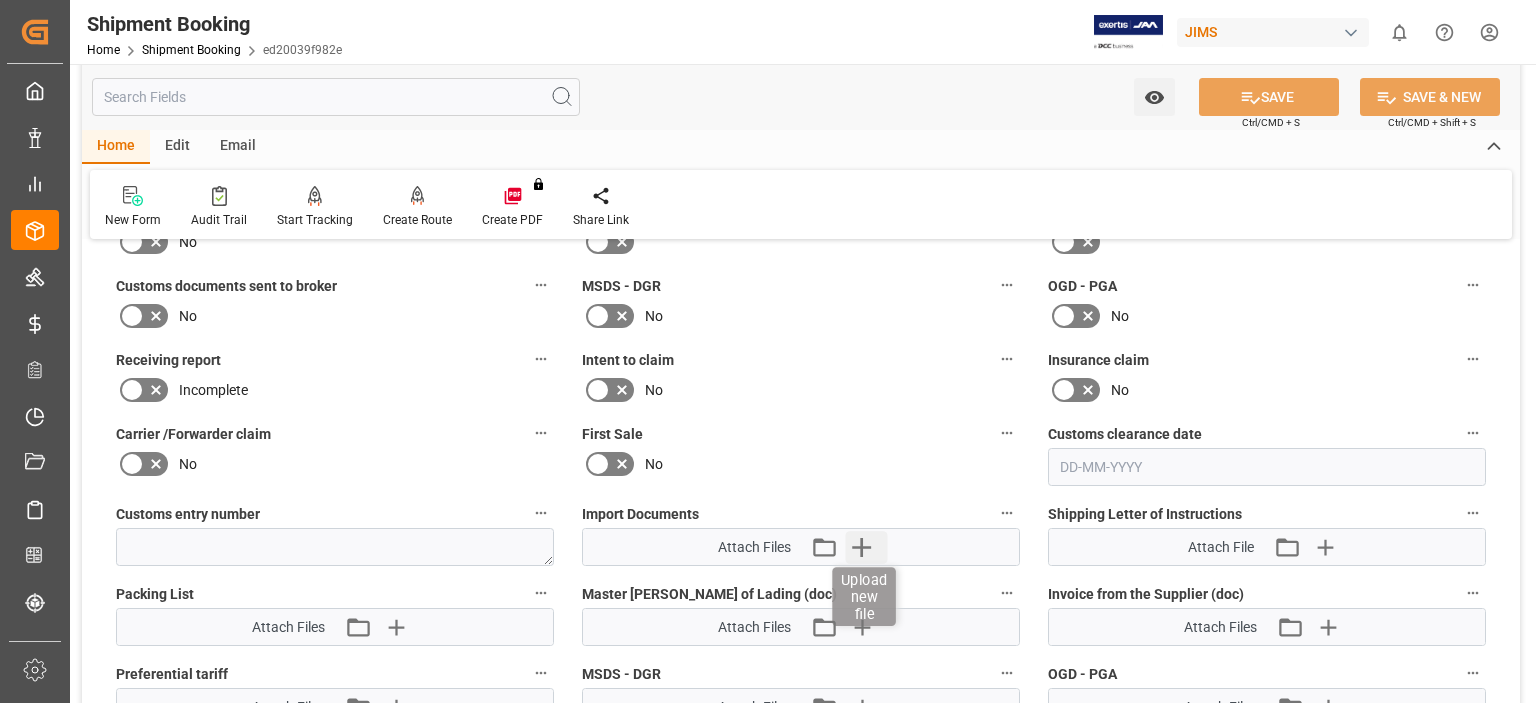 click 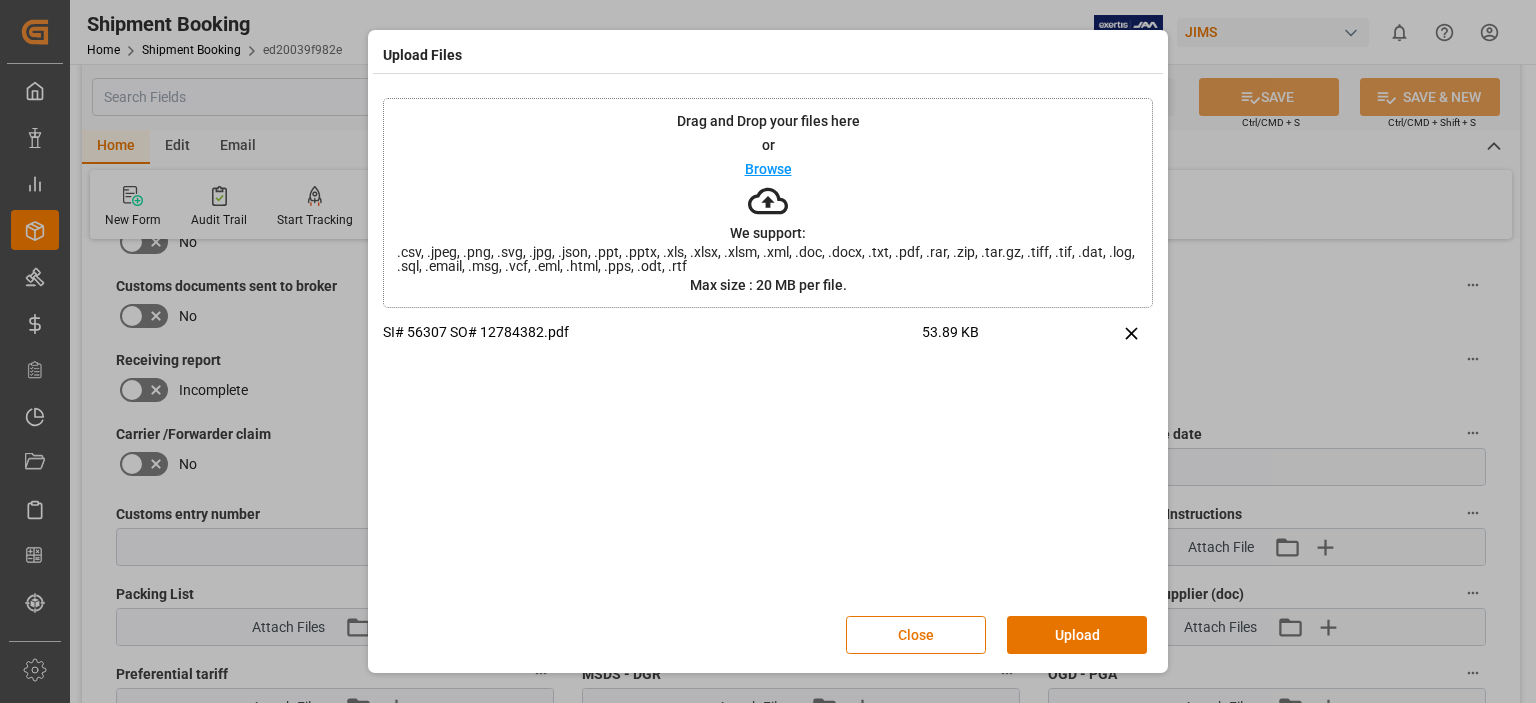 click on "Upload" at bounding box center [1077, 635] 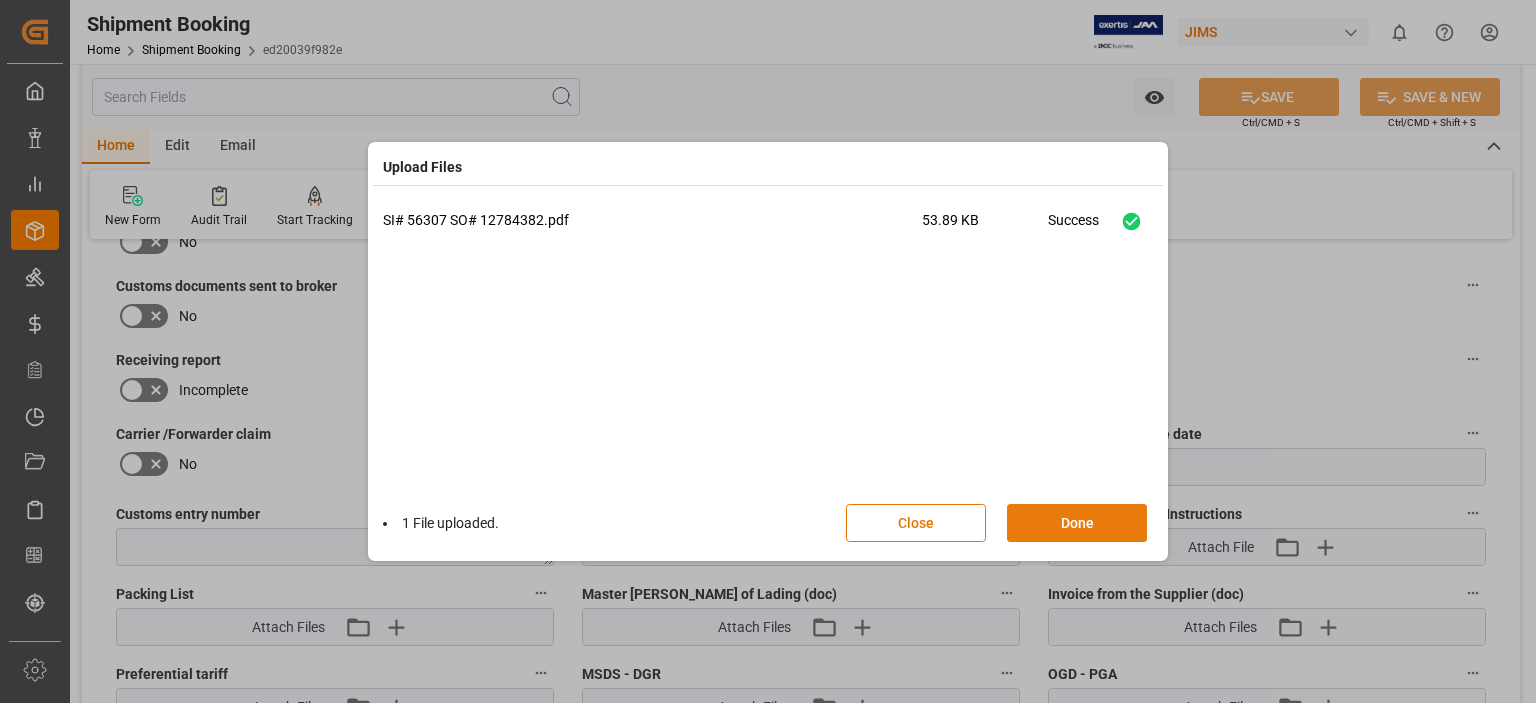 click on "Done" at bounding box center [1077, 523] 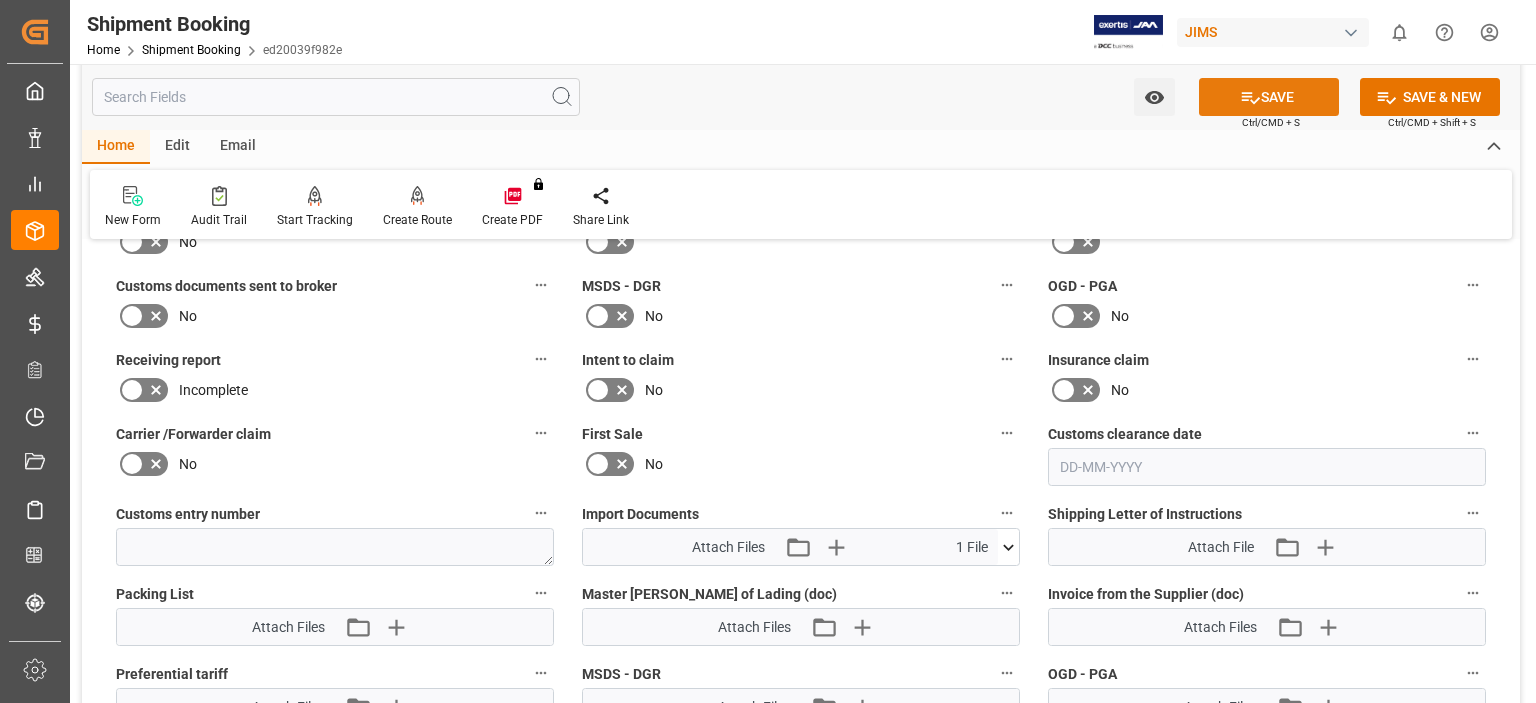click on "SAVE" at bounding box center [1269, 97] 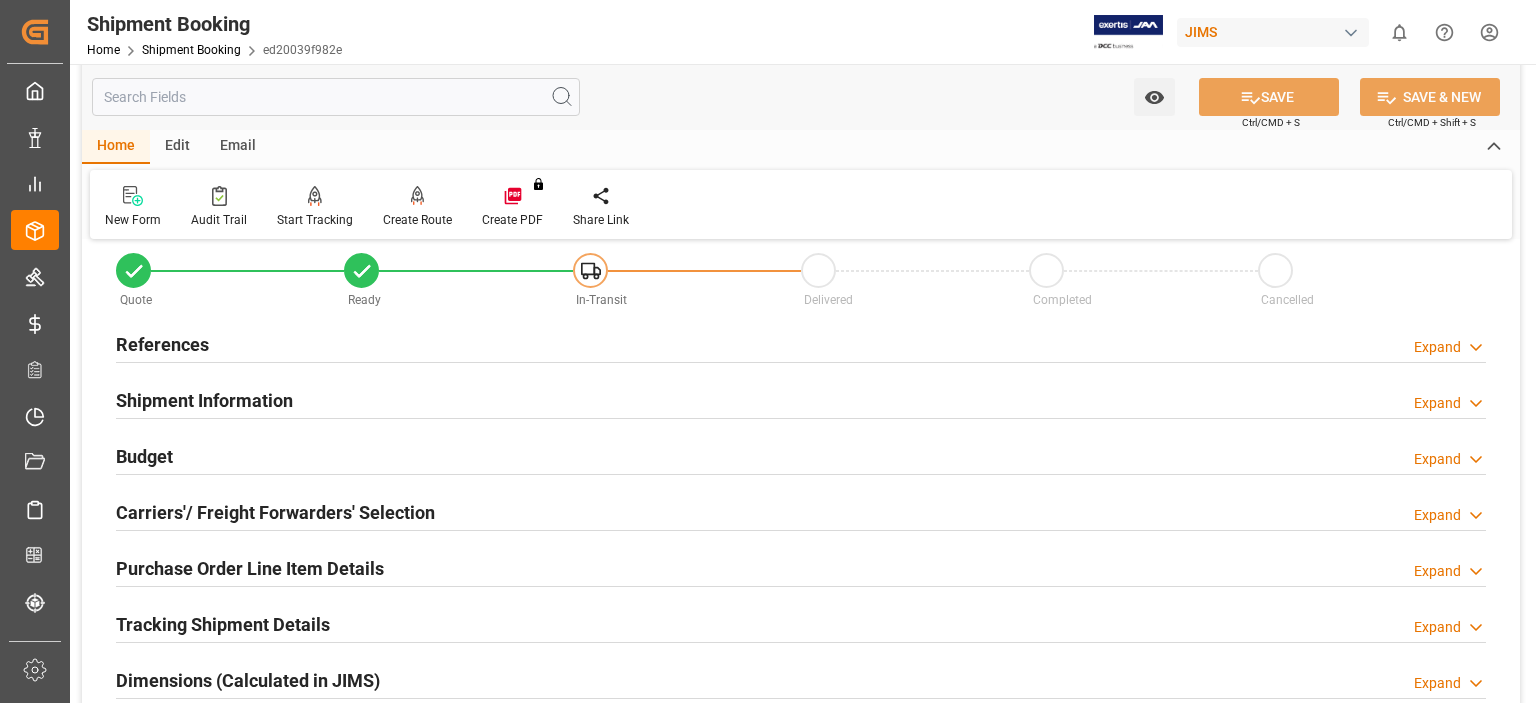 scroll, scrollTop: 0, scrollLeft: 0, axis: both 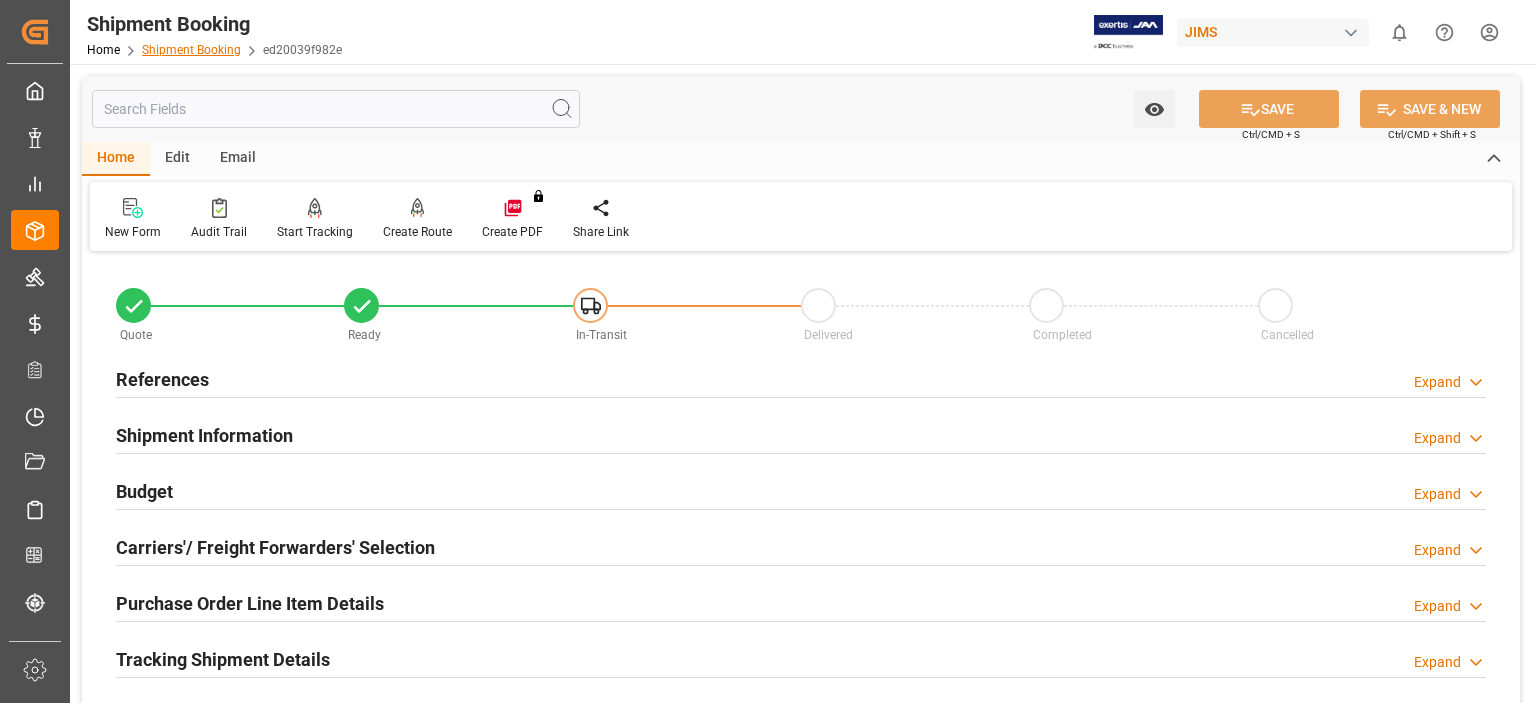 click on "Shipment Booking" at bounding box center (191, 50) 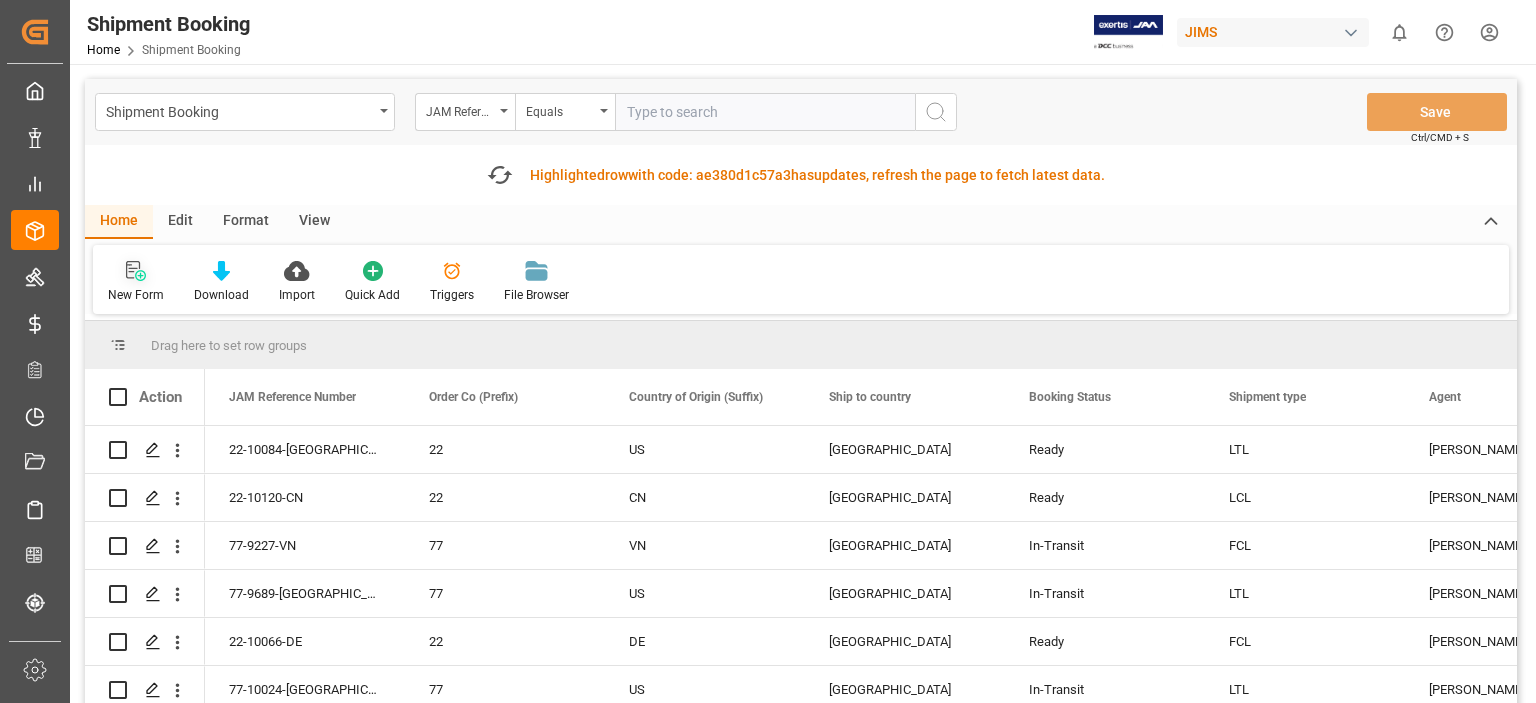 click 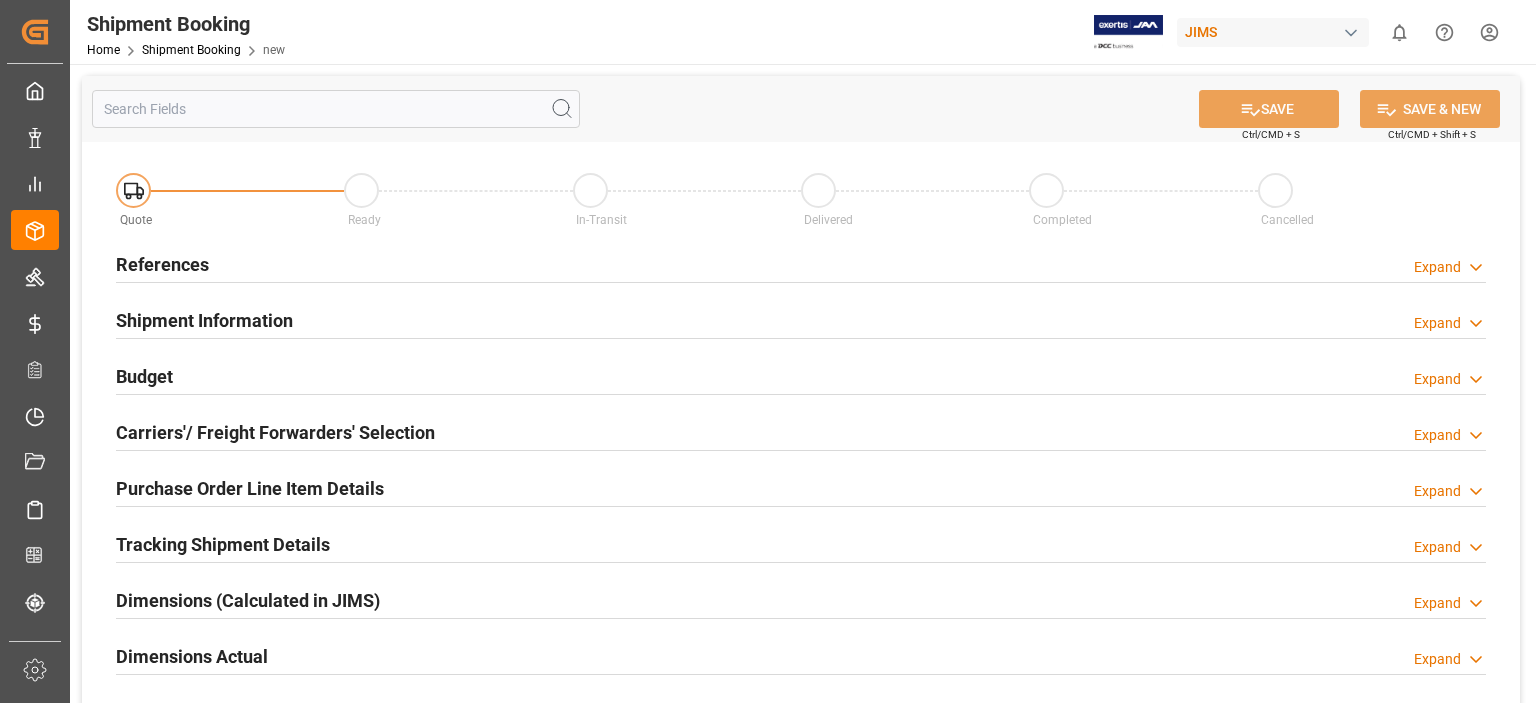 click on "References" at bounding box center [162, 264] 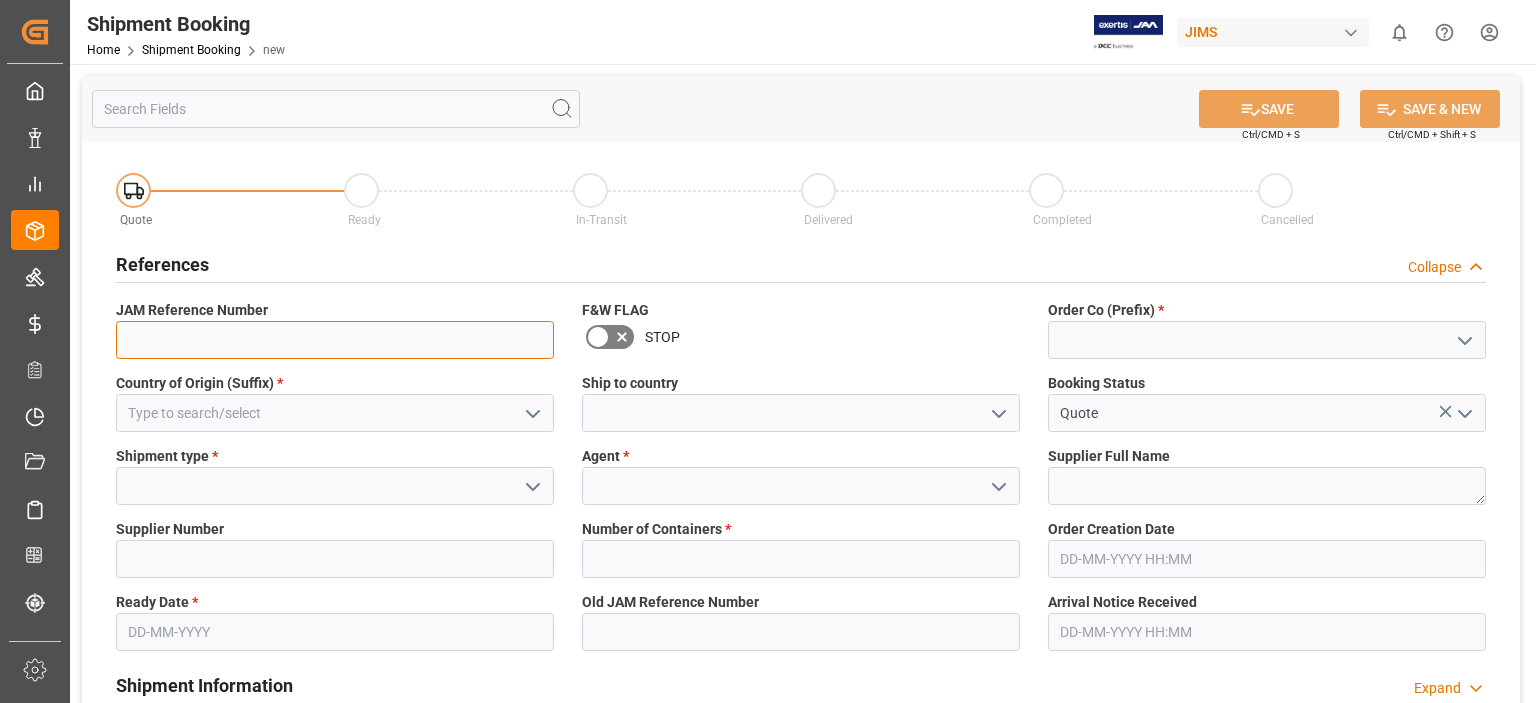 click at bounding box center [335, 340] 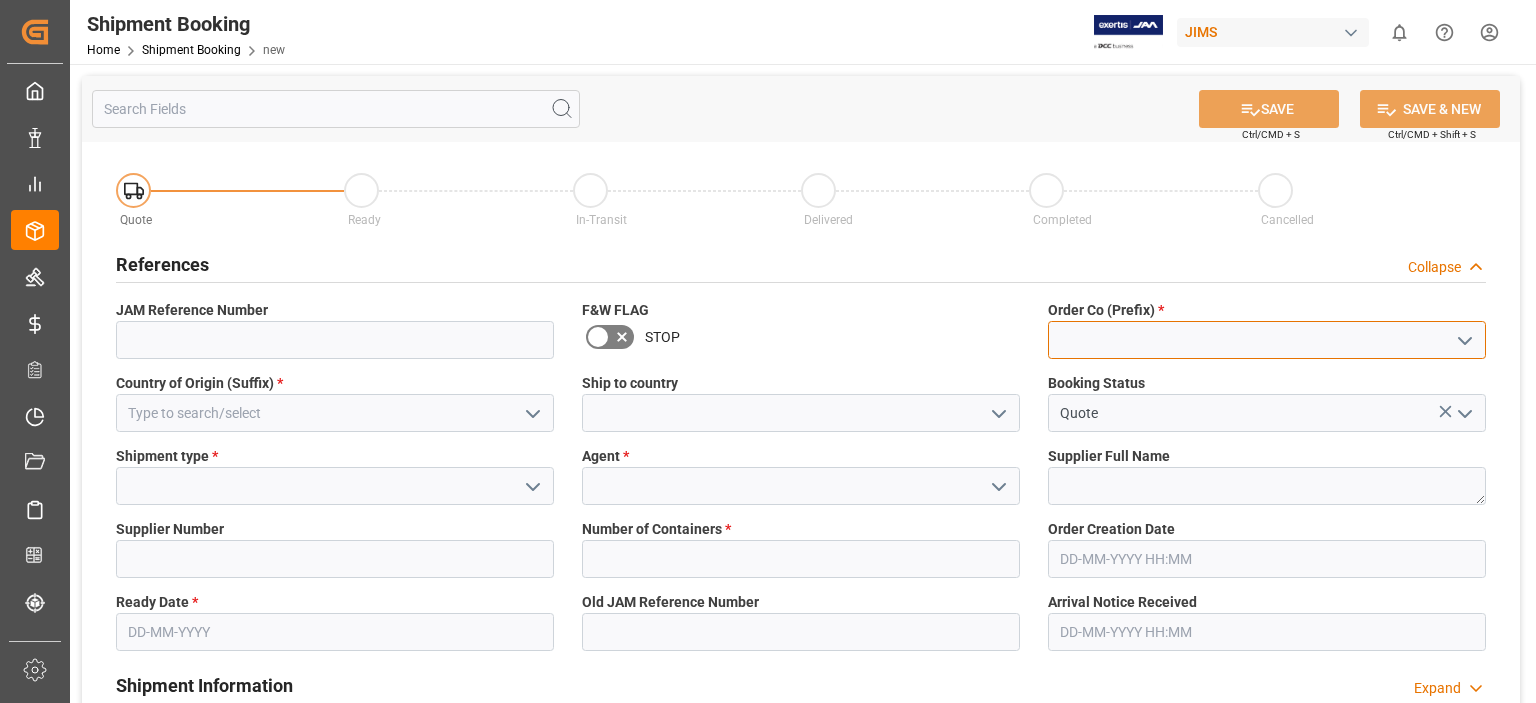 click at bounding box center (1267, 340) 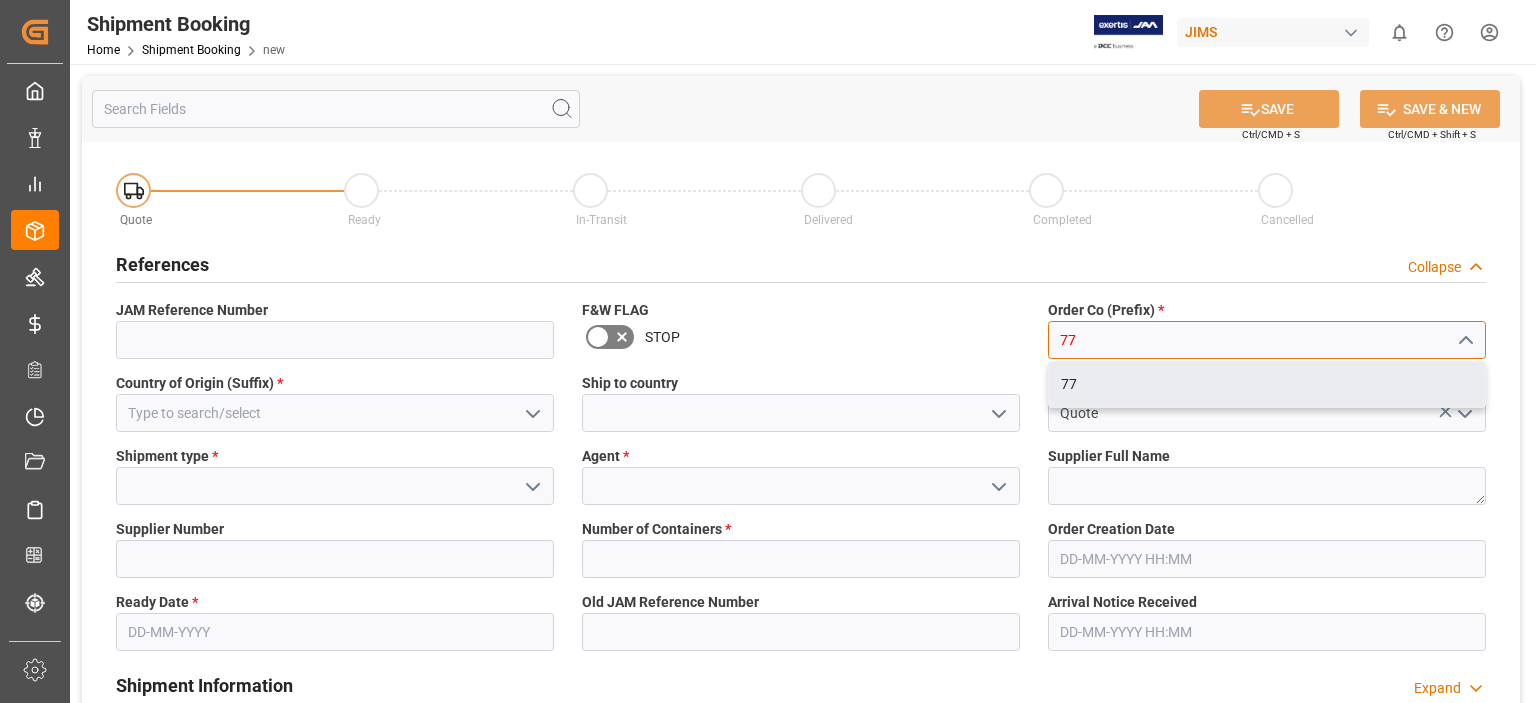 click on "77" at bounding box center [1267, 384] 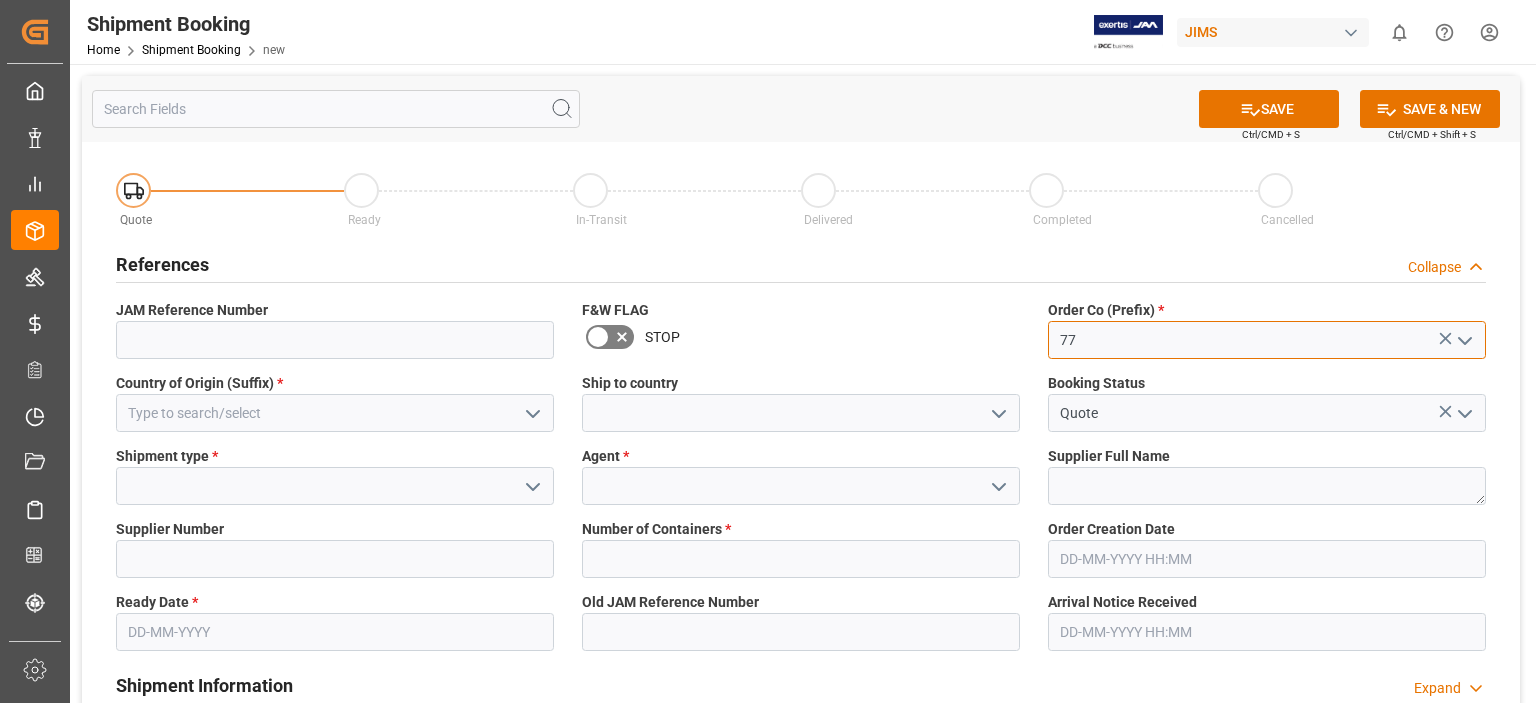 type on "77" 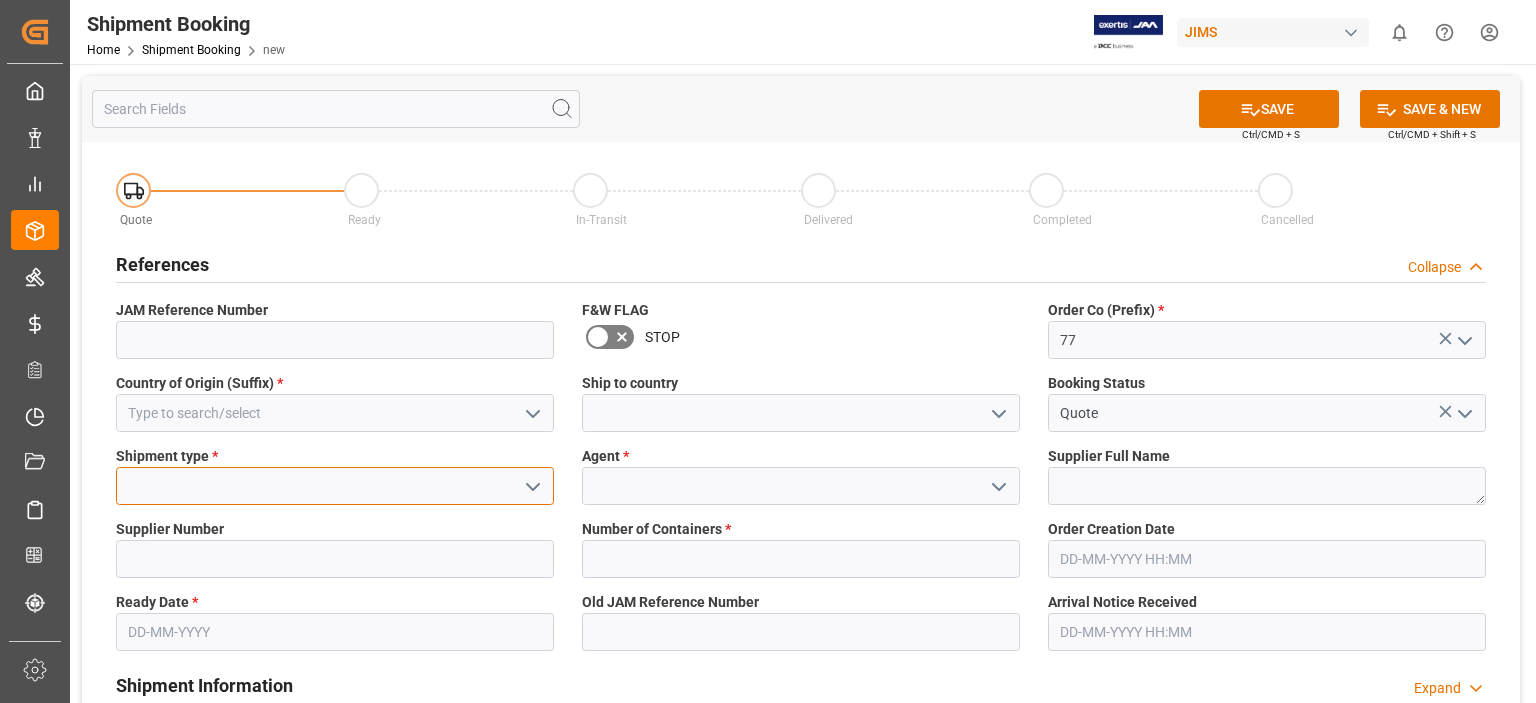 click at bounding box center [335, 486] 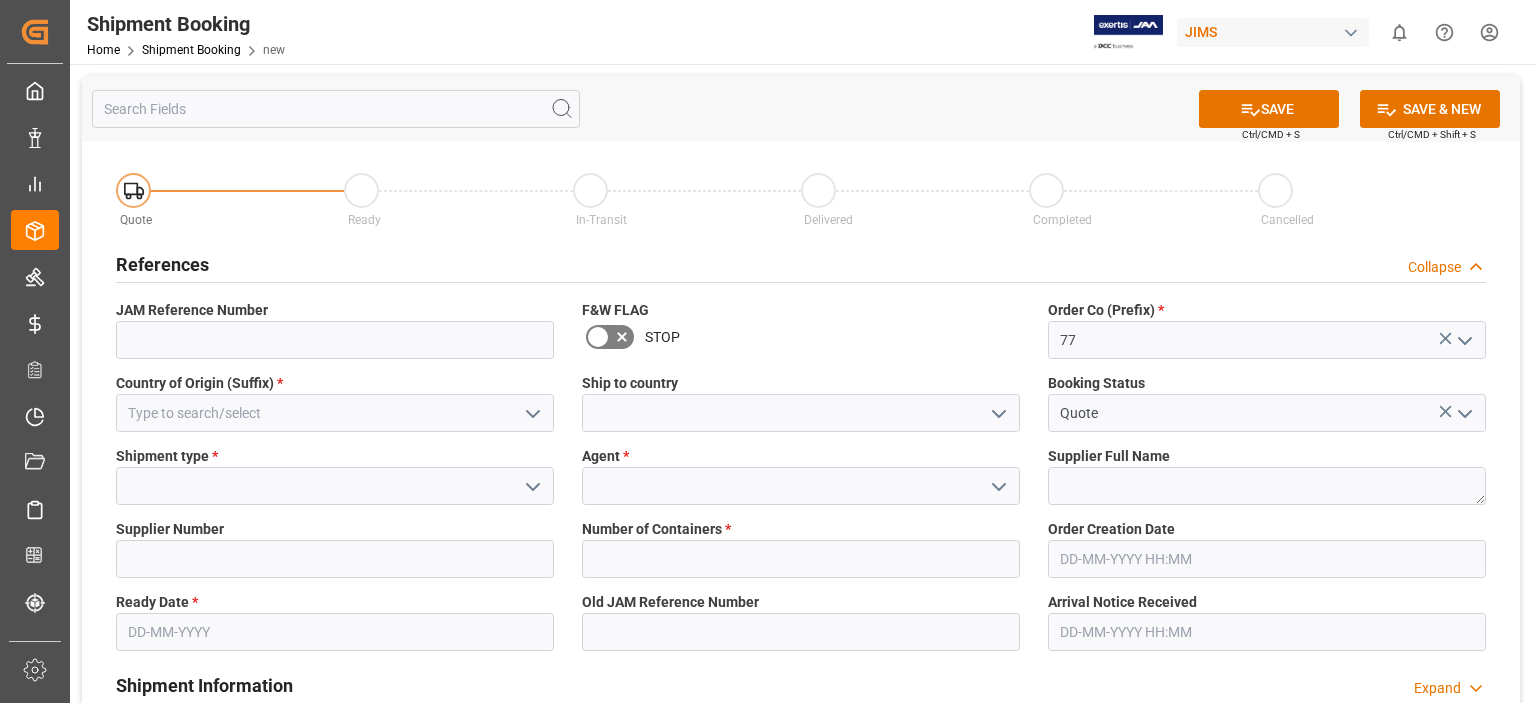 click 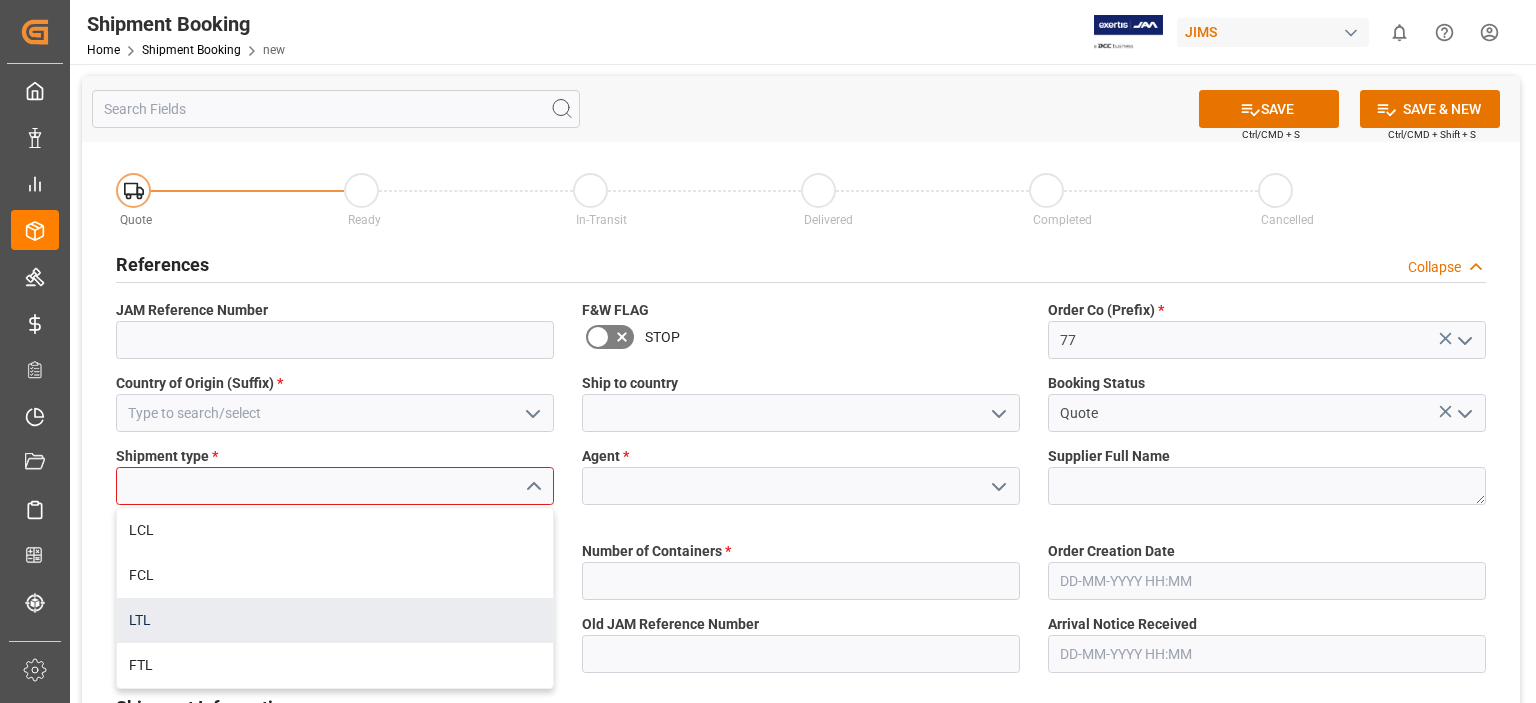 click on "LTL" at bounding box center (335, 620) 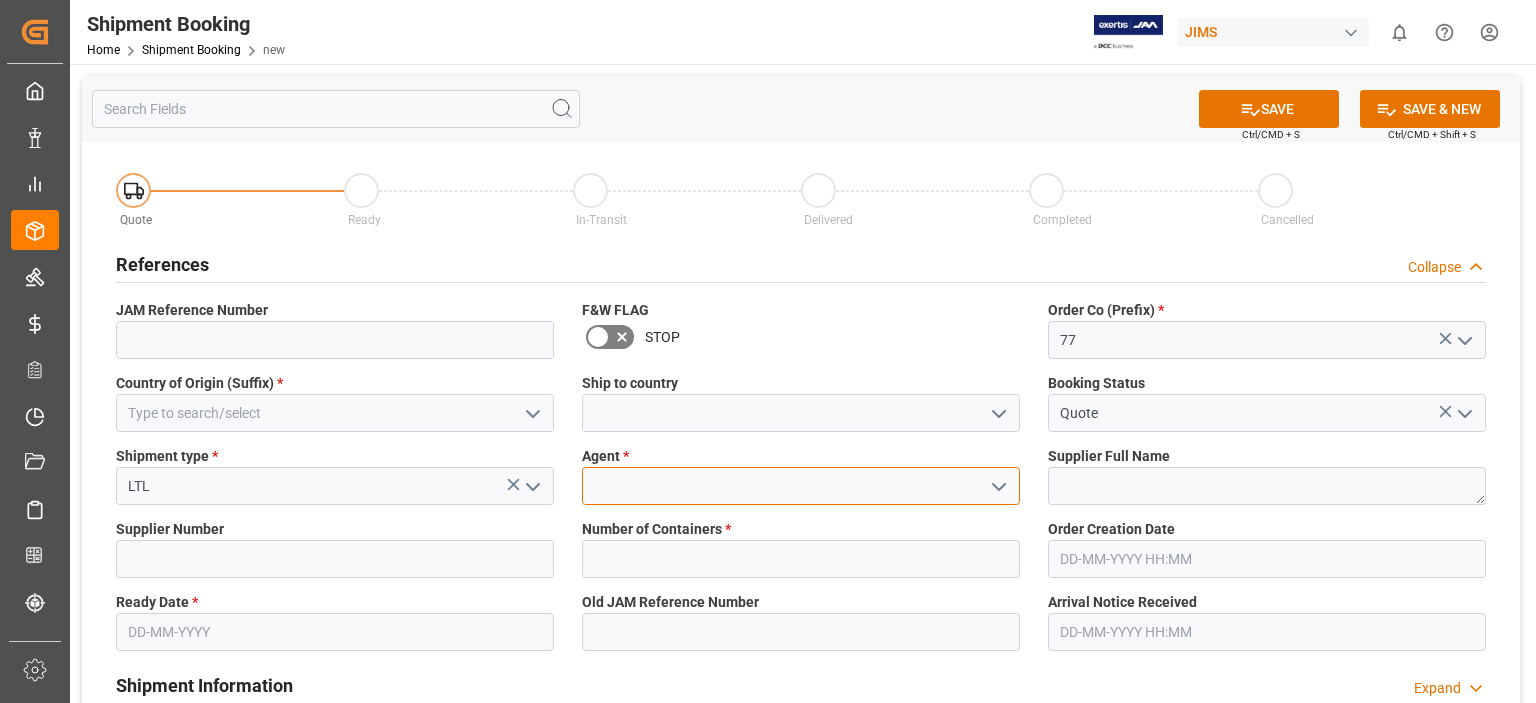 click at bounding box center [801, 486] 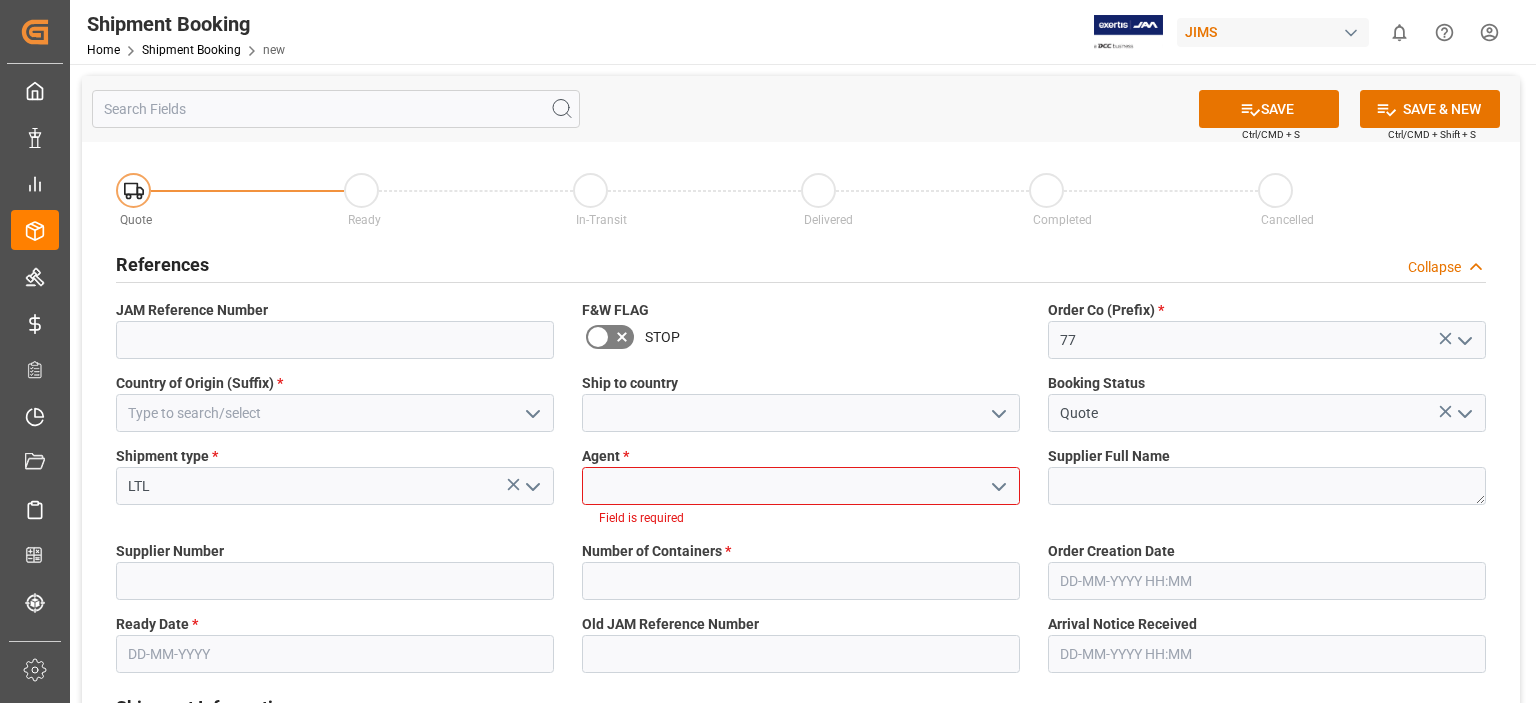 click 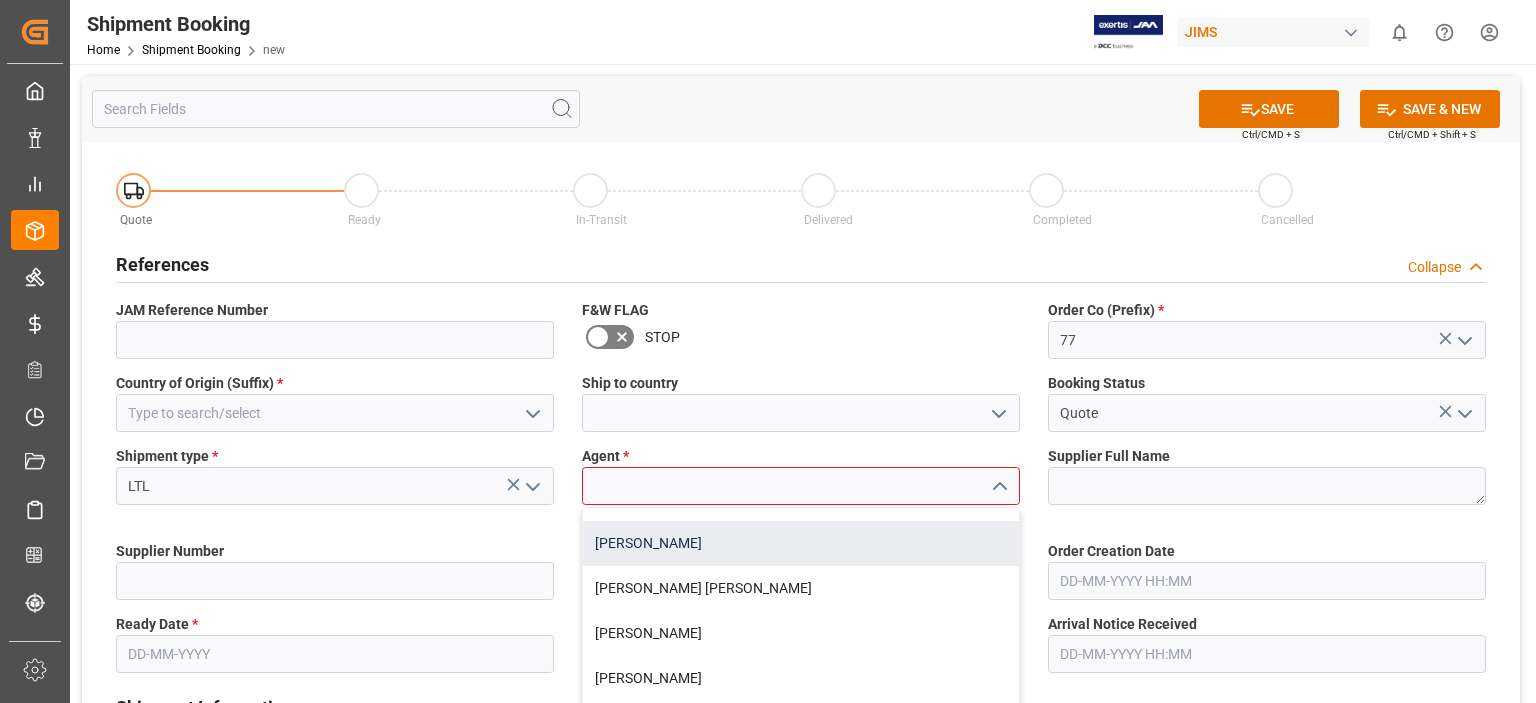scroll, scrollTop: 166, scrollLeft: 0, axis: vertical 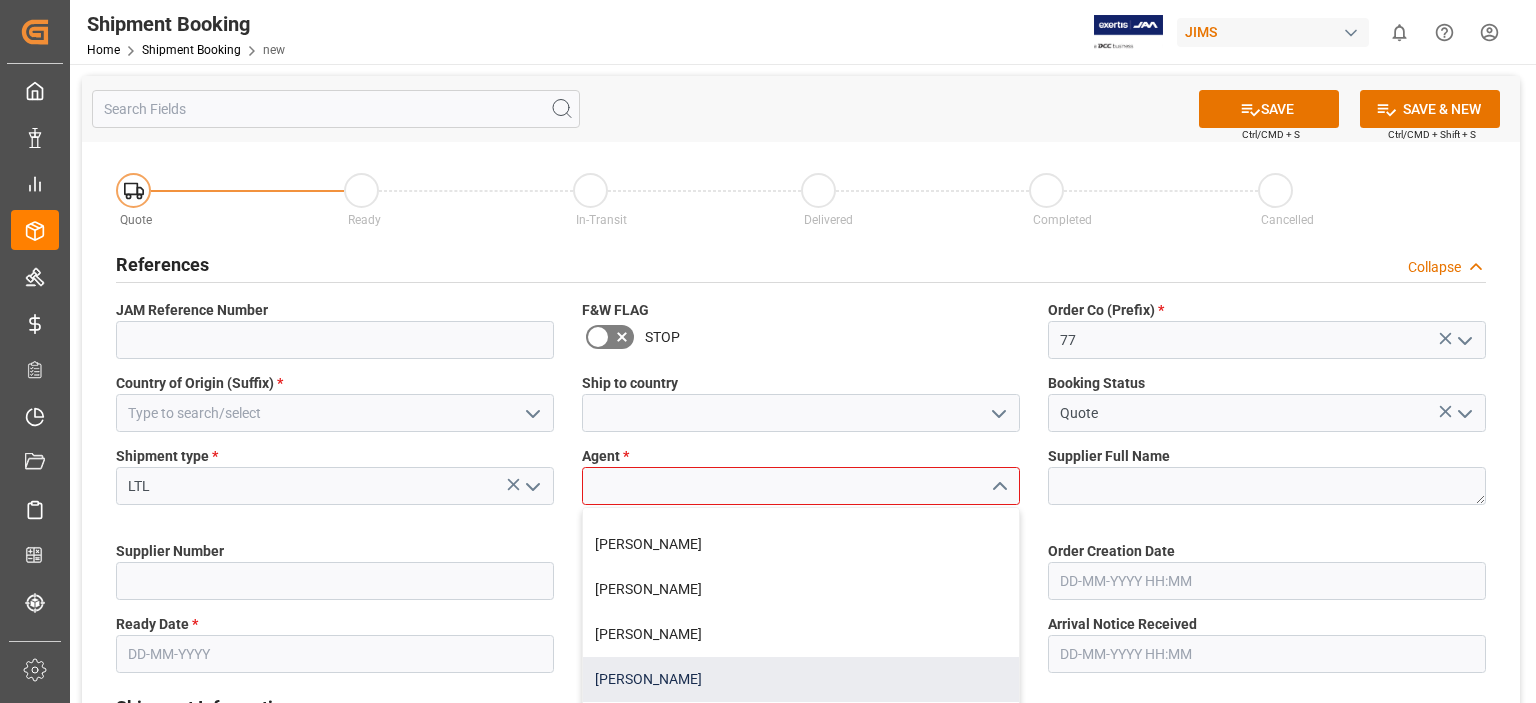 click on "[PERSON_NAME]" at bounding box center [801, 679] 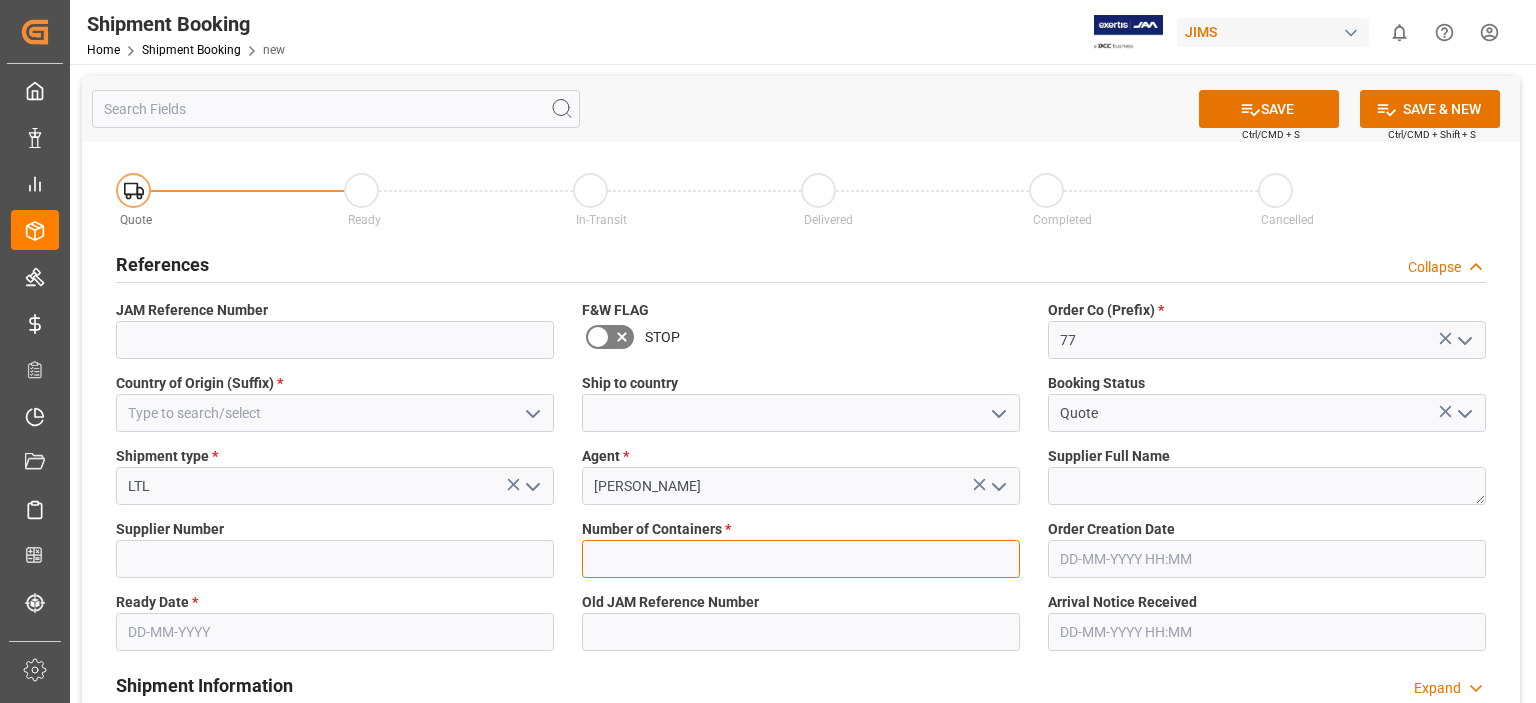 click at bounding box center [801, 559] 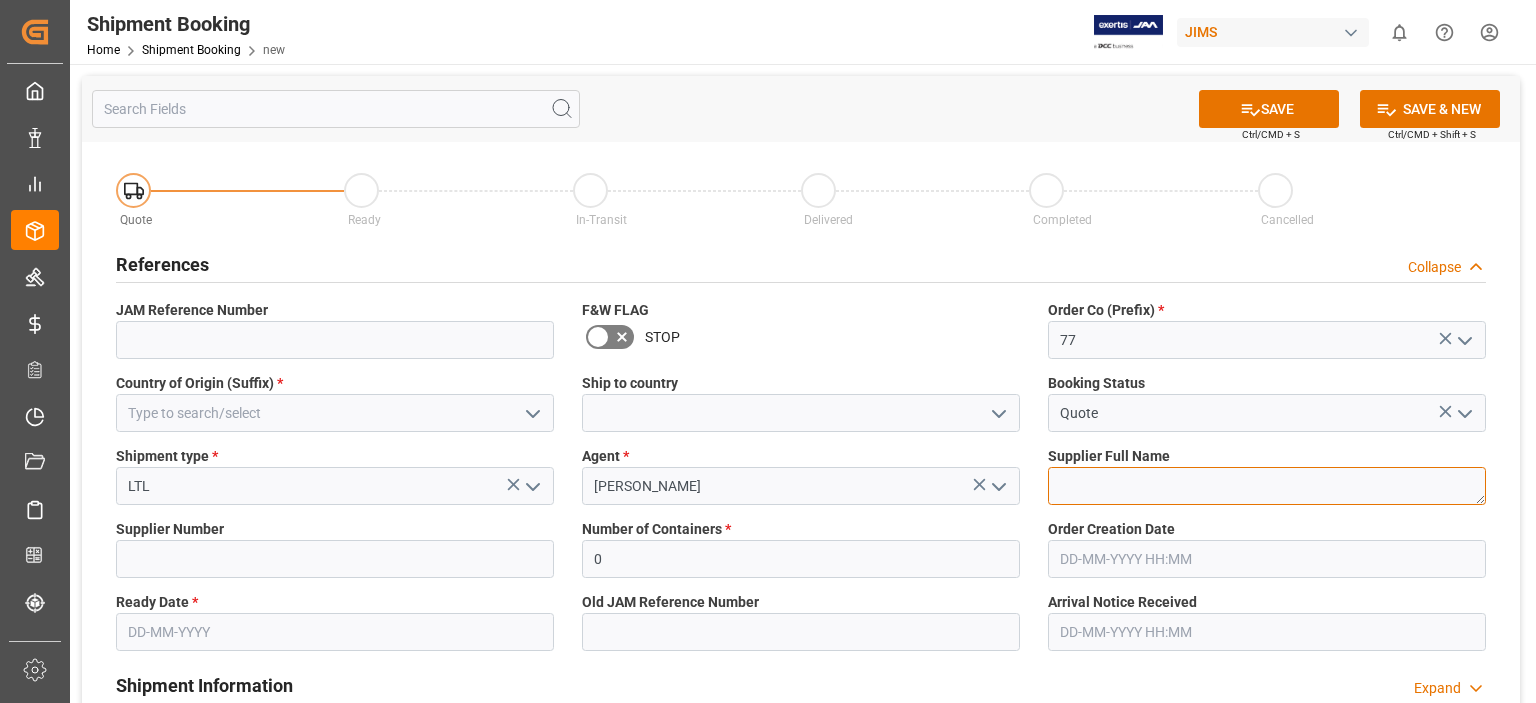 click at bounding box center (1267, 486) 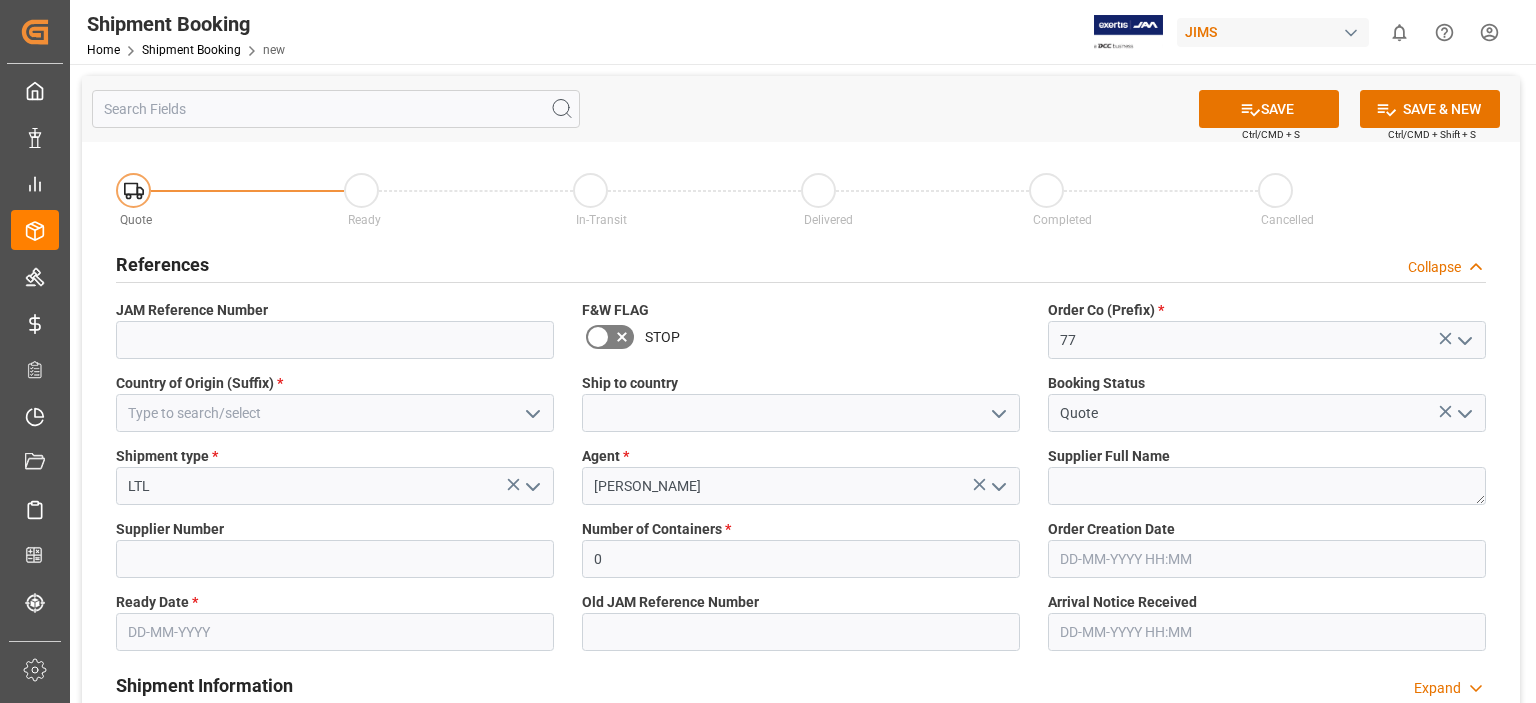 click 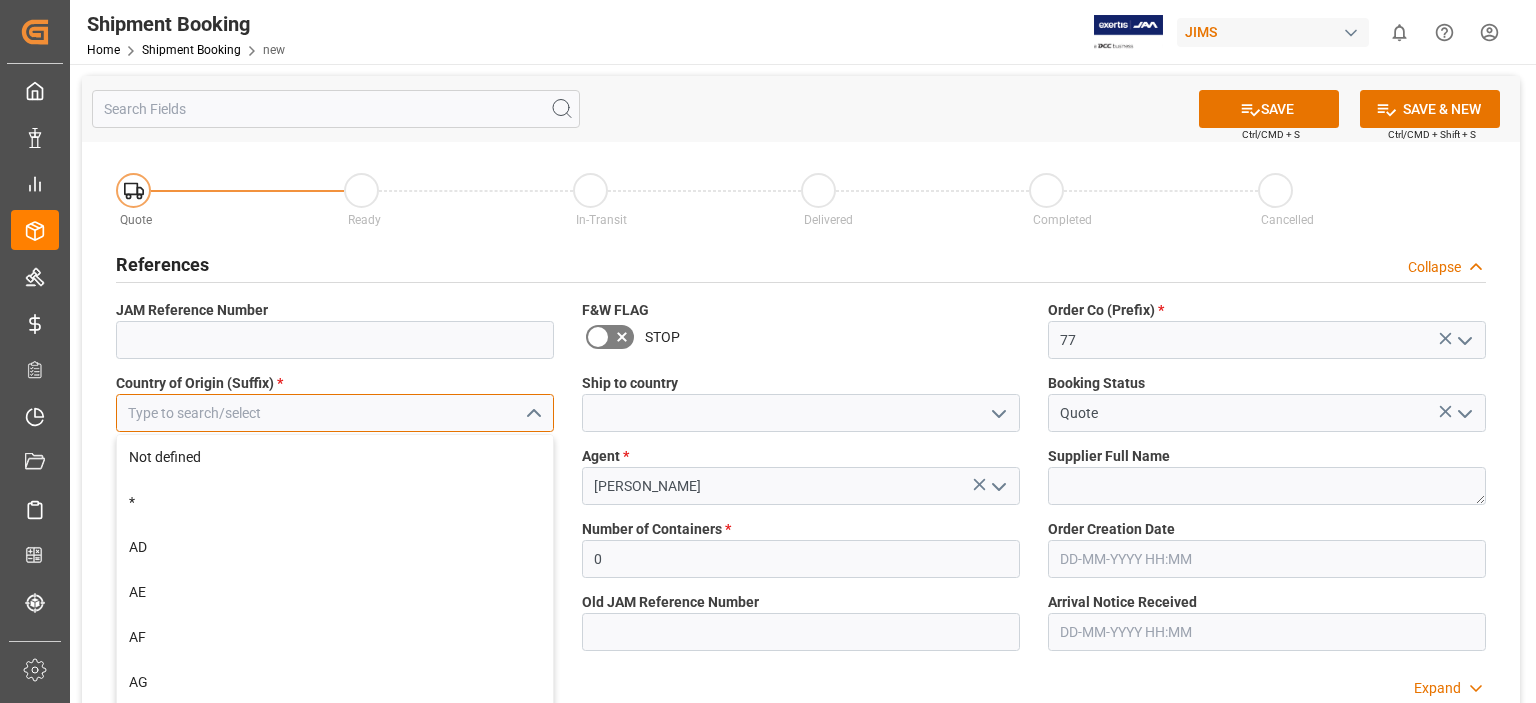 click at bounding box center [335, 413] 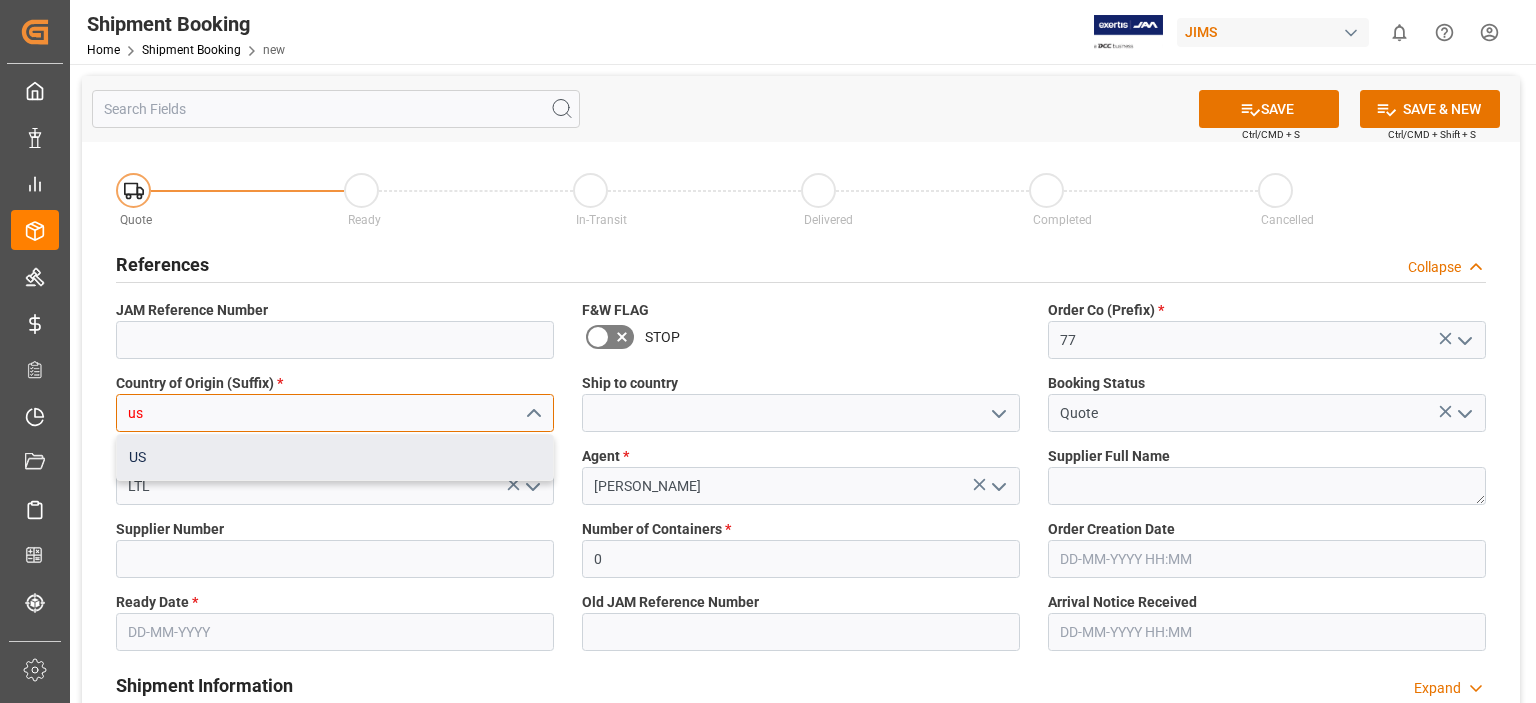 click on "US" at bounding box center (335, 457) 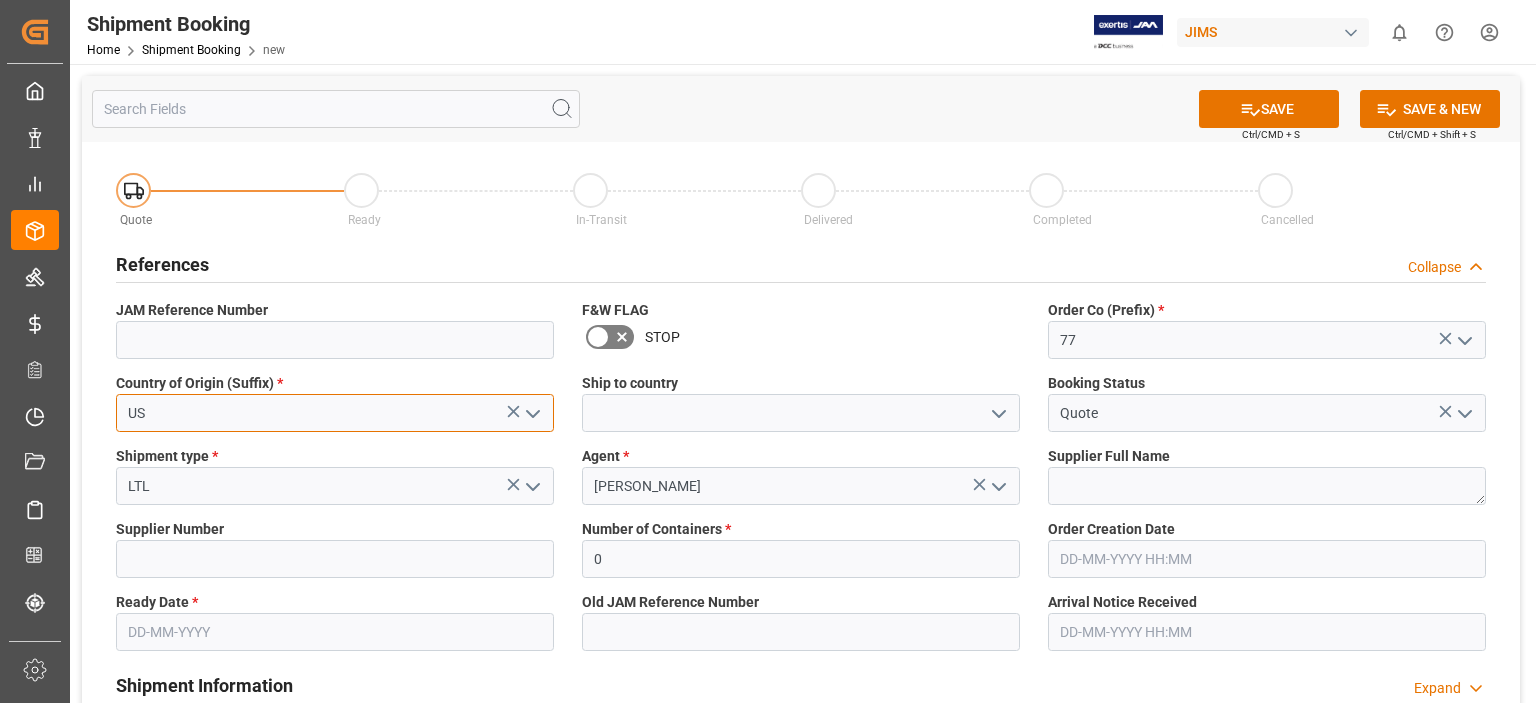 type on "US" 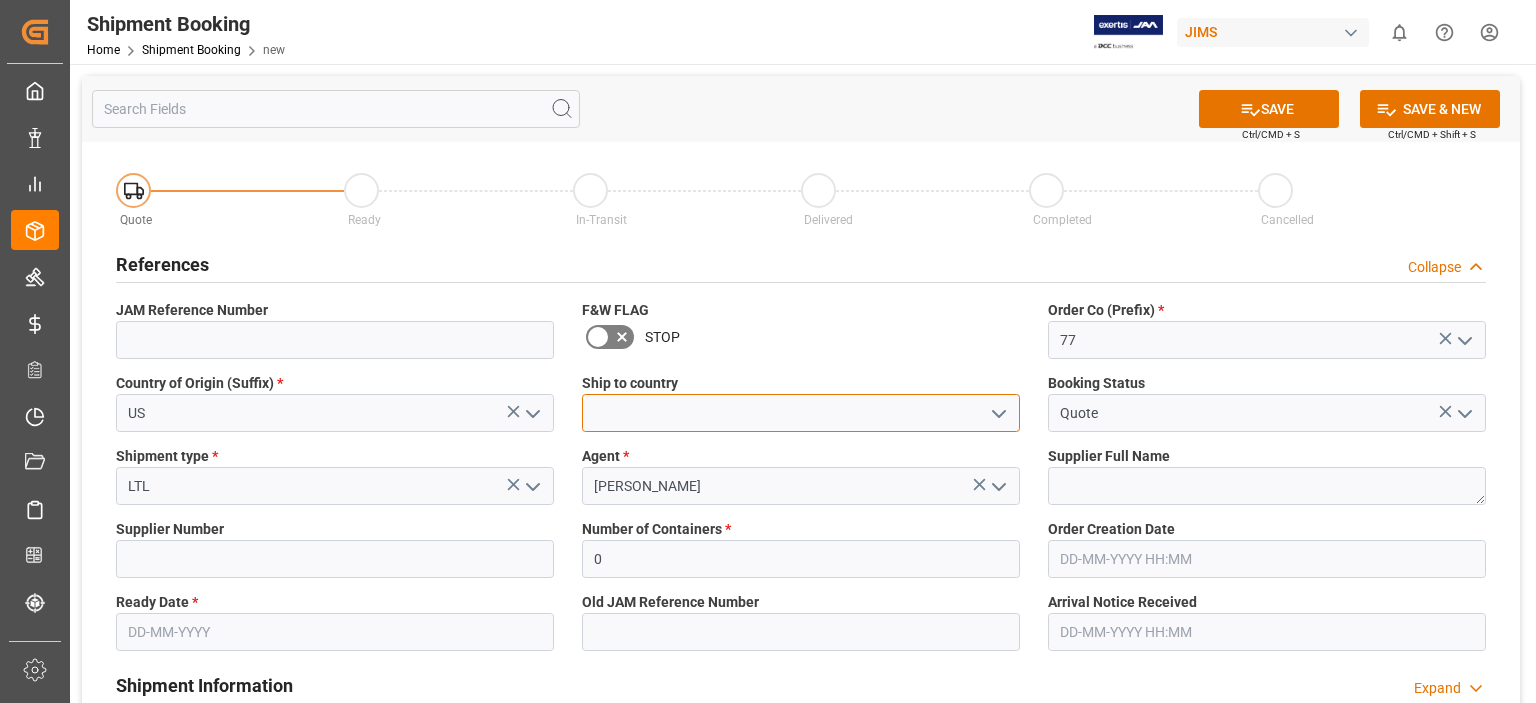 click at bounding box center (801, 413) 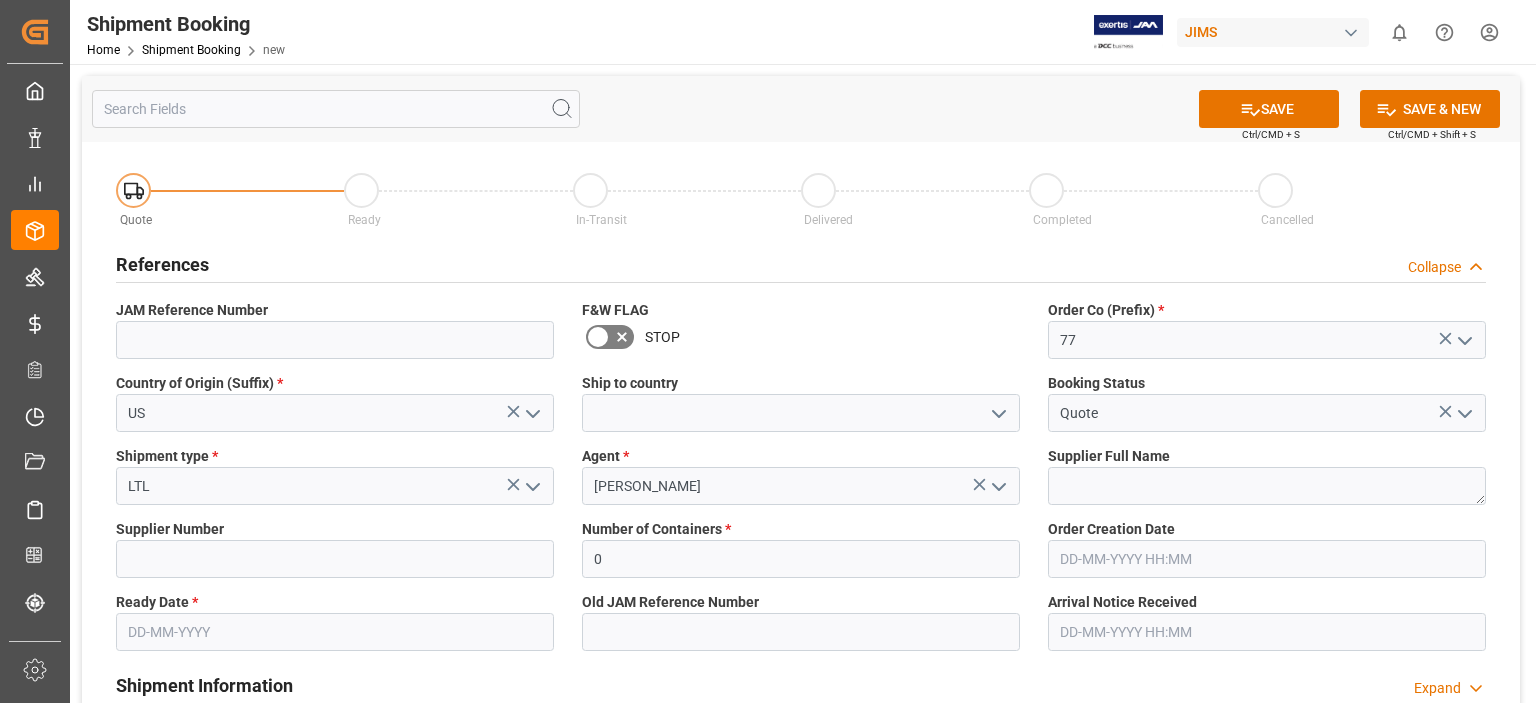 click 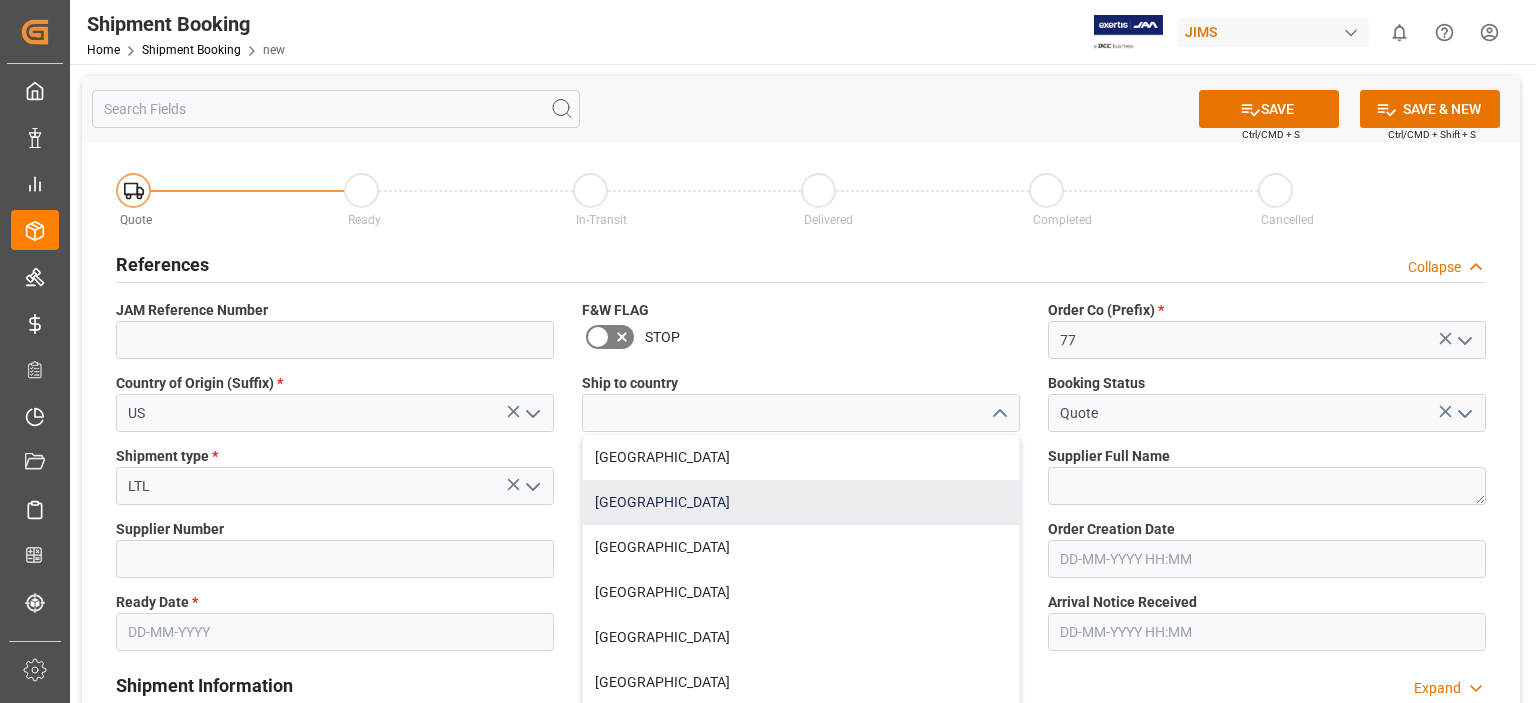 click on "[GEOGRAPHIC_DATA]" at bounding box center (801, 502) 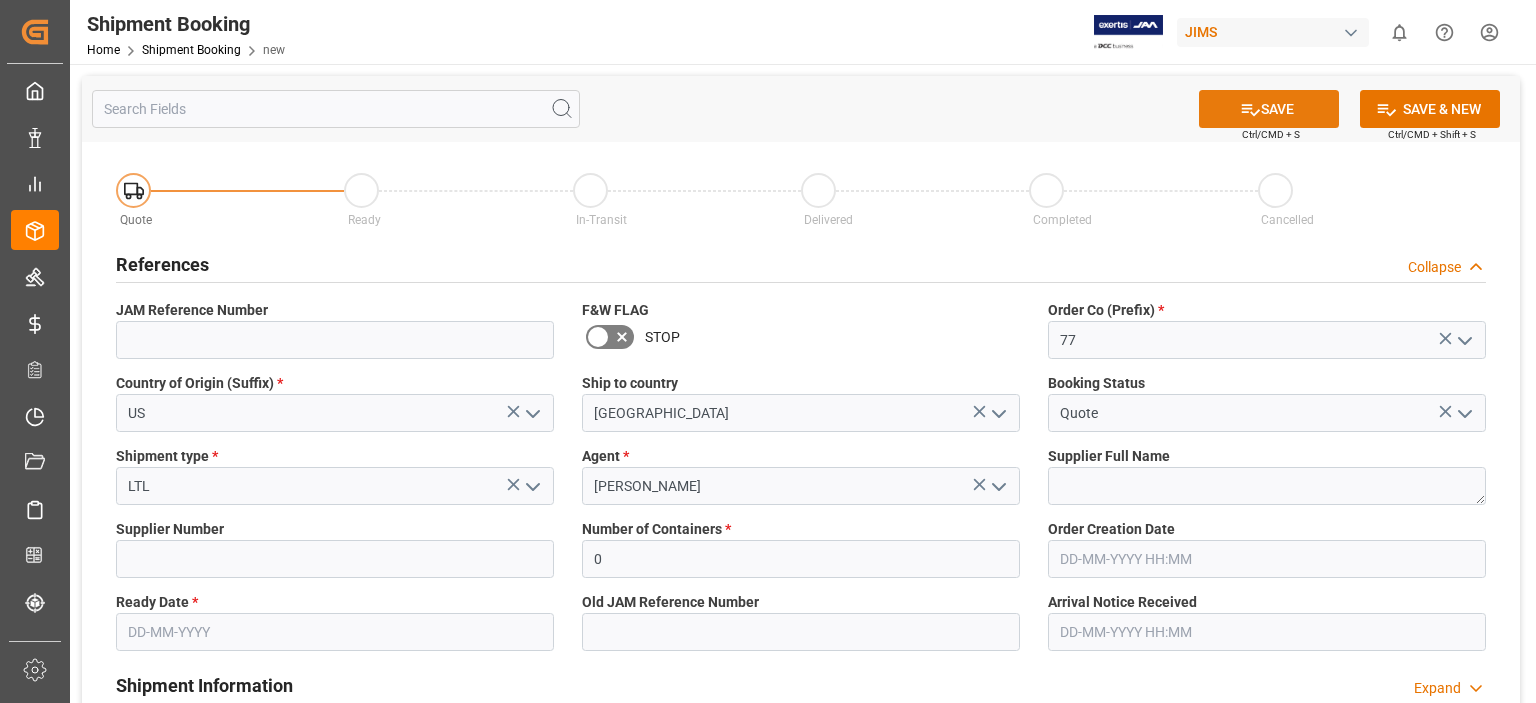 click on "SAVE" at bounding box center [1269, 109] 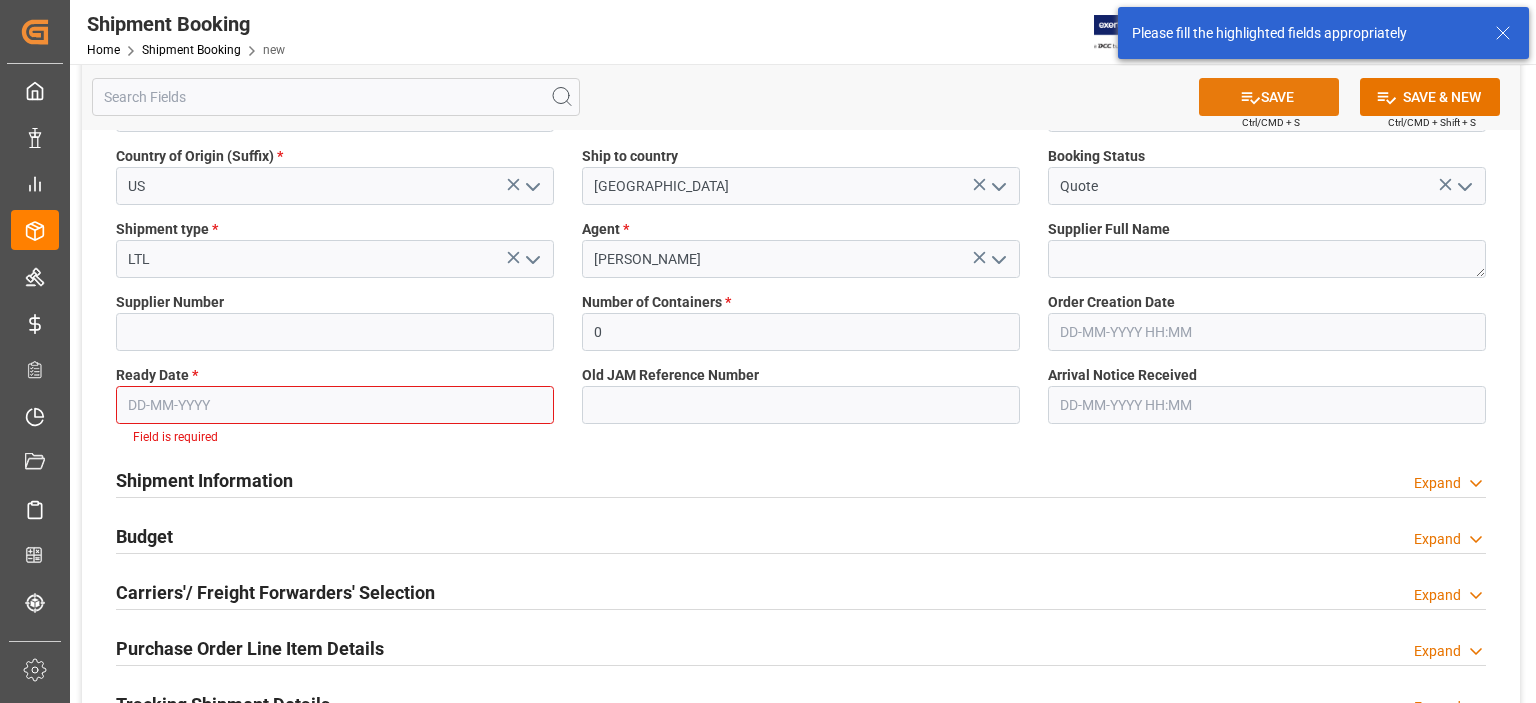 scroll, scrollTop: 248, scrollLeft: 0, axis: vertical 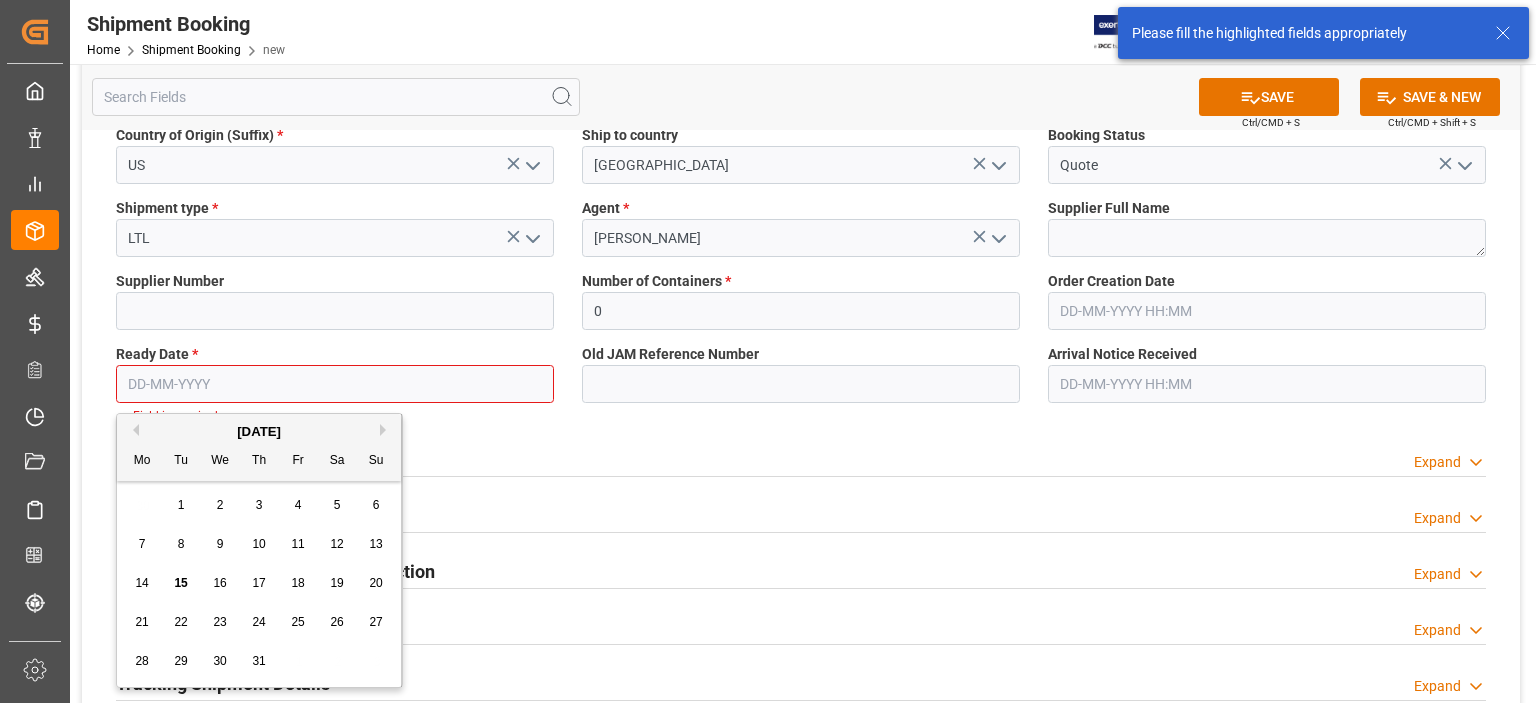 click at bounding box center (335, 384) 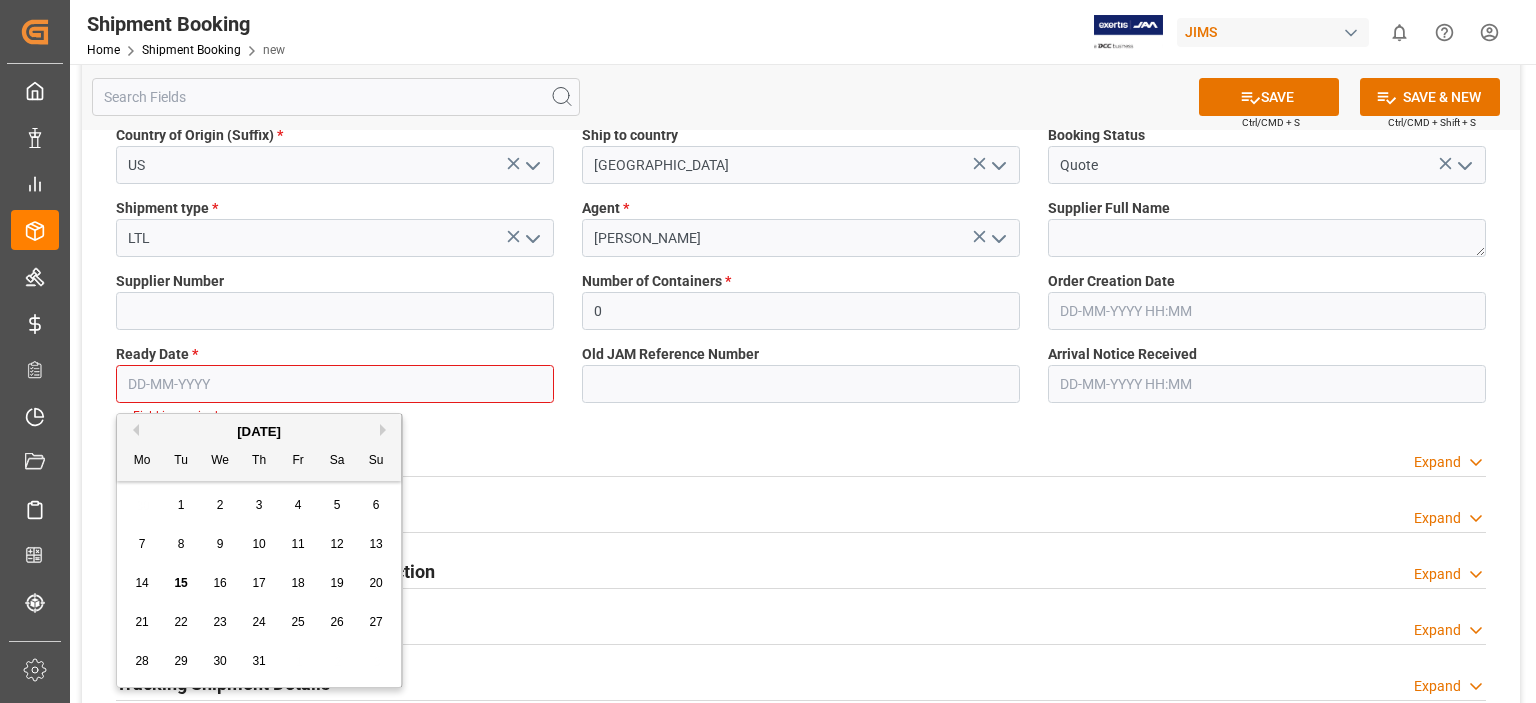 click on "15" at bounding box center (180, 583) 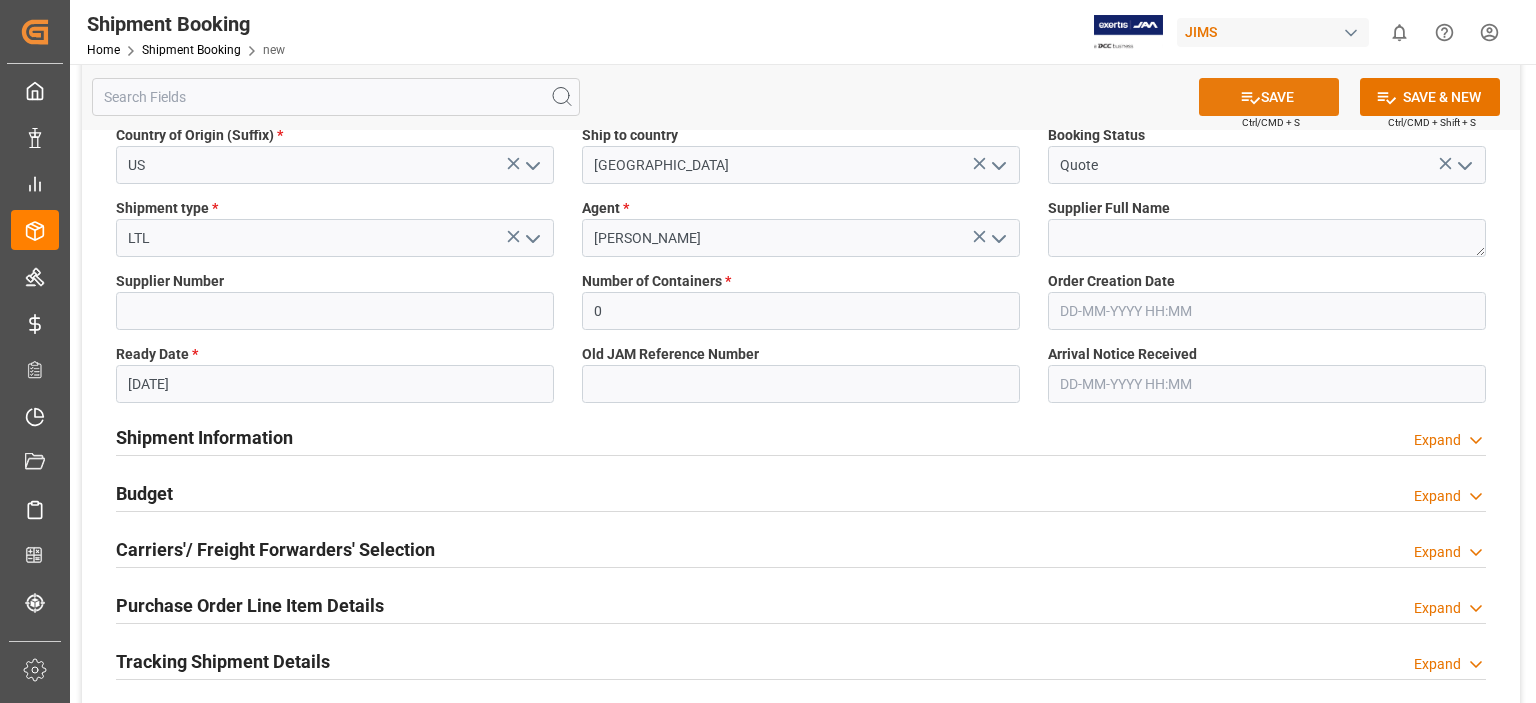 click on "SAVE" at bounding box center [1269, 97] 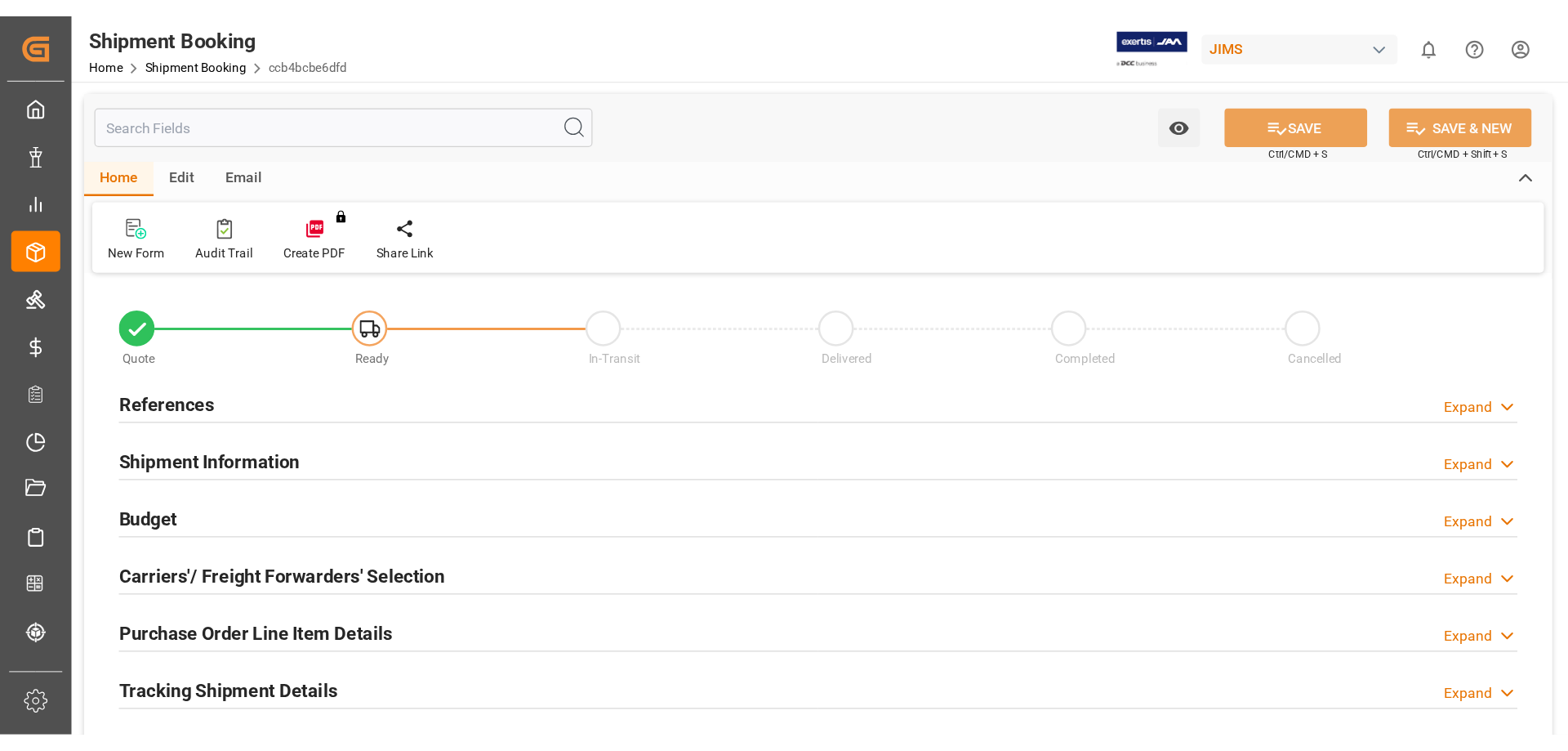 scroll, scrollTop: 0, scrollLeft: 0, axis: both 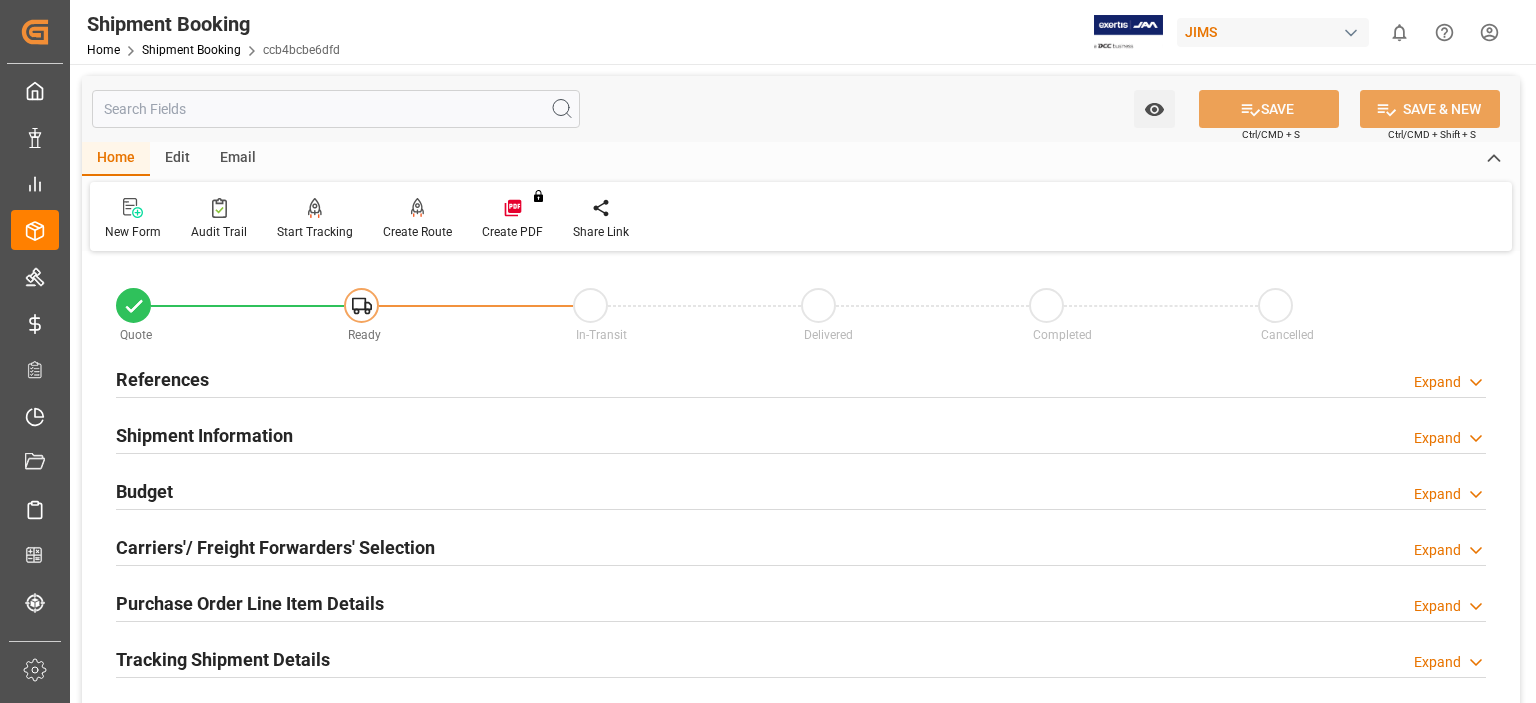 click on "References" at bounding box center (162, 379) 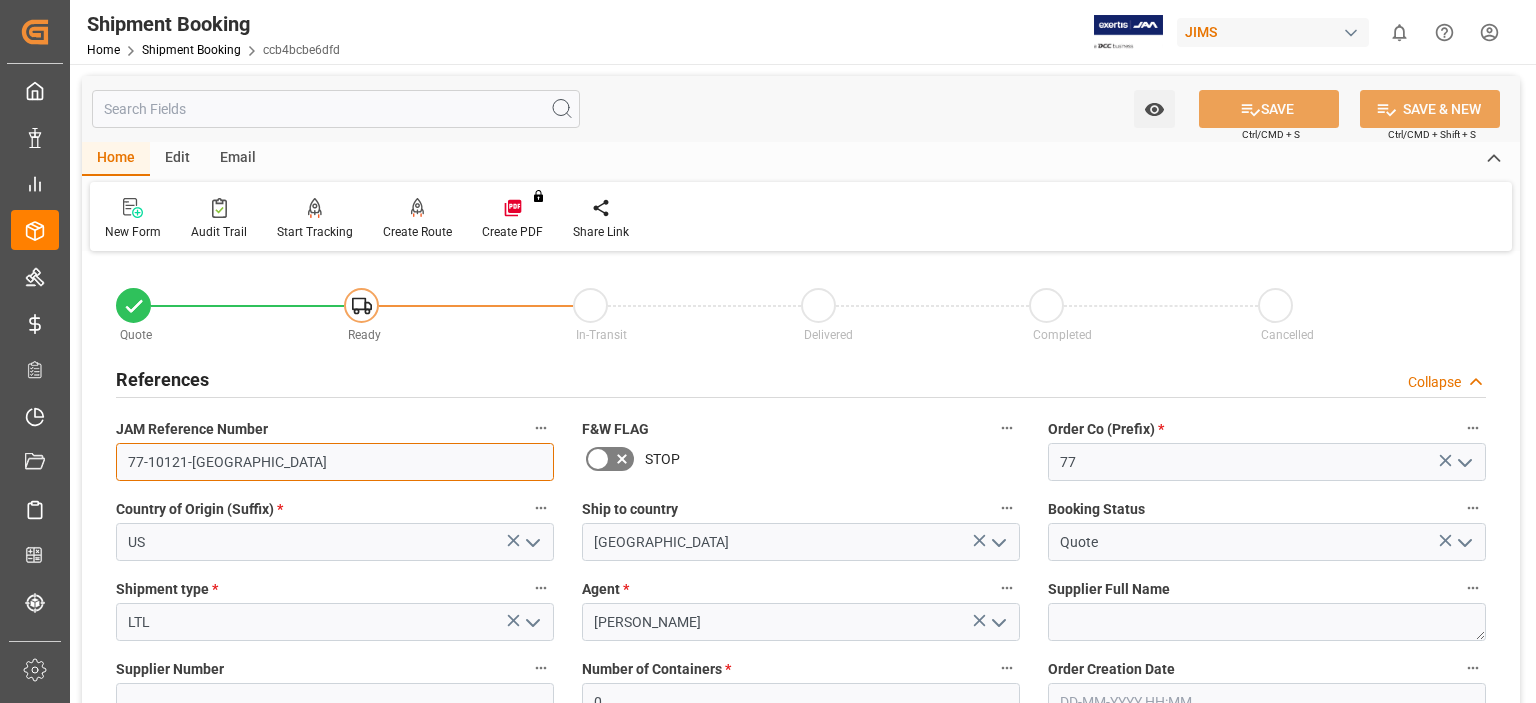 drag, startPoint x: 218, startPoint y: 466, endPoint x: 102, endPoint y: 469, distance: 116.03879 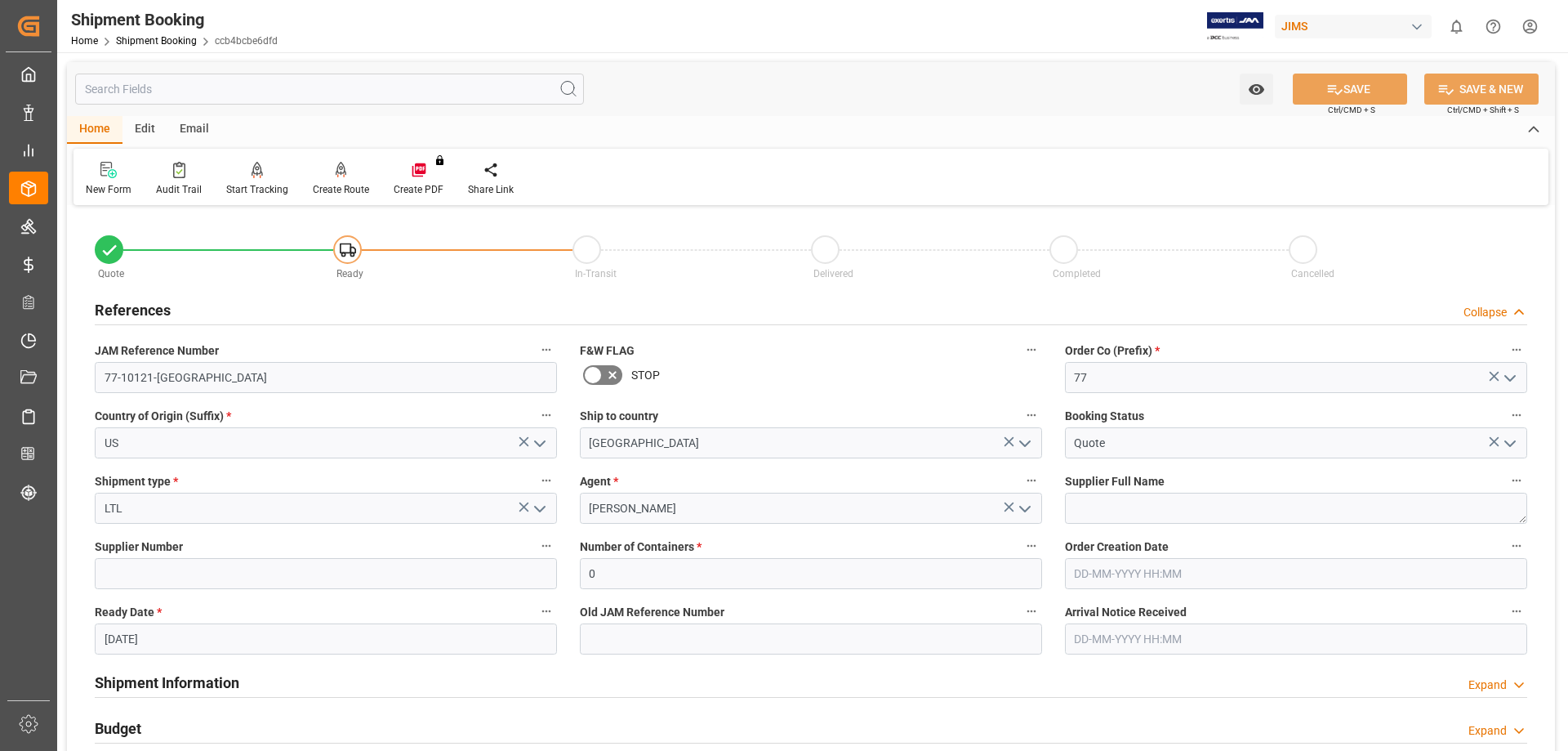 click on "References Collapse" at bounding box center (811, 309) 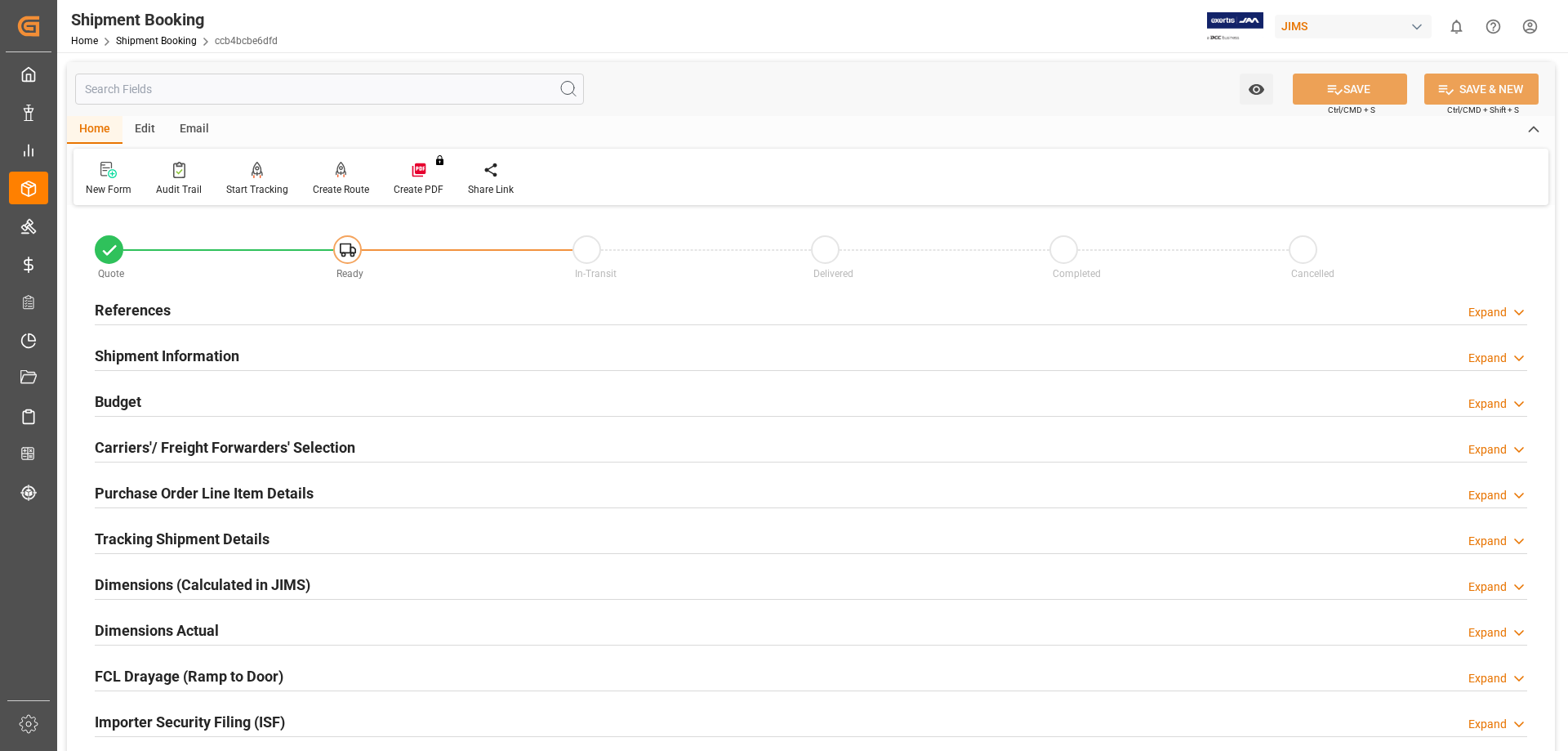 click on "References" at bounding box center [132, 310] 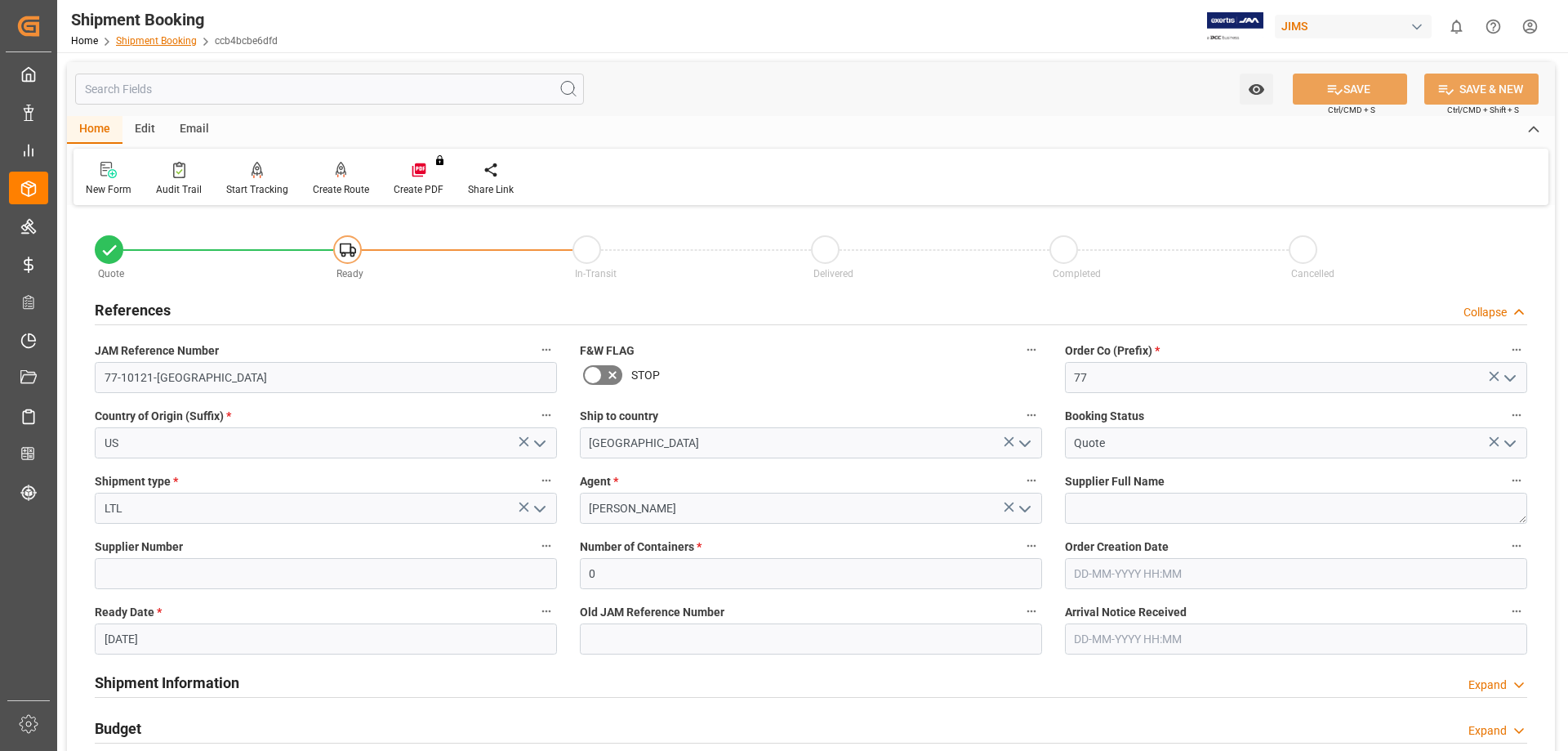 click on "Shipment Booking" at bounding box center [156, 41] 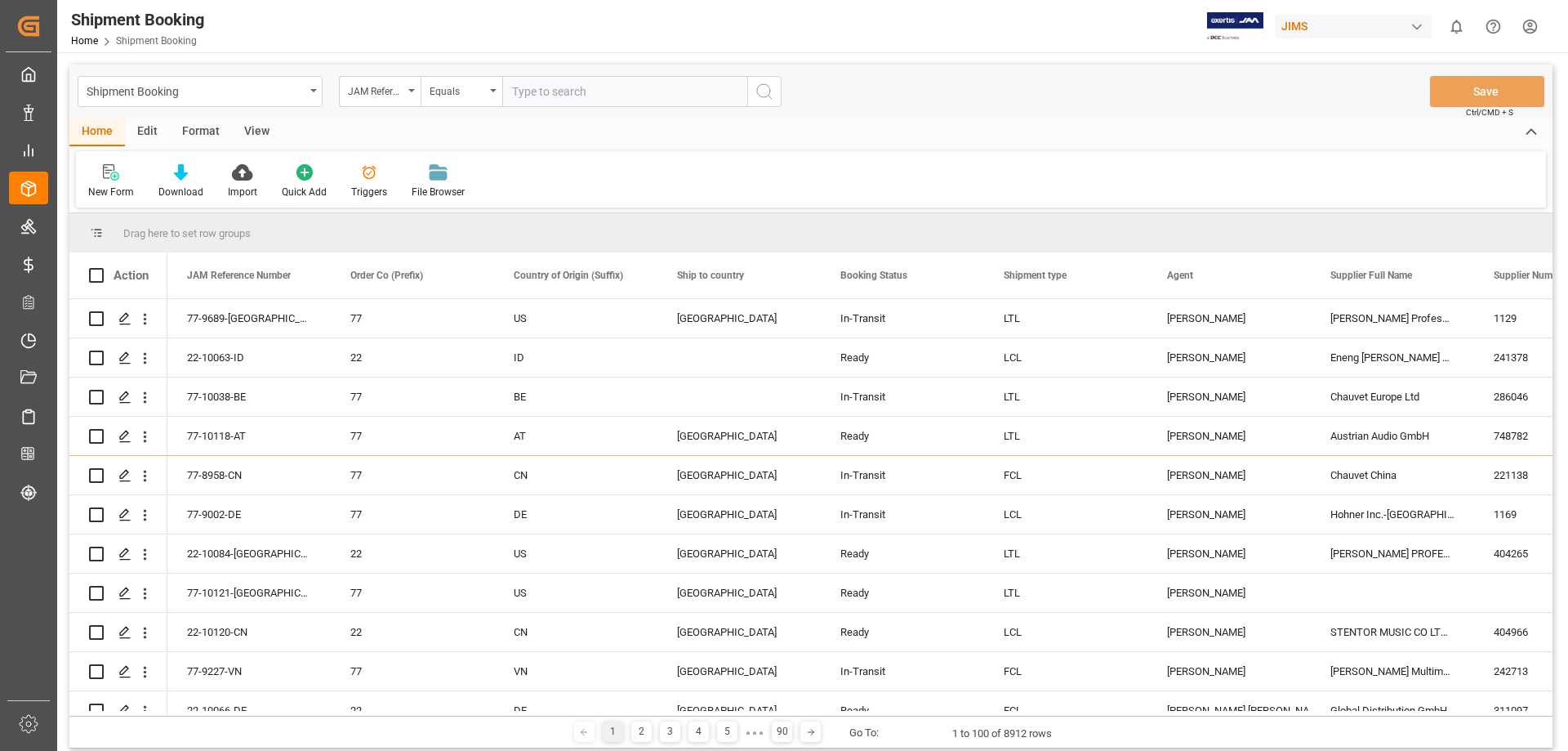 click at bounding box center [625, 92] 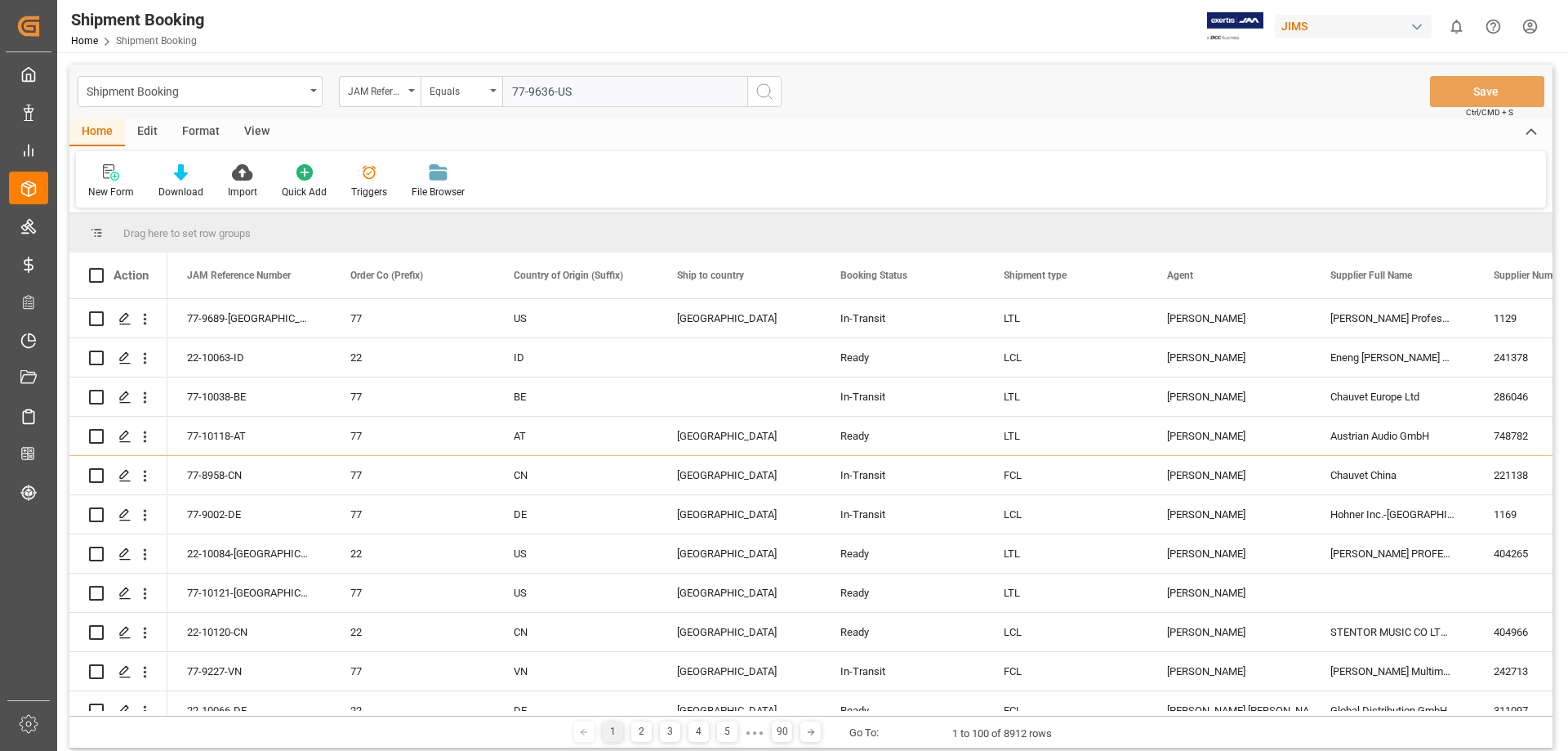 type 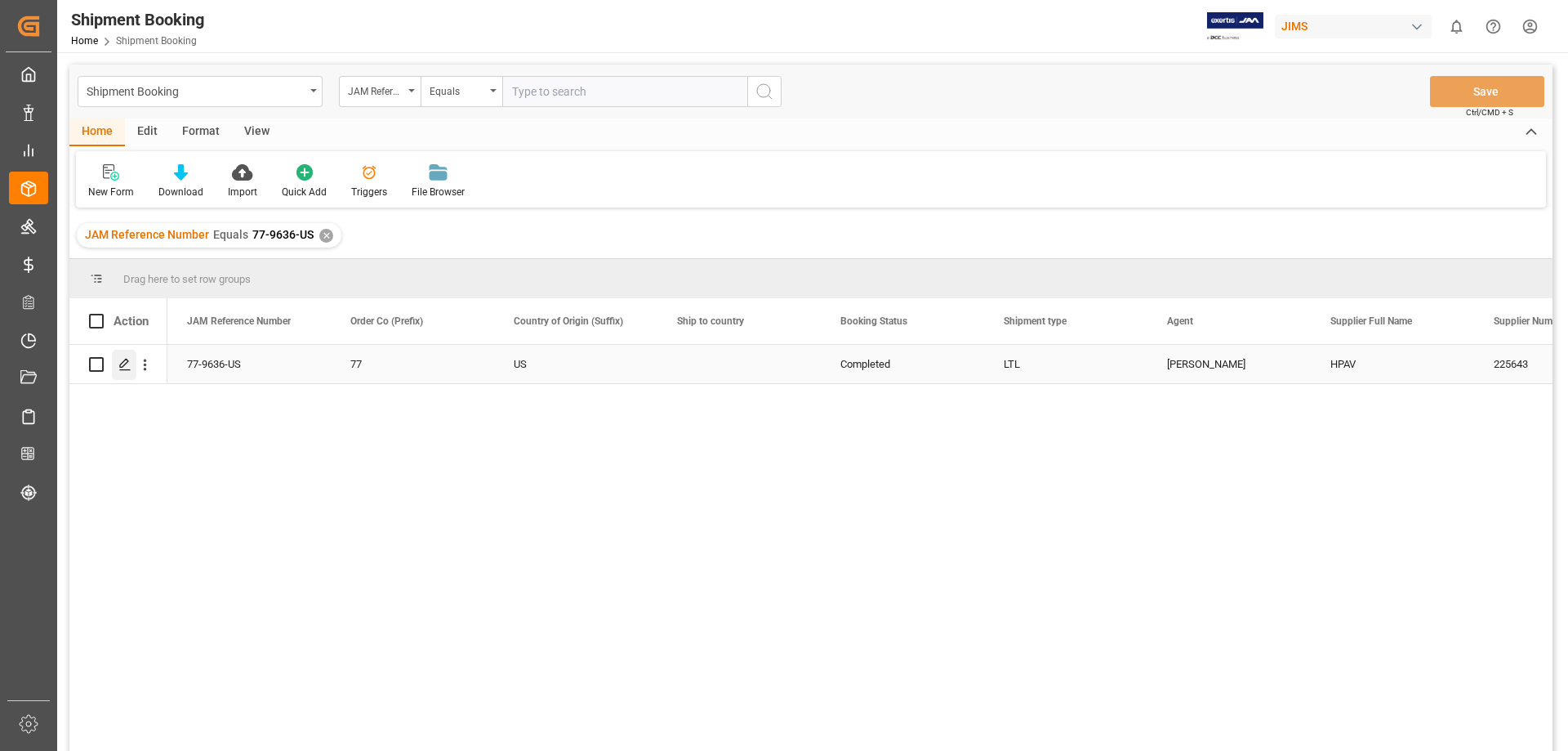 click 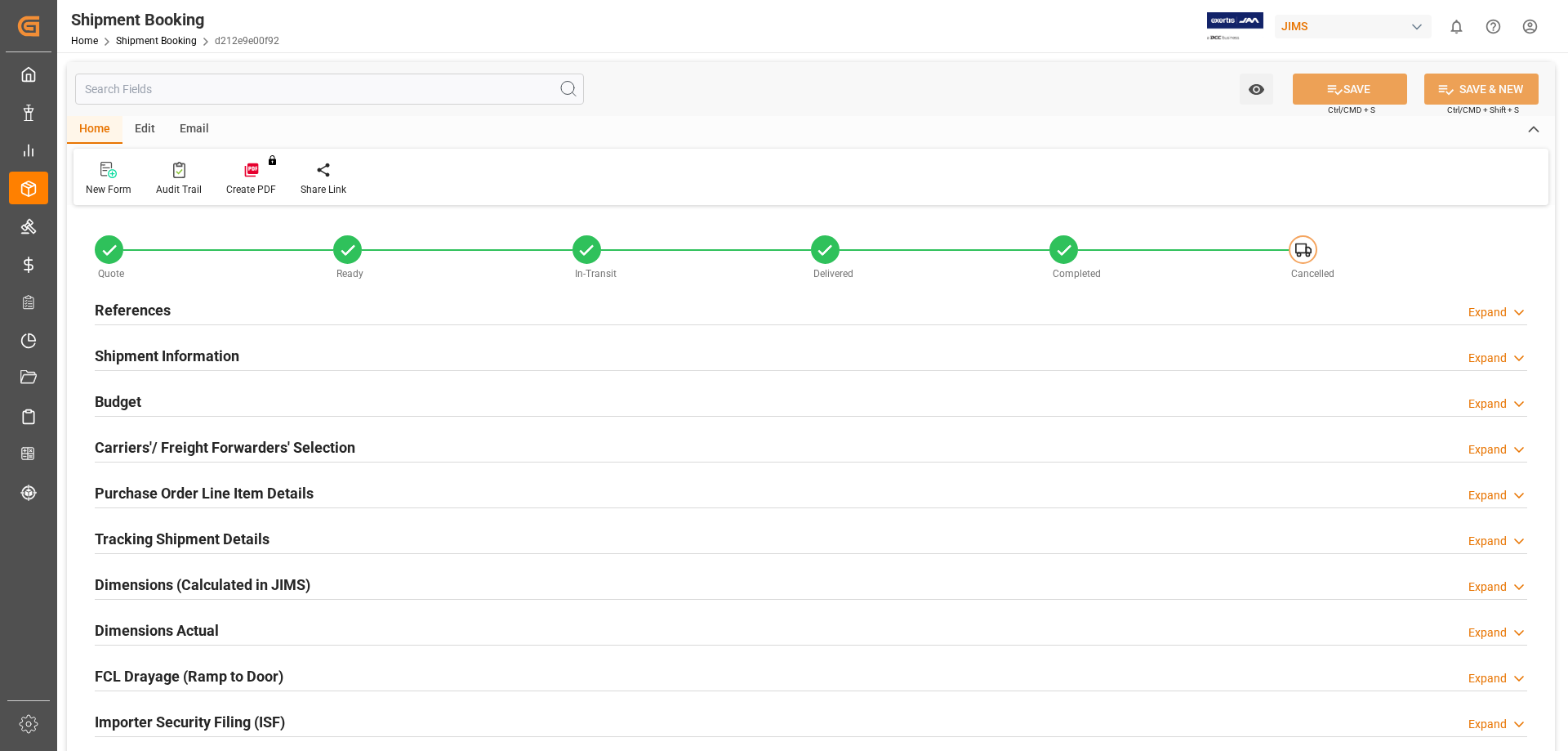 type on "0" 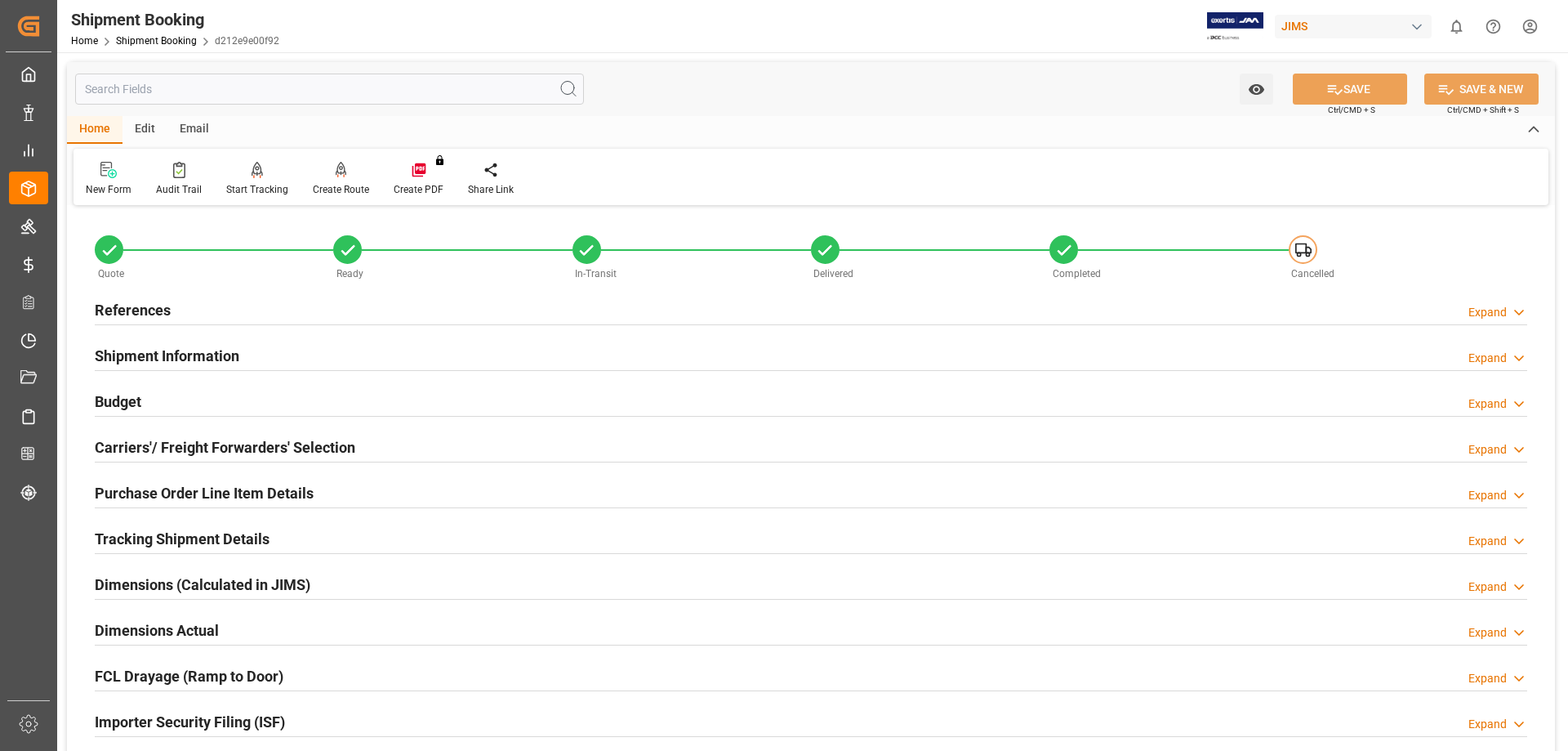 click on "References" at bounding box center [132, 310] 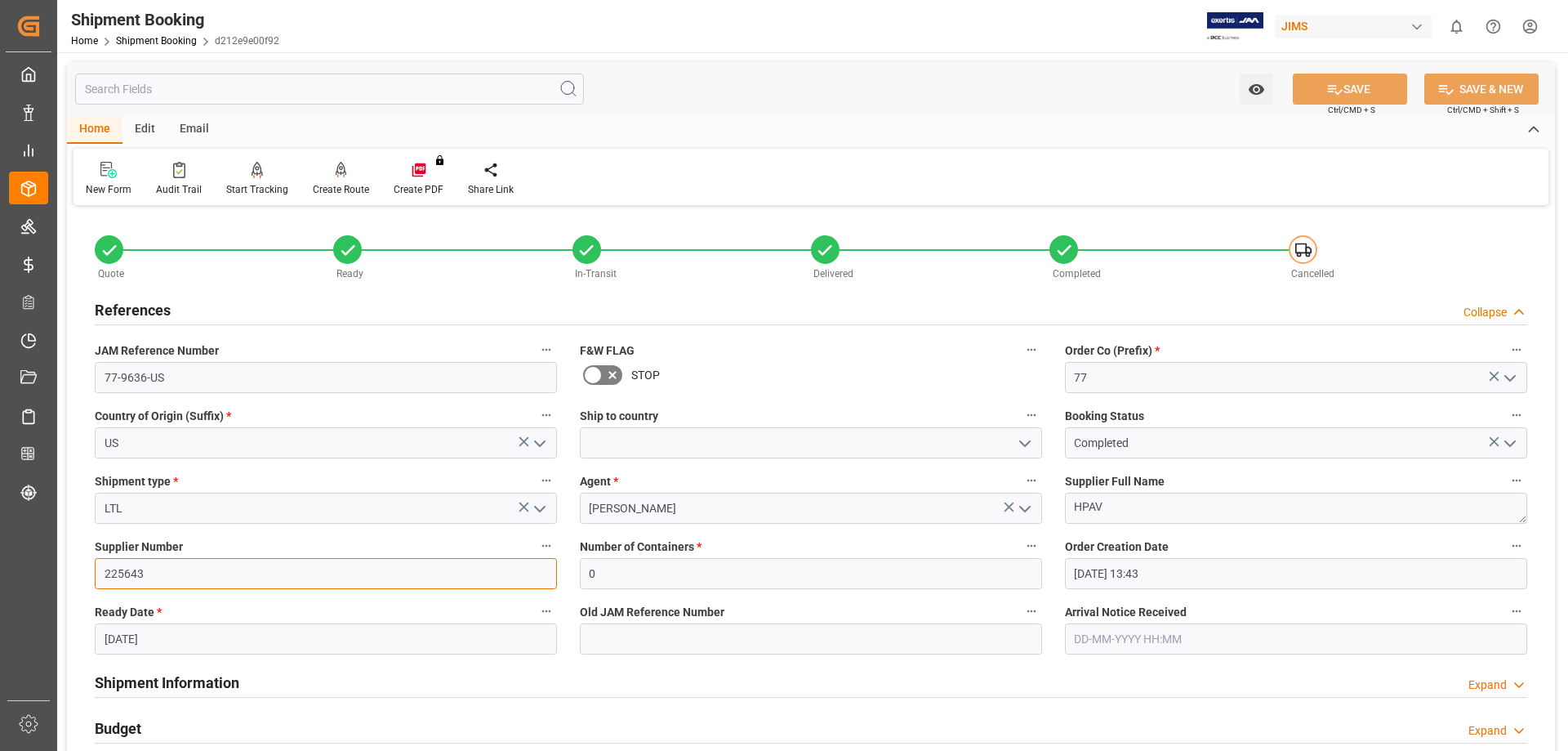drag, startPoint x: 146, startPoint y: 575, endPoint x: 75, endPoint y: 566, distance: 71.56815 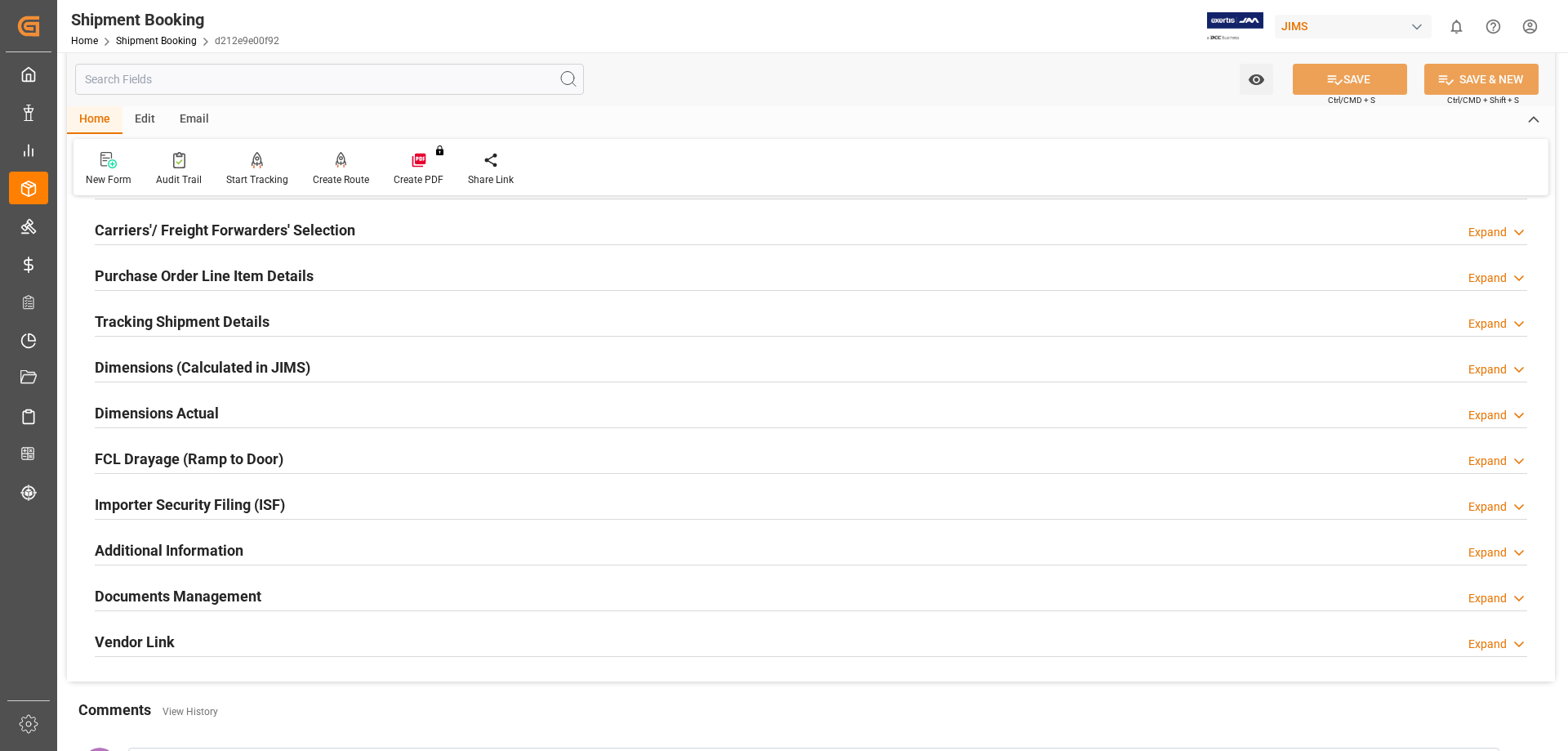 scroll, scrollTop: 545, scrollLeft: 0, axis: vertical 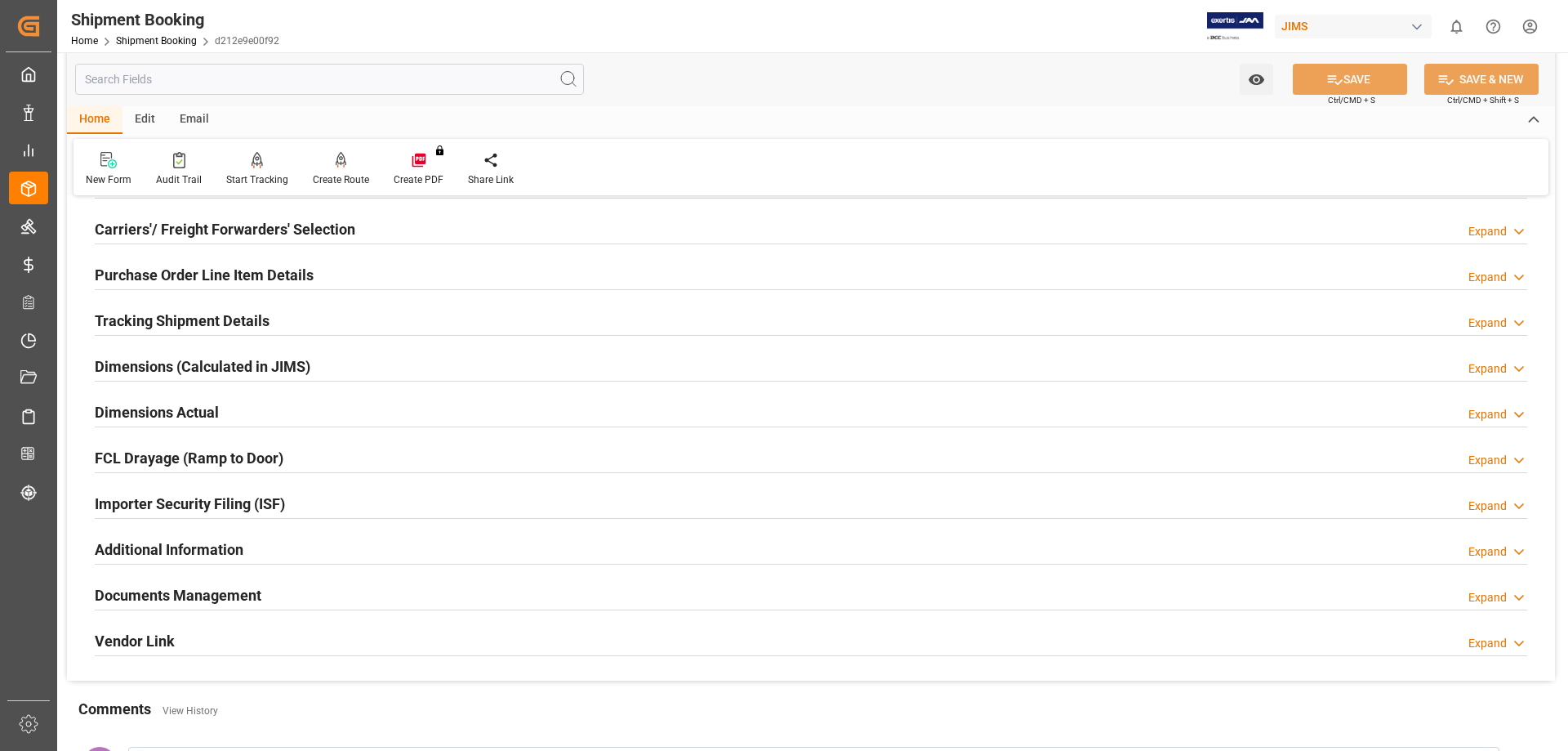 click on "Documents Management" at bounding box center (178, 595) 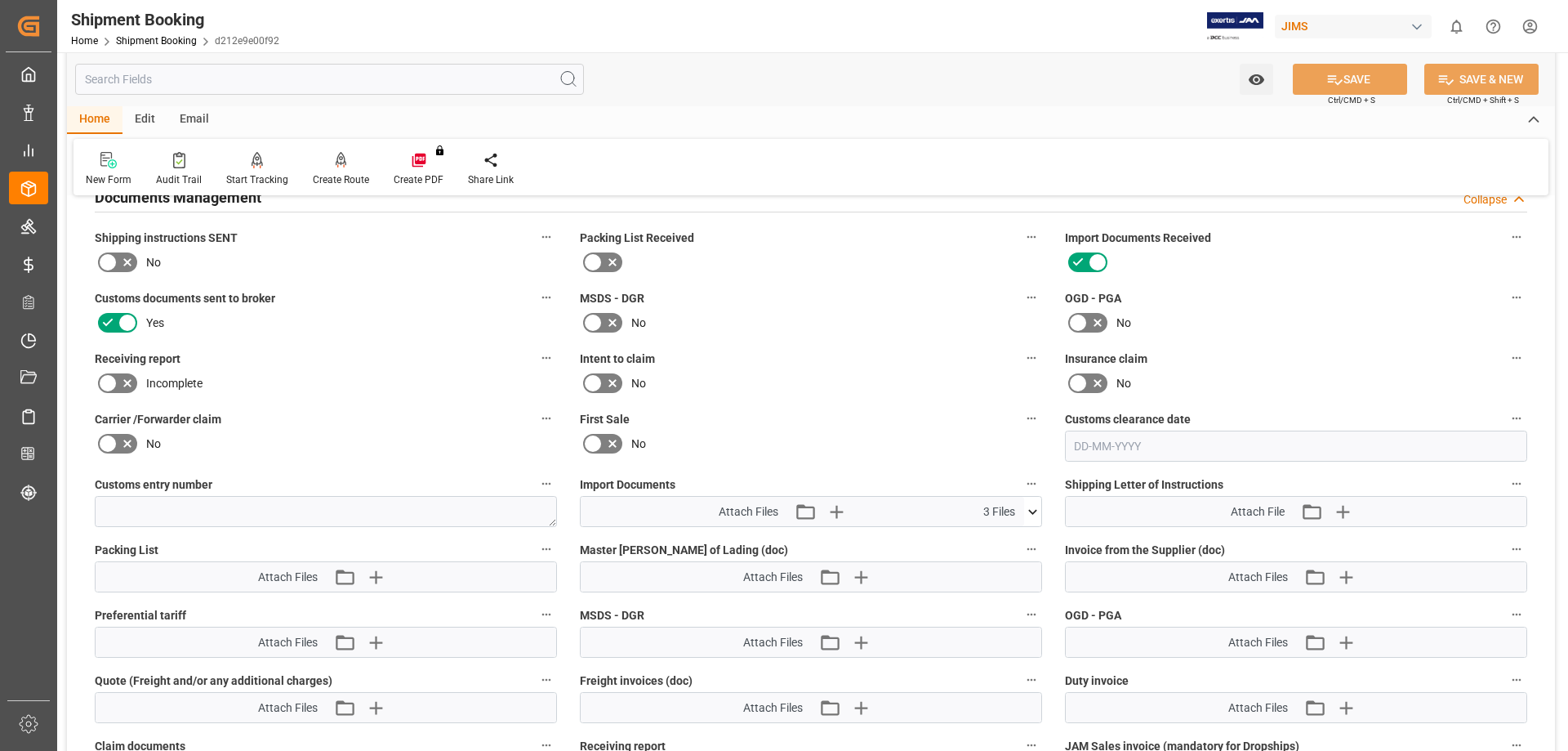 scroll, scrollTop: 954, scrollLeft: 0, axis: vertical 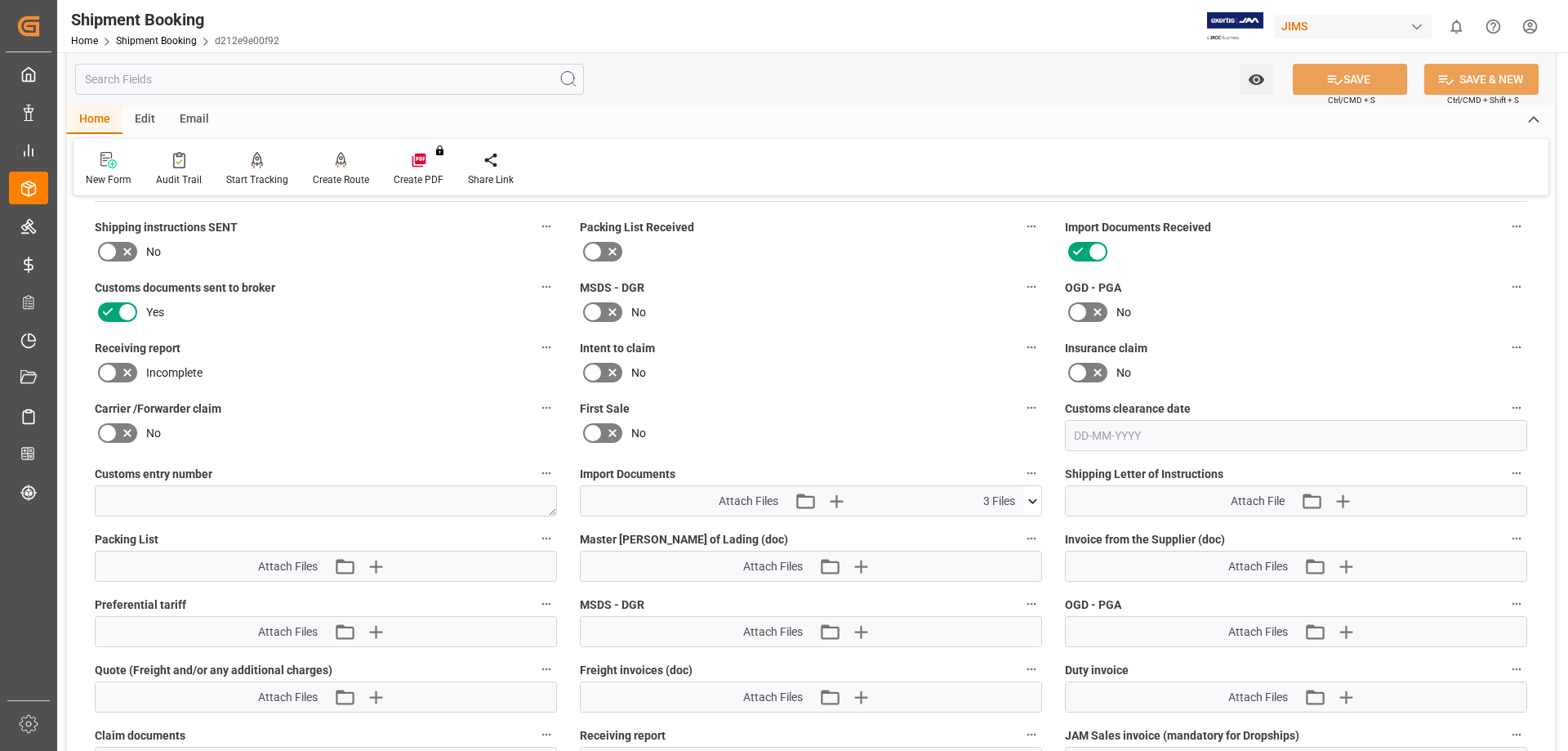click 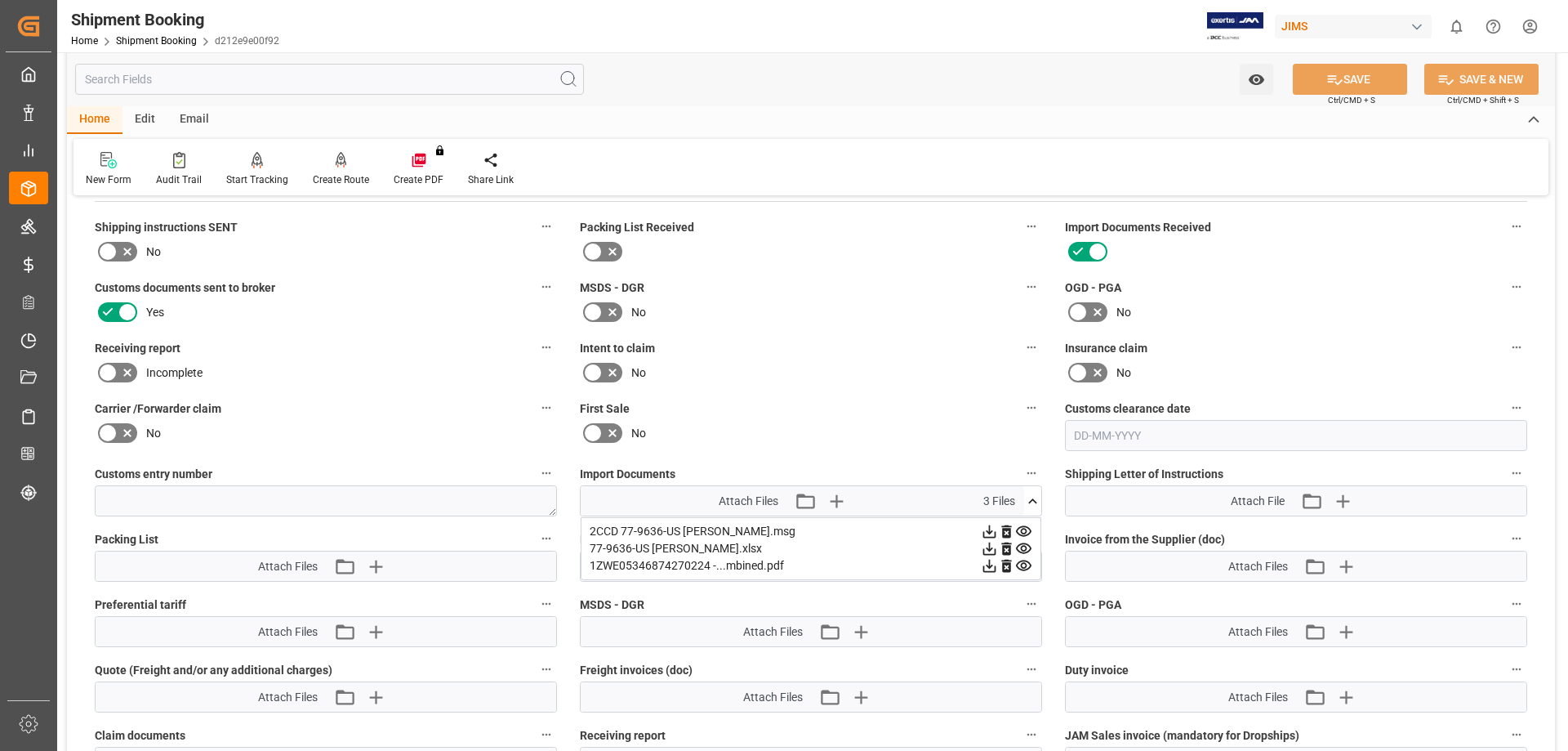 click 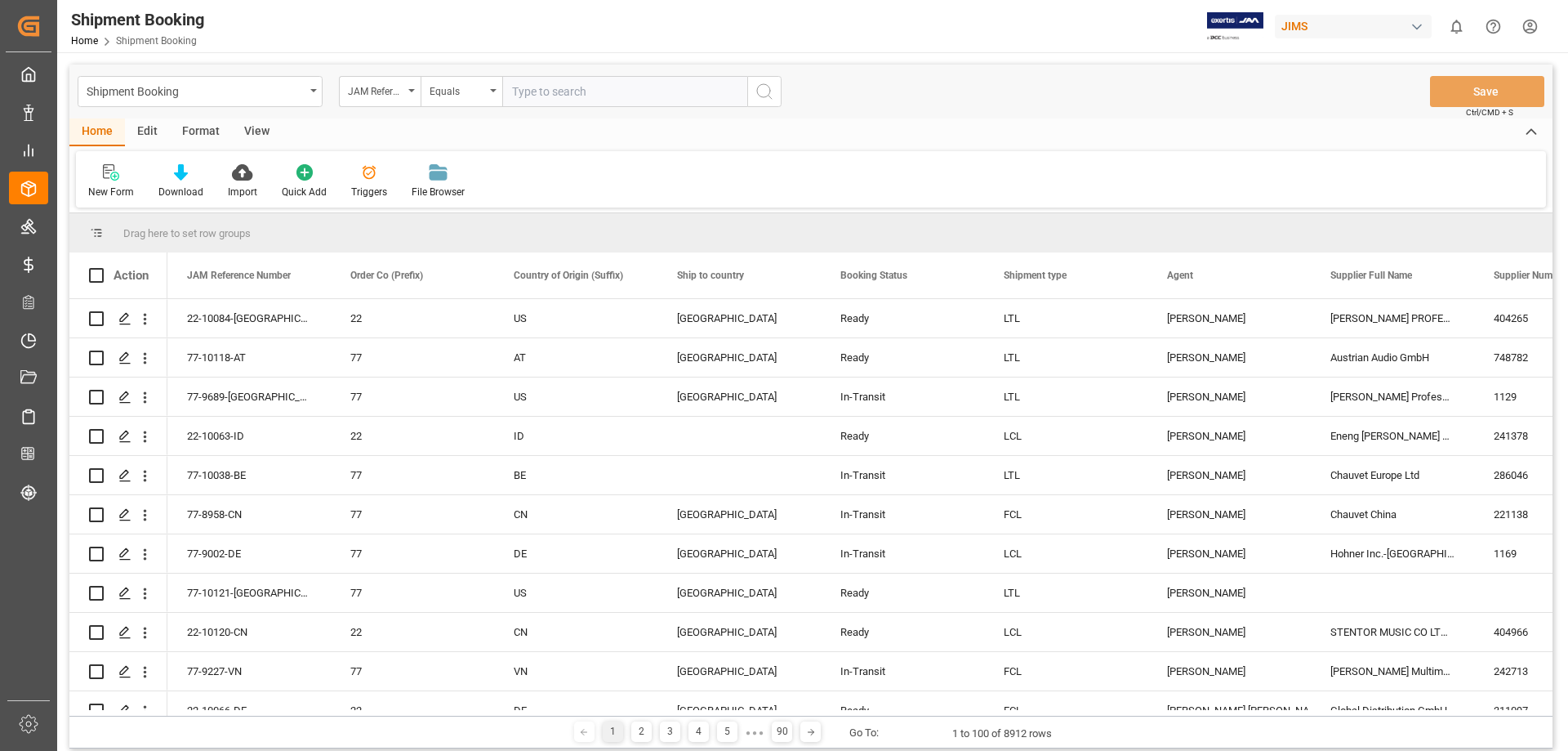 scroll, scrollTop: 0, scrollLeft: 0, axis: both 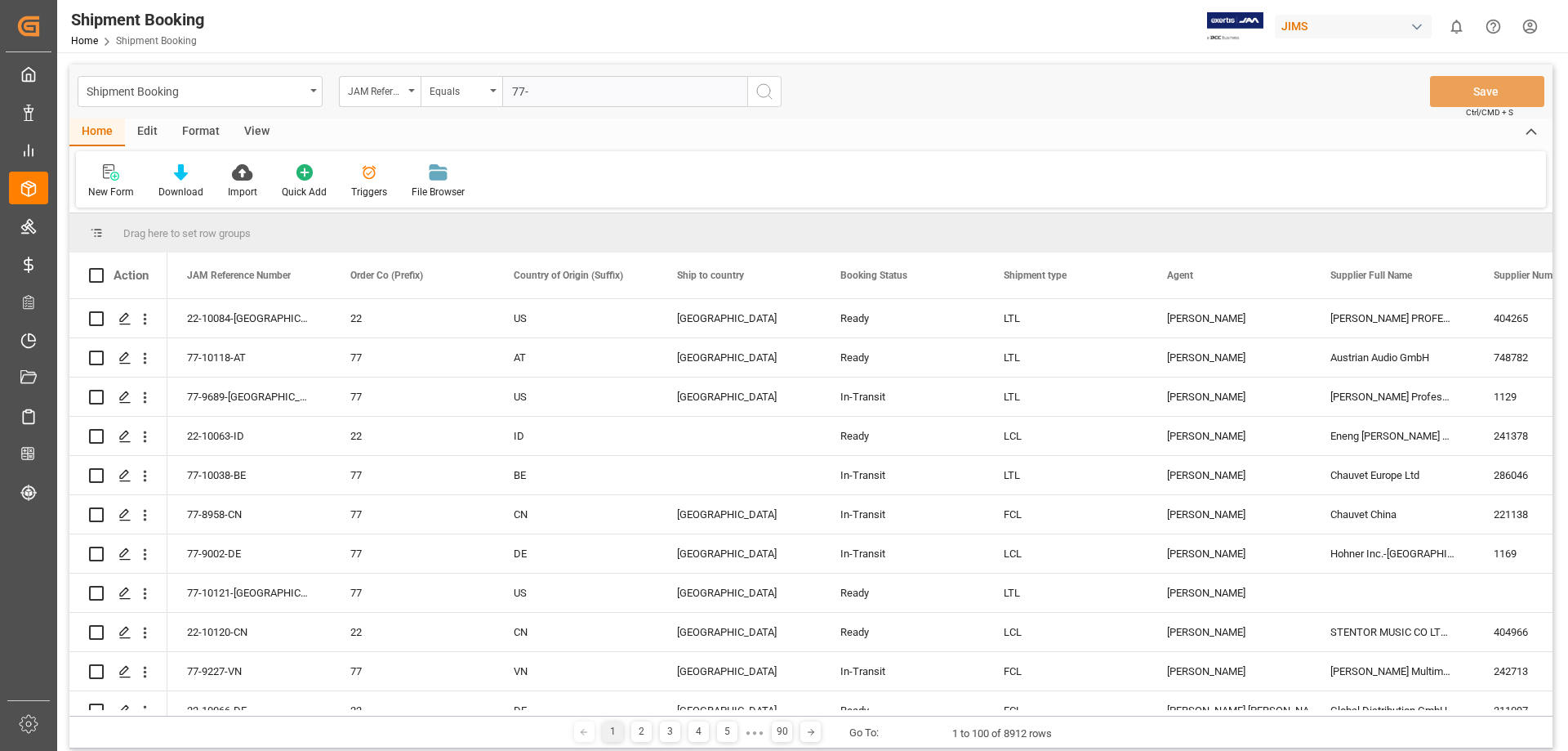 click on "77-" at bounding box center [625, 92] 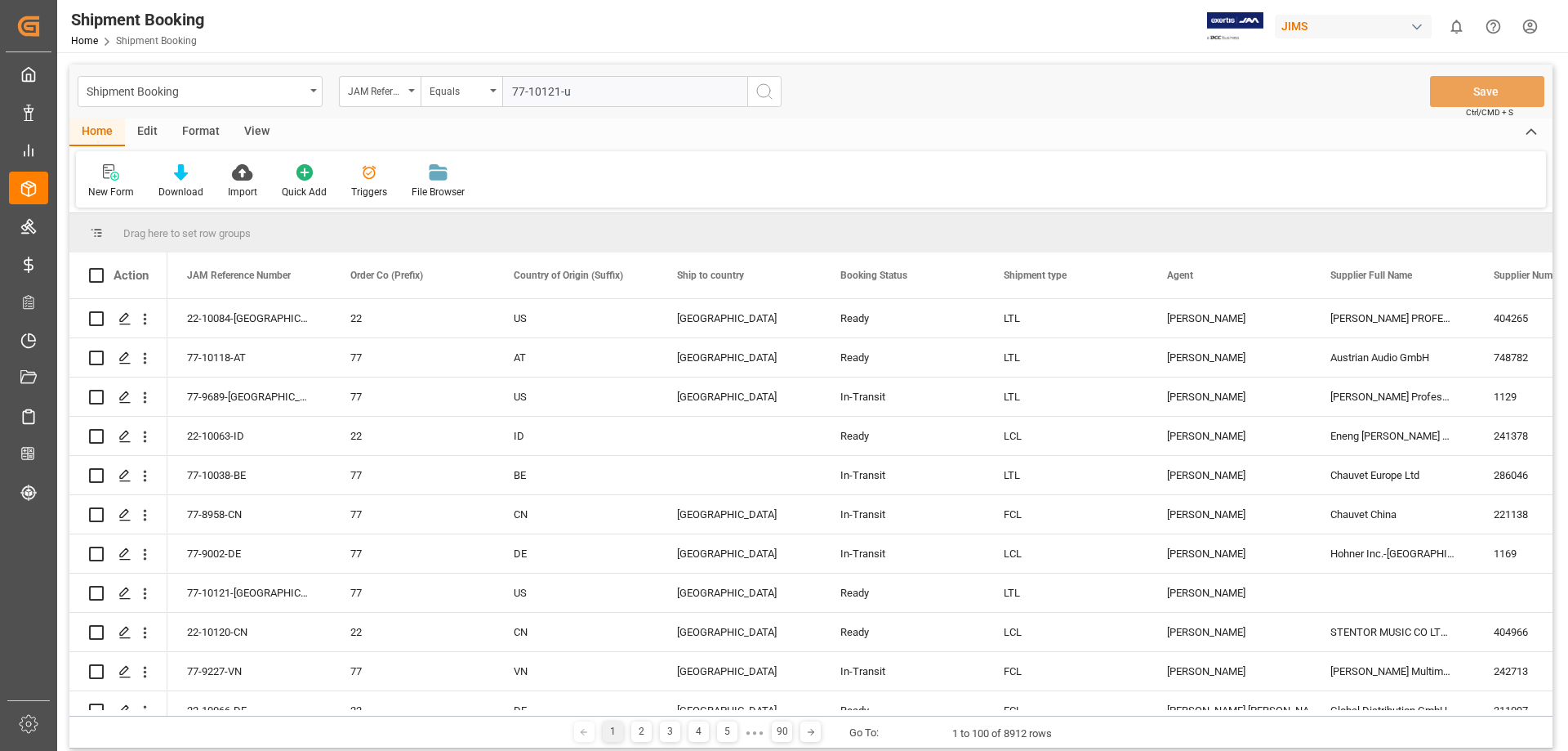 type on "77-10121-us" 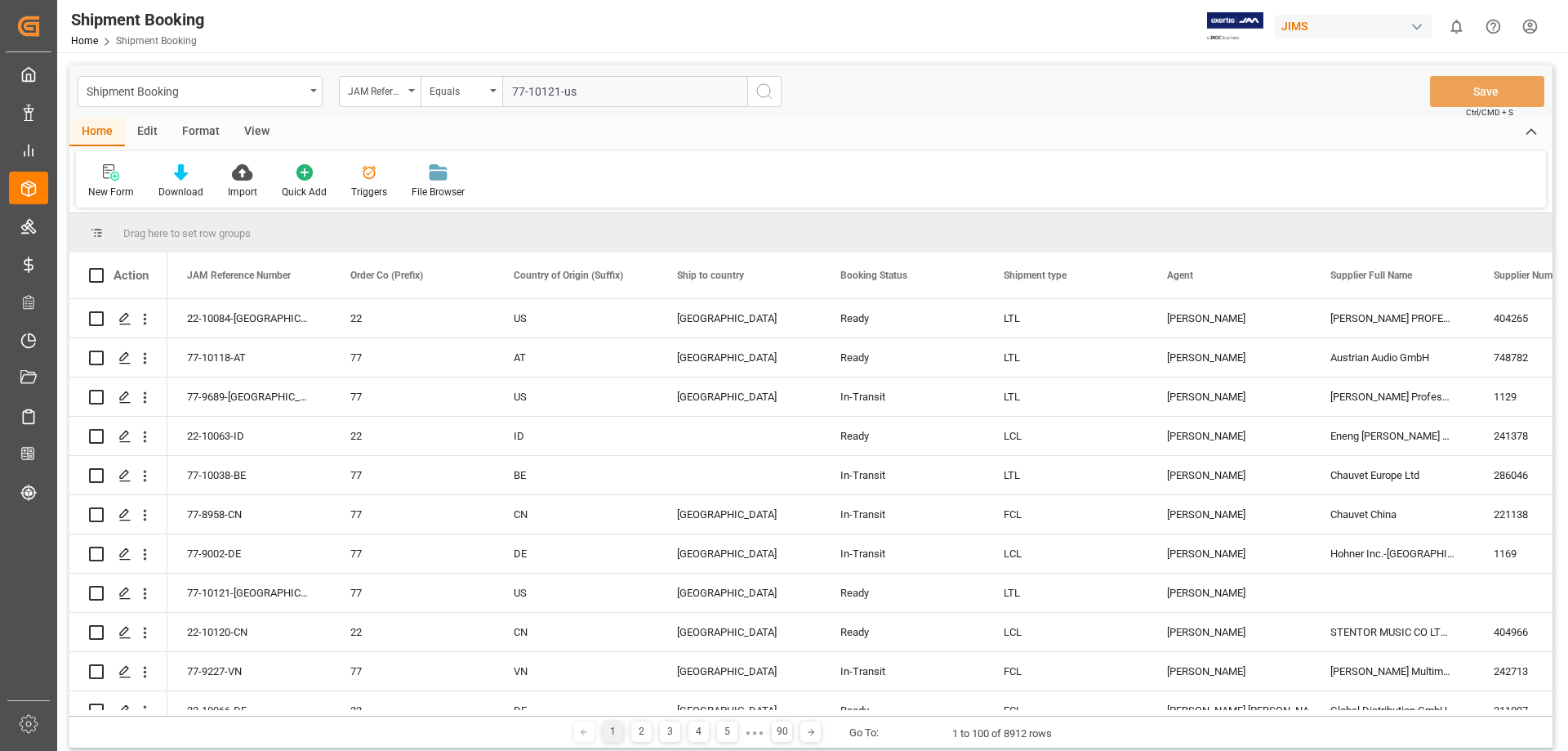 type 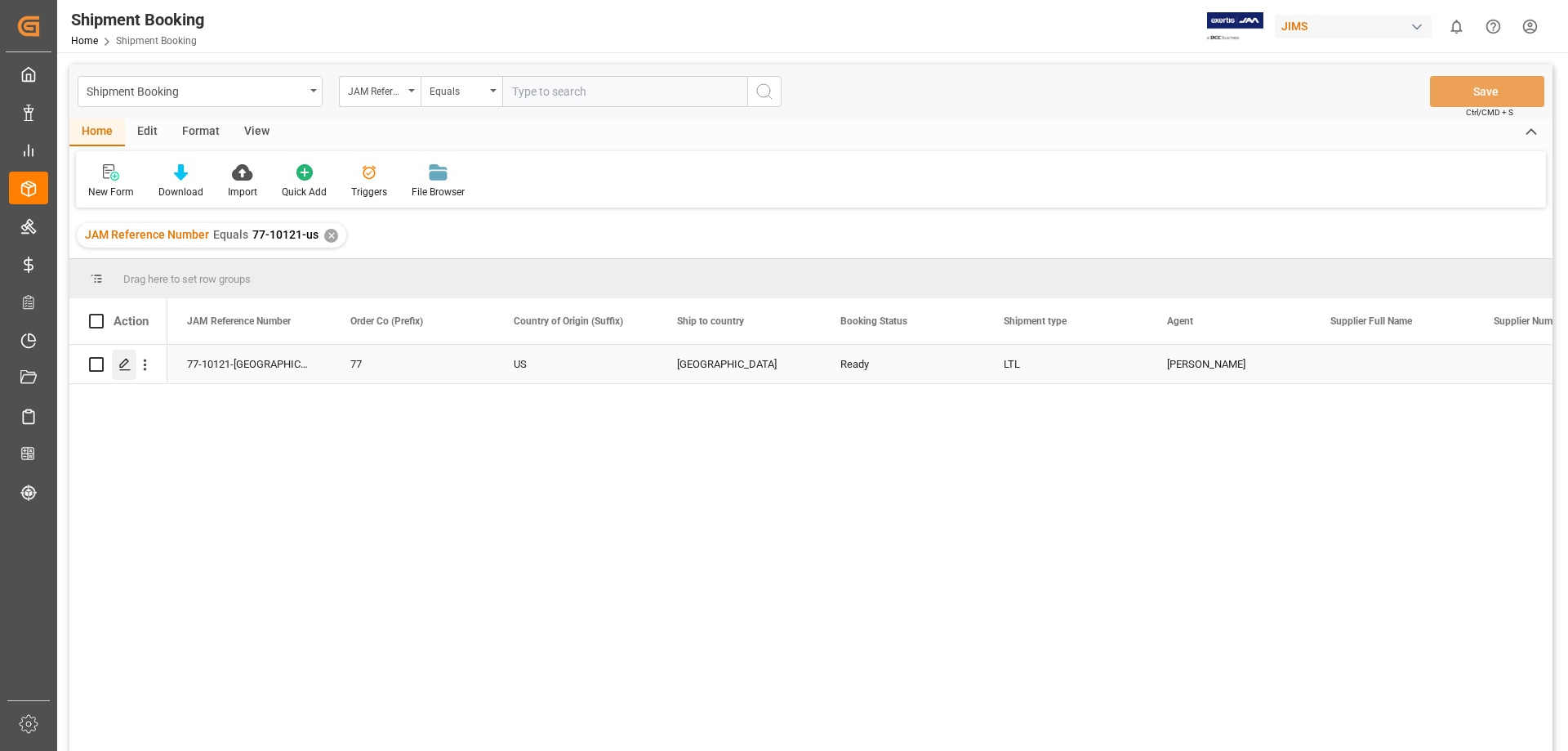 click 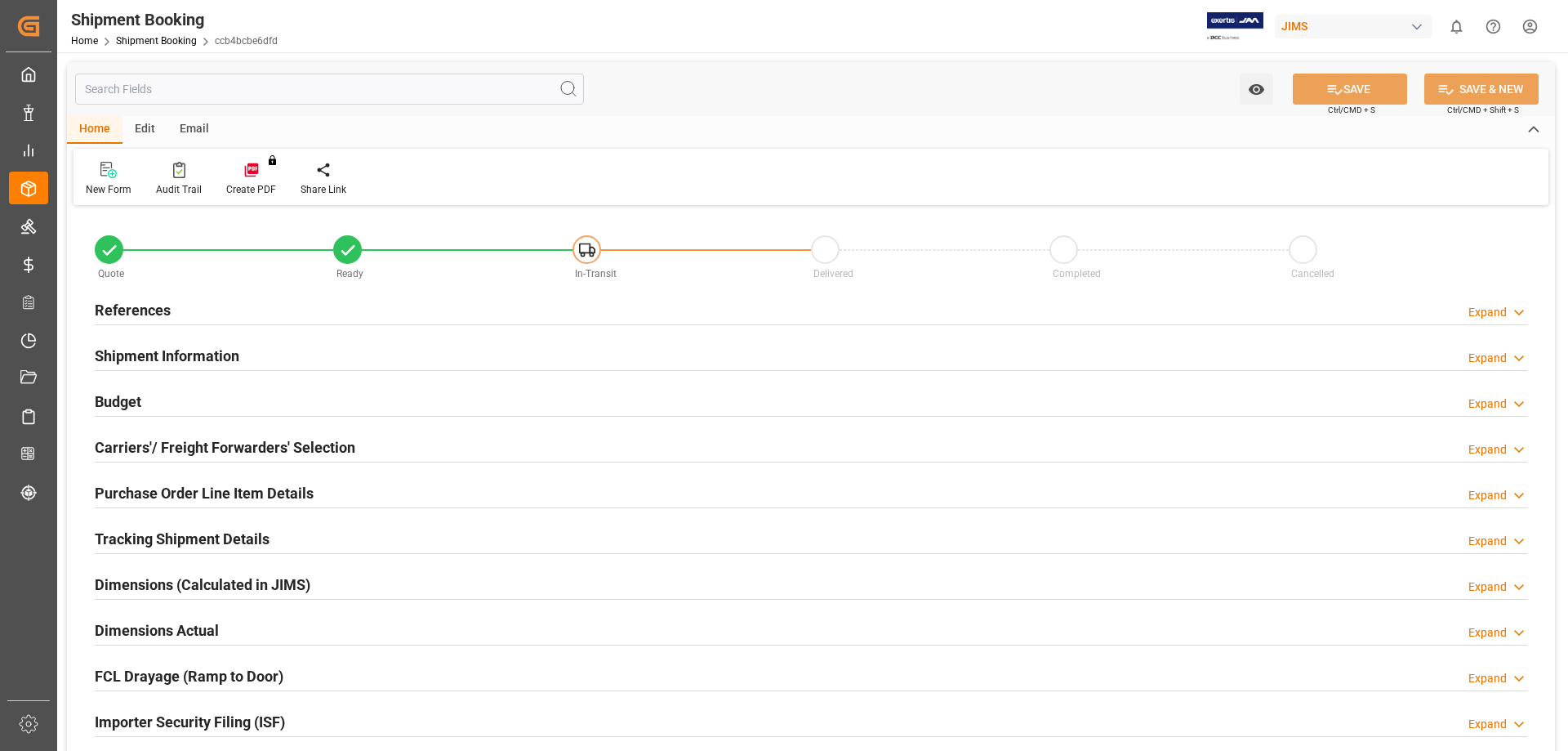 type on "0" 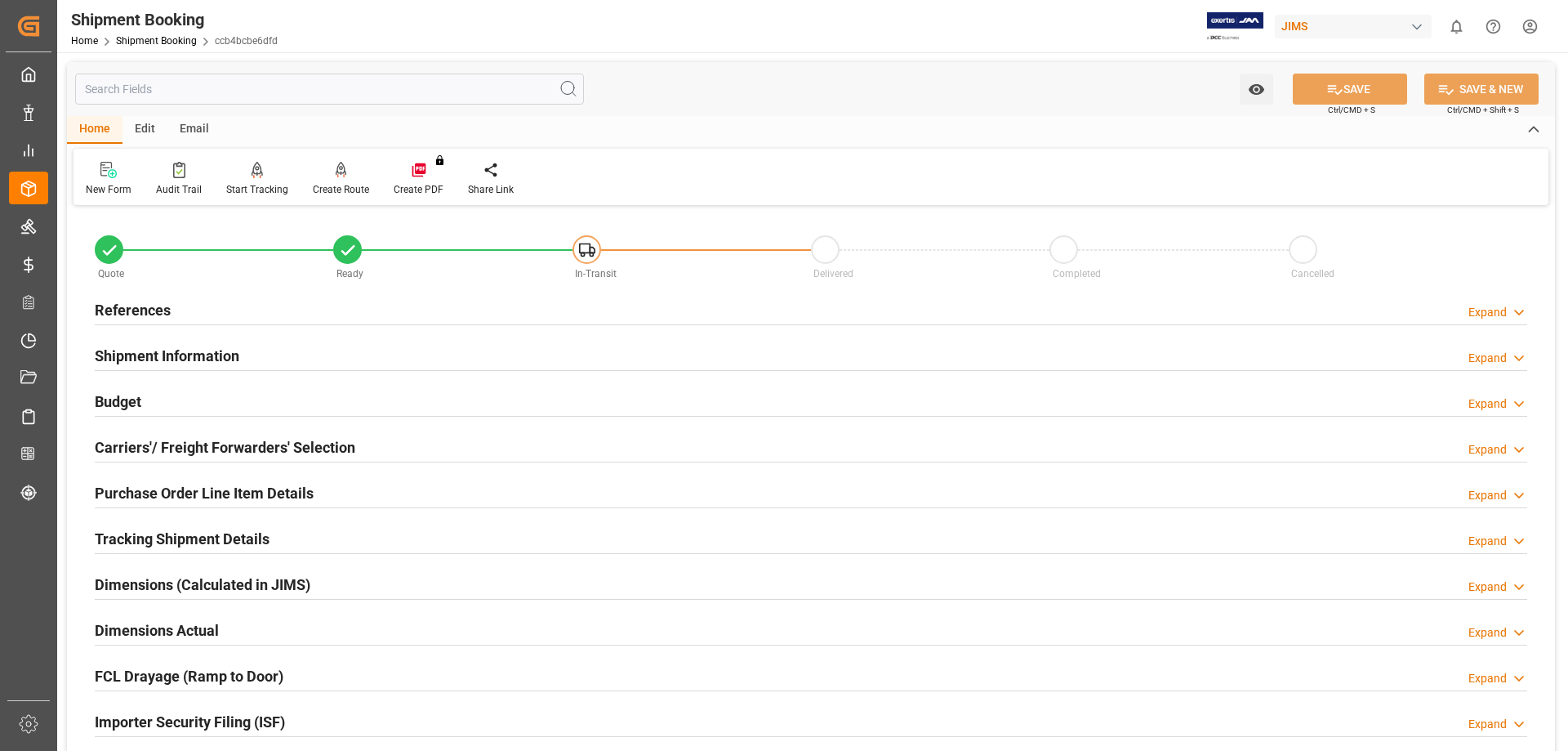 click on "References" at bounding box center (132, 310) 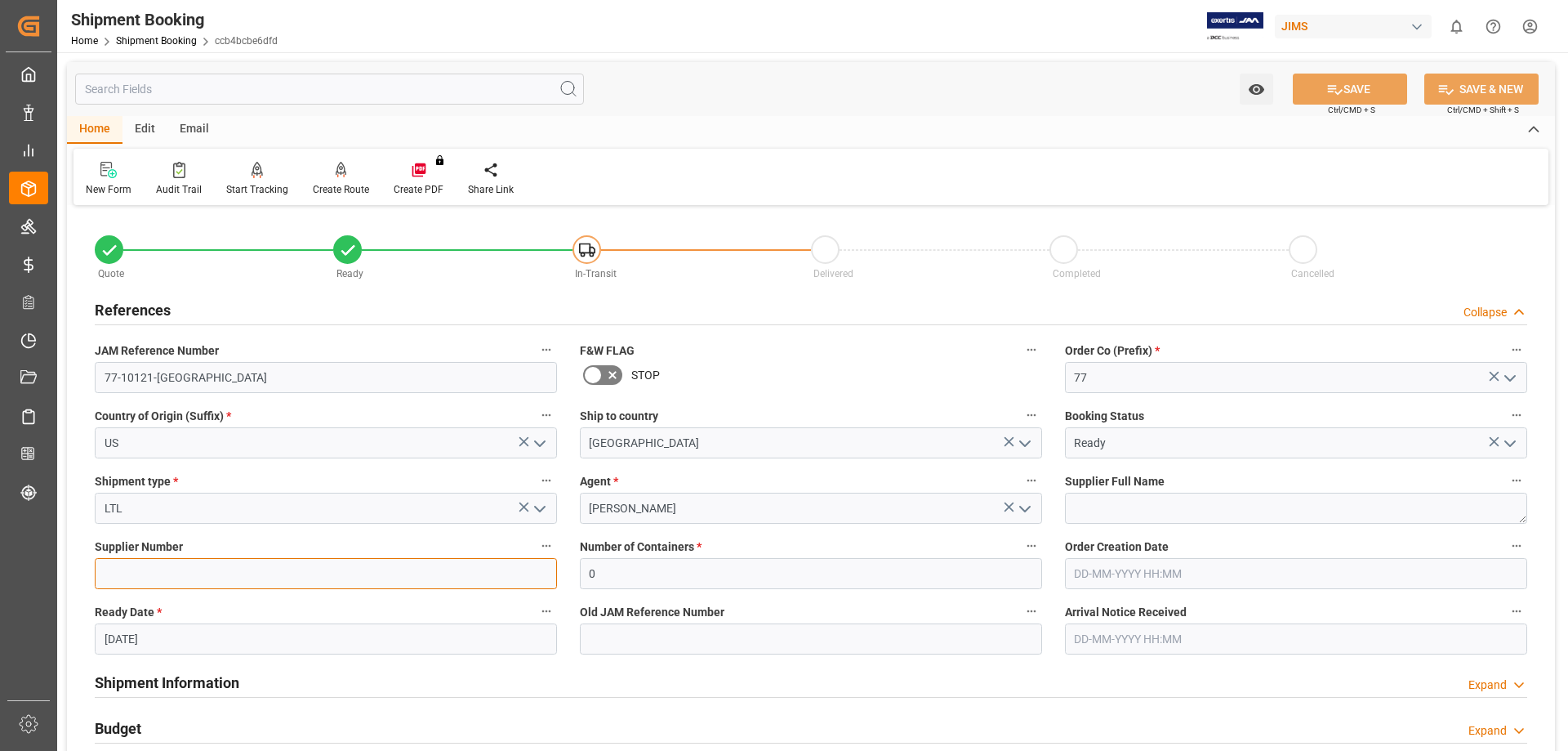 click at bounding box center [326, 574] 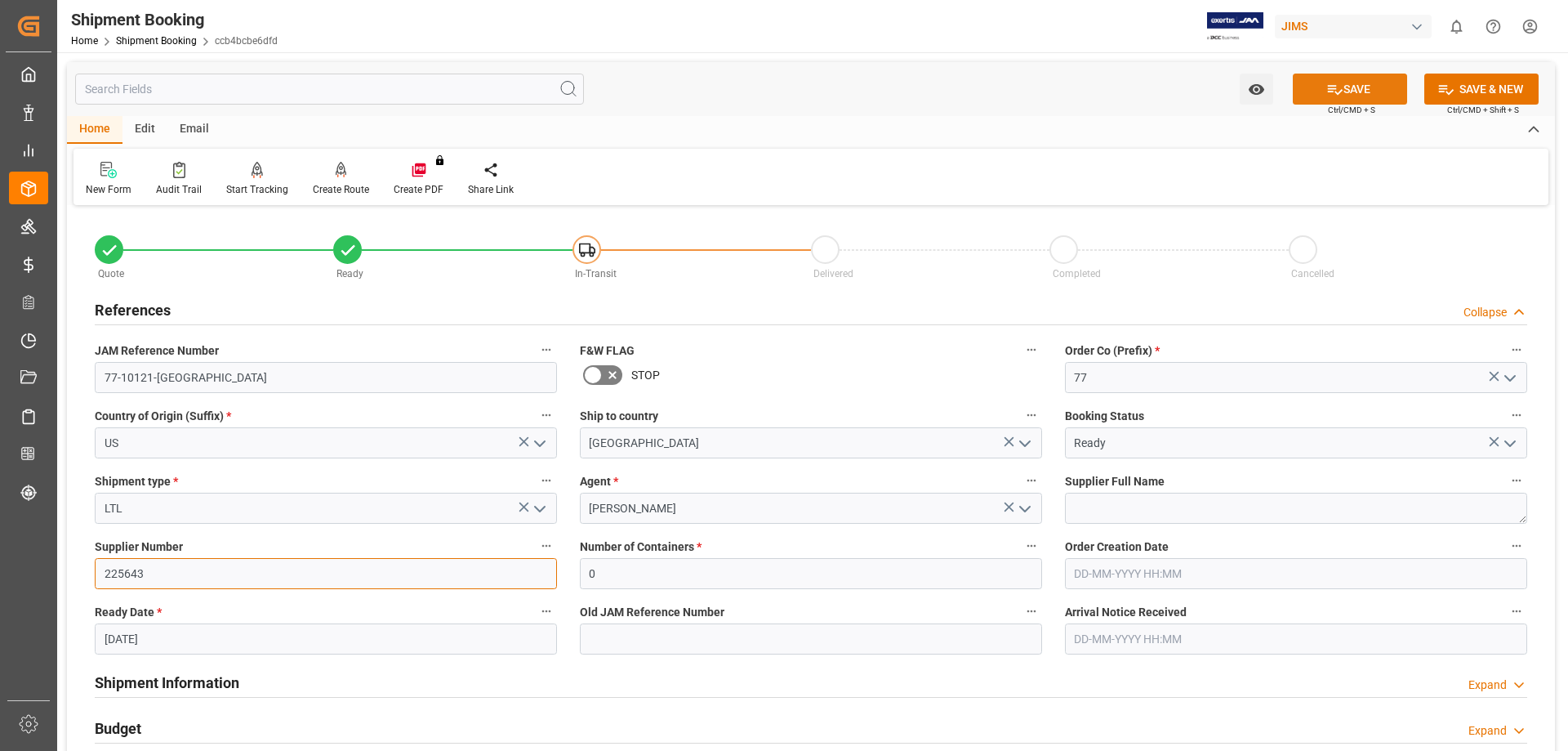 type on "225643" 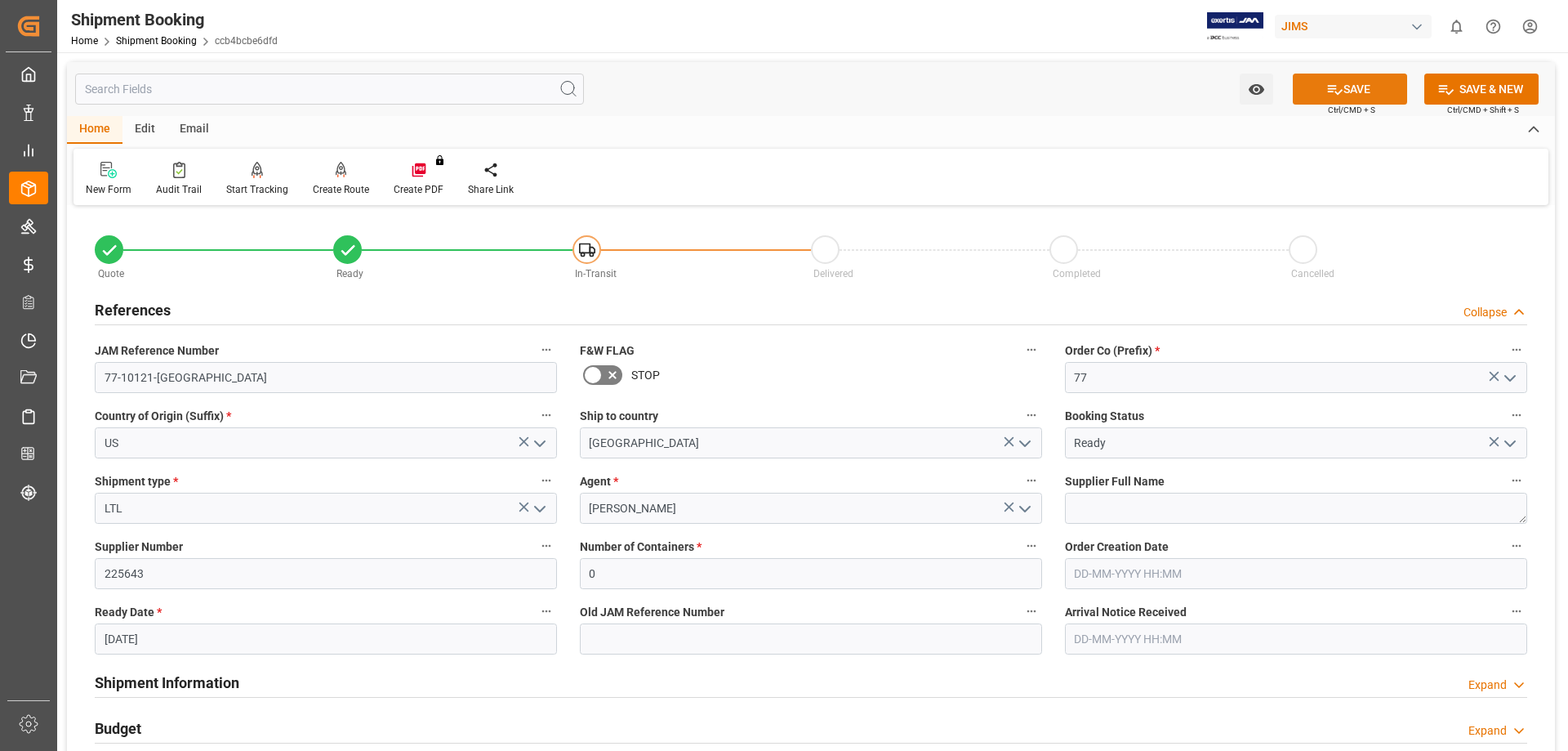 click on "SAVE" at bounding box center [1350, 89] 